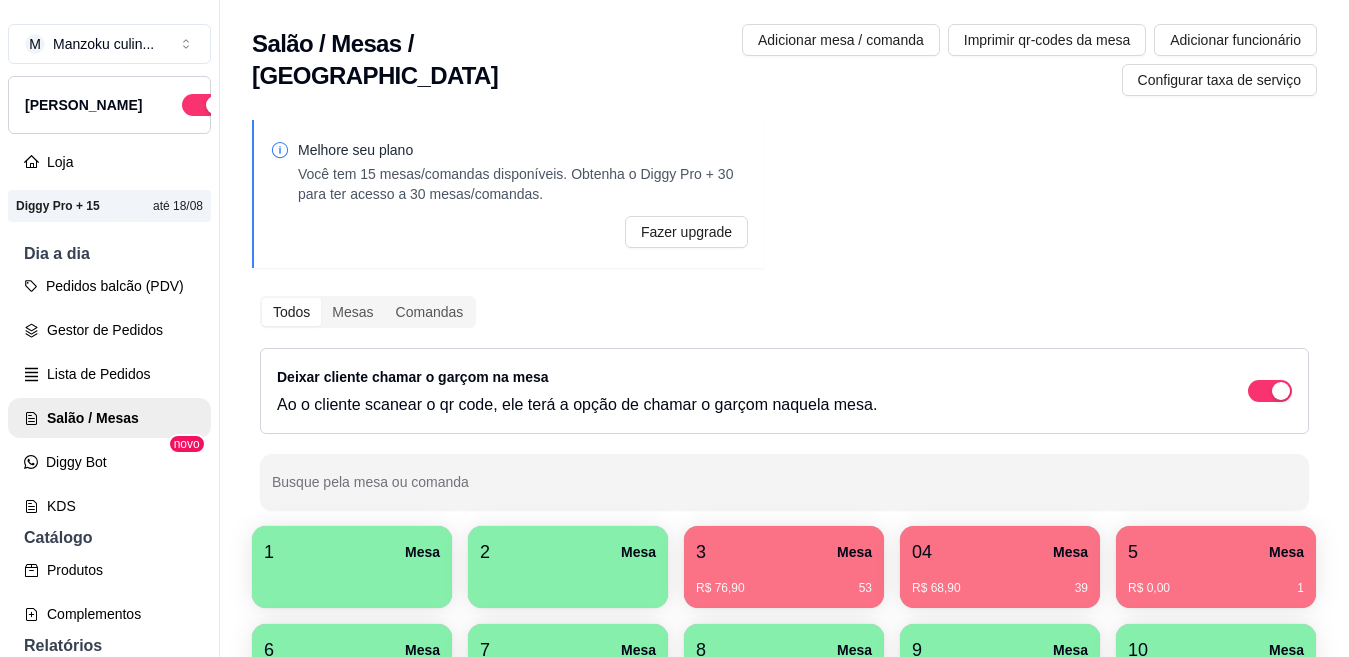 scroll, scrollTop: 0, scrollLeft: 0, axis: both 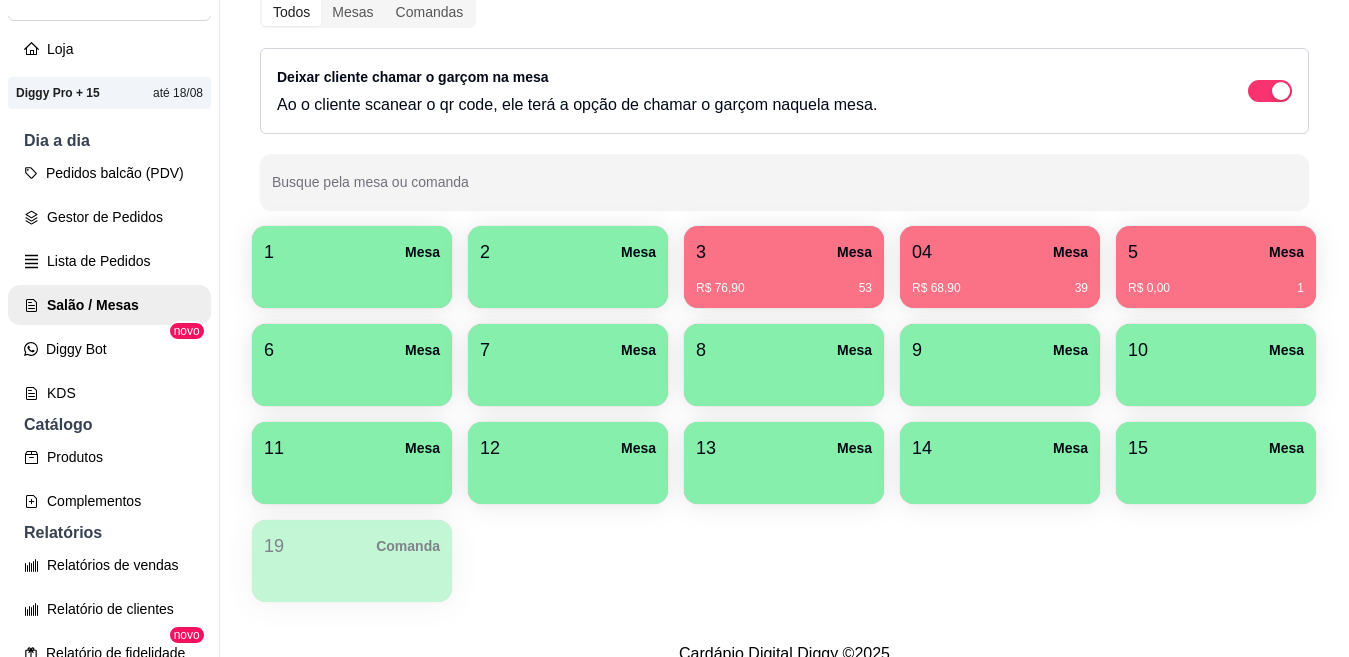 click on "04 Mesa" at bounding box center (1000, 252) 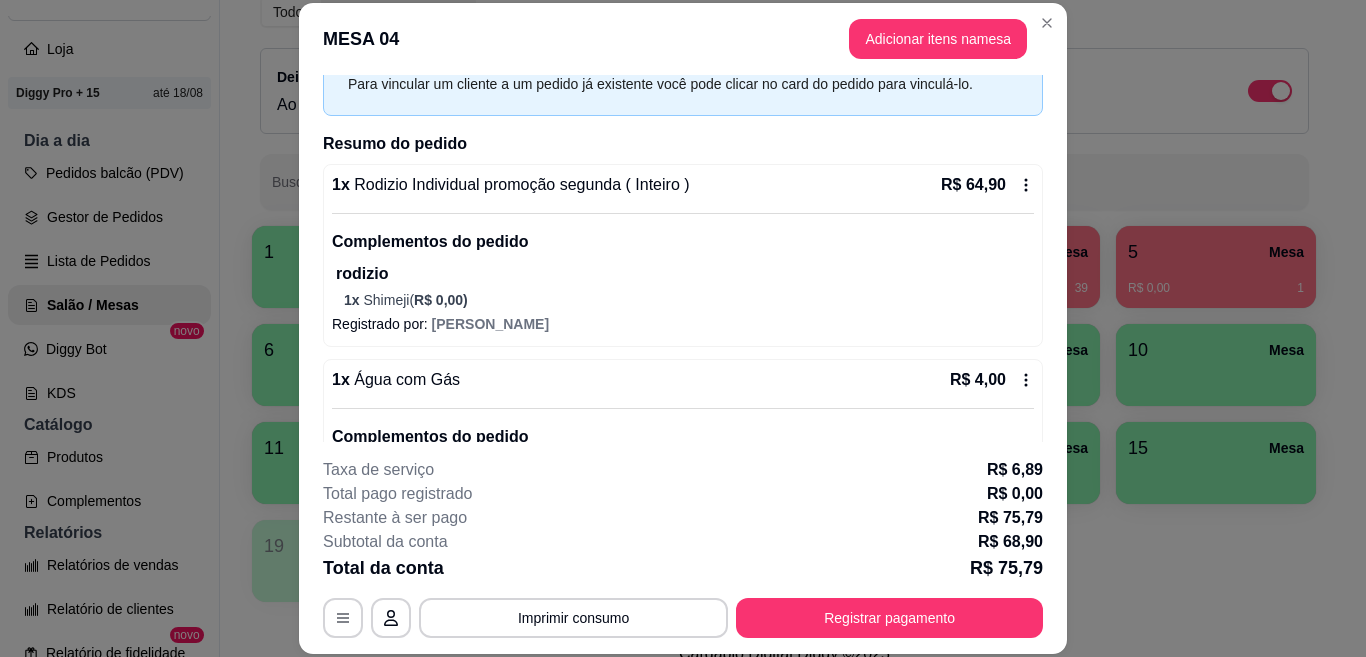 scroll, scrollTop: 0, scrollLeft: 0, axis: both 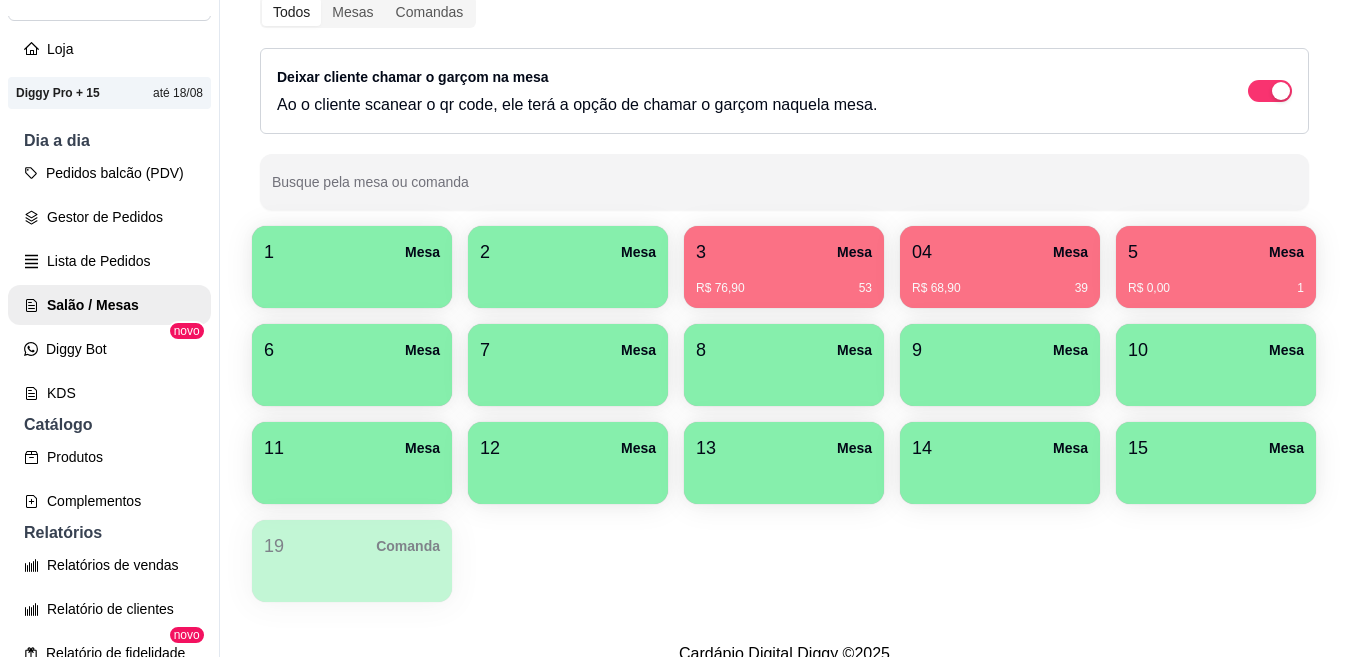 click on "3 Mesa" at bounding box center (784, 252) 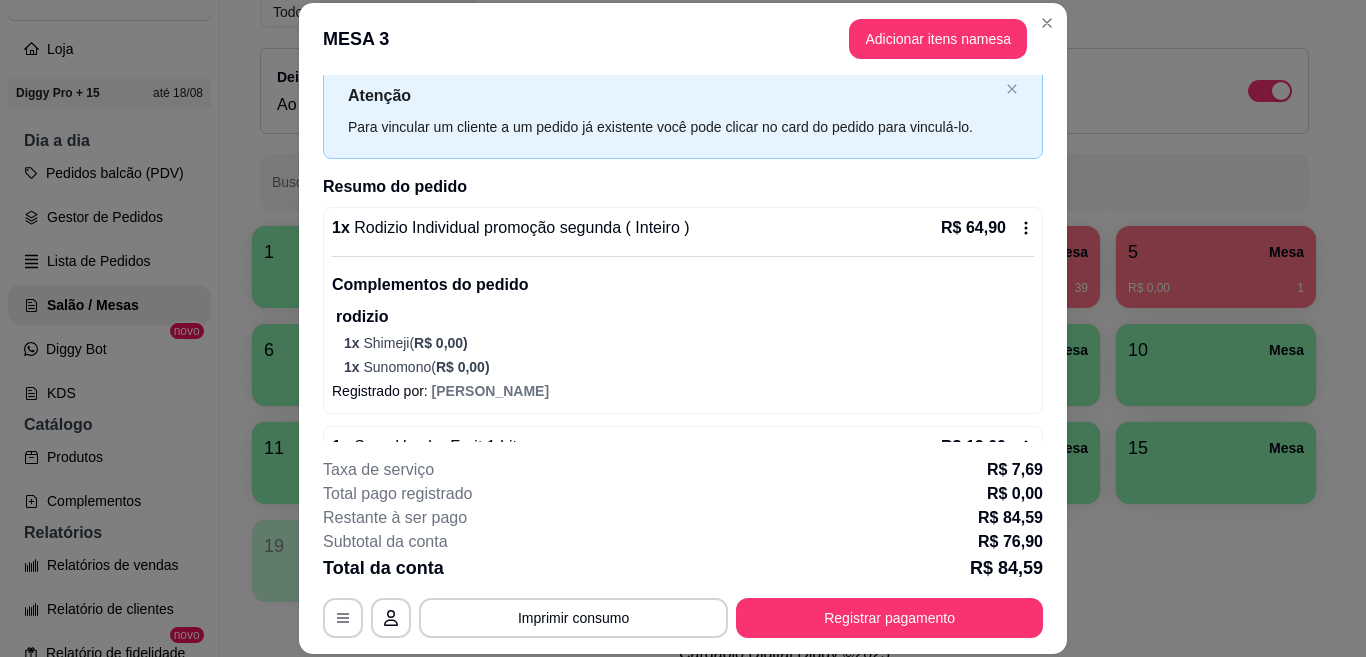 scroll, scrollTop: 119, scrollLeft: 0, axis: vertical 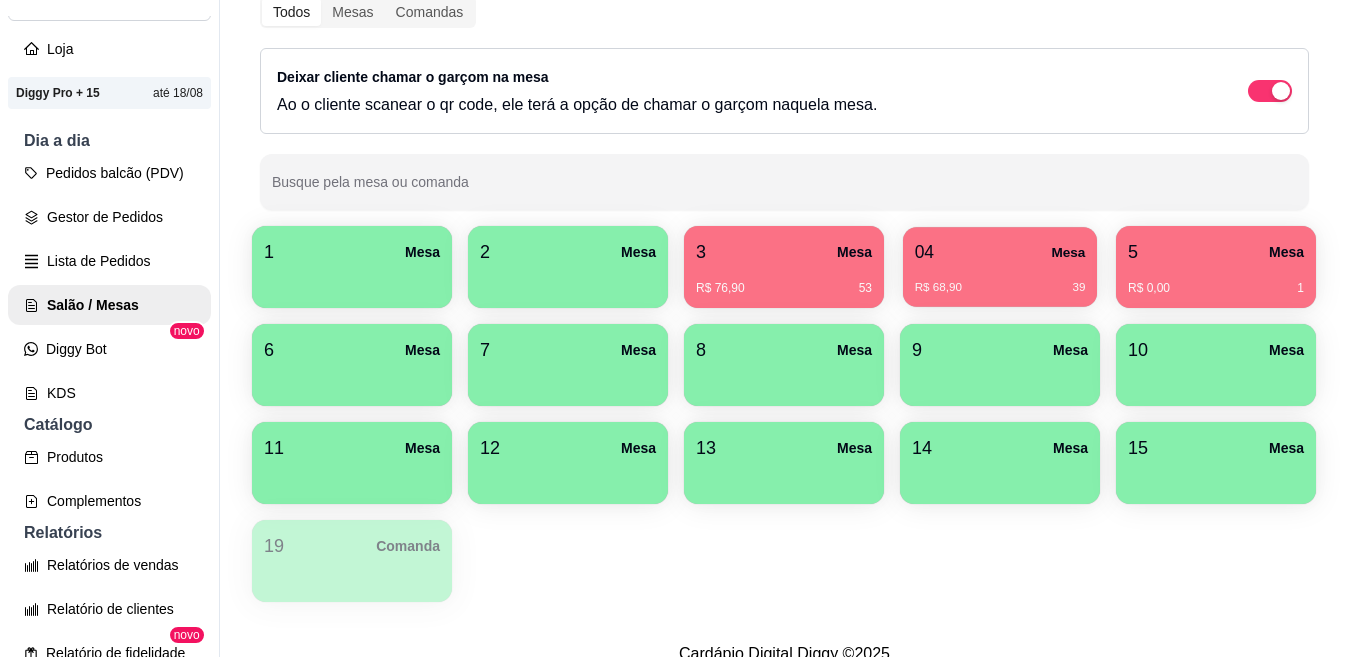click on "R$ 68,90 39" at bounding box center [1000, 280] 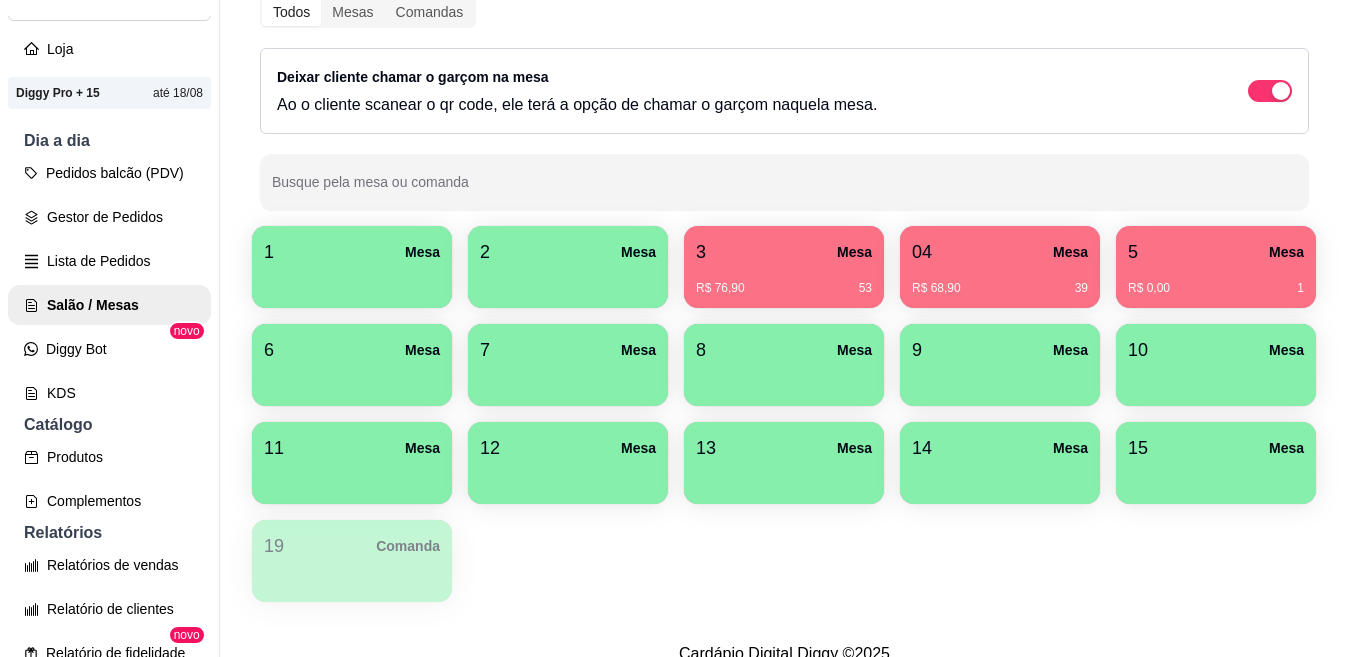 click on "R$ 76,90 53" at bounding box center [784, 288] 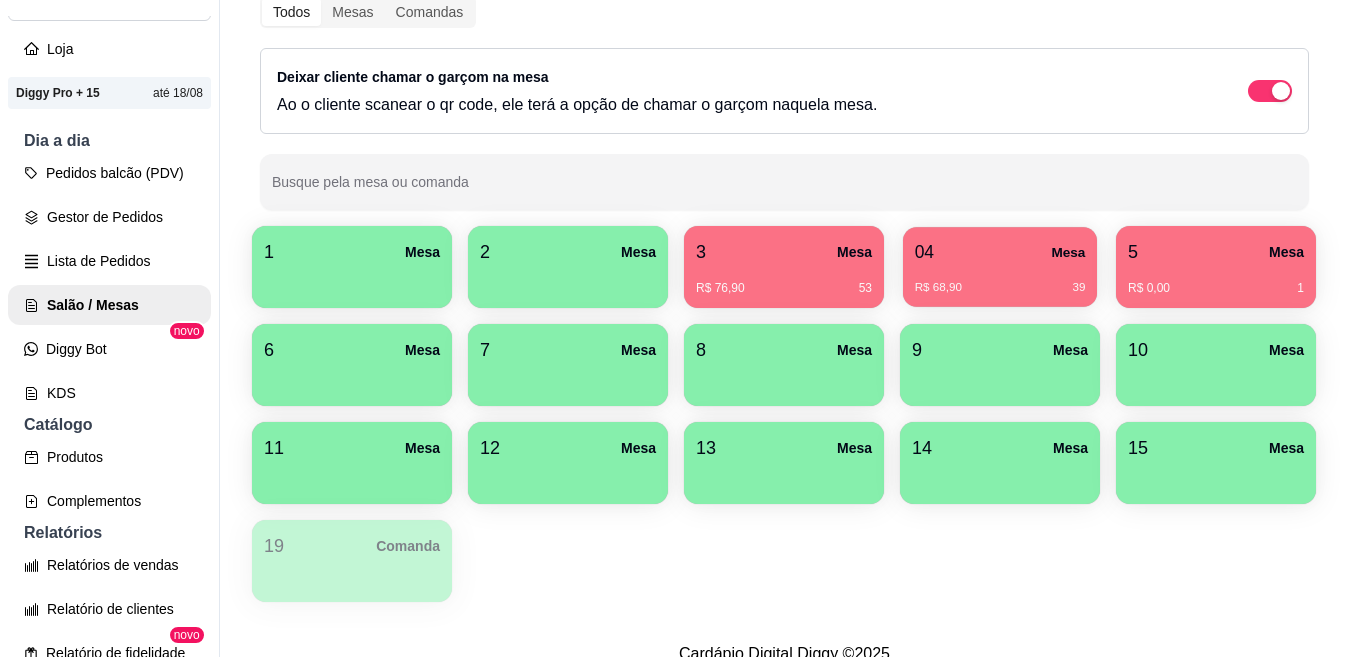 click on "04 Mesa" at bounding box center [1000, 252] 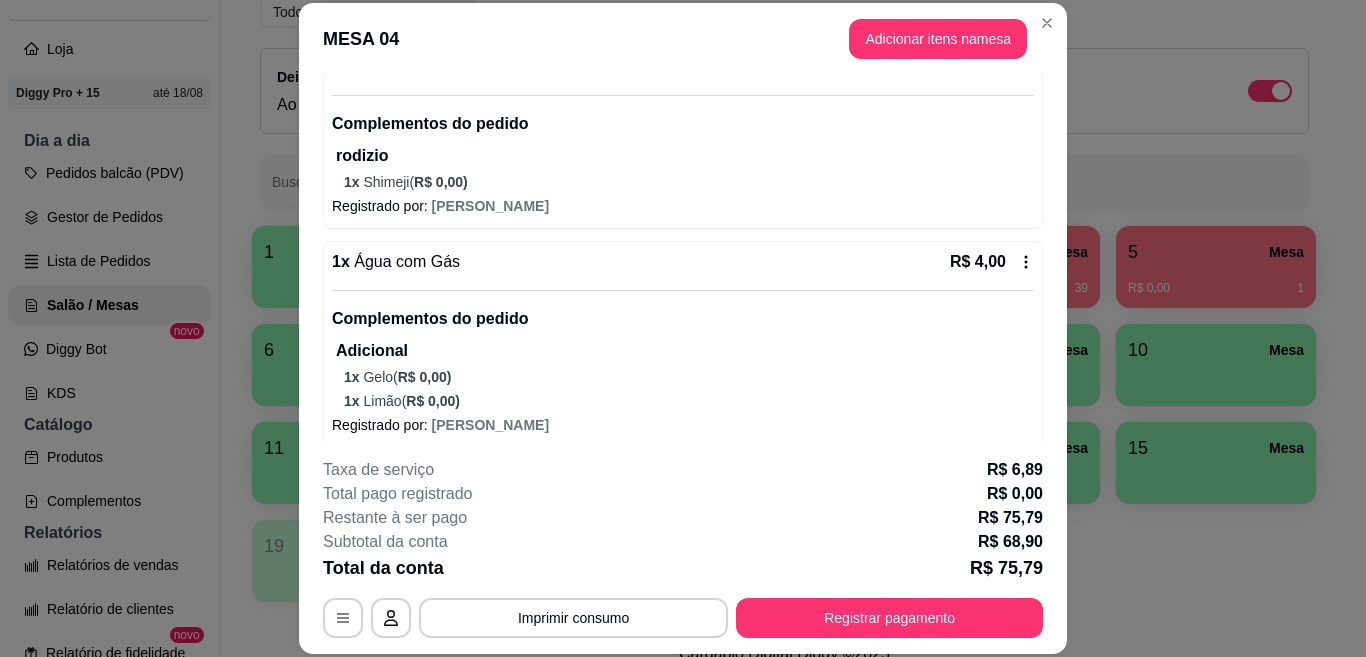 scroll, scrollTop: 232, scrollLeft: 0, axis: vertical 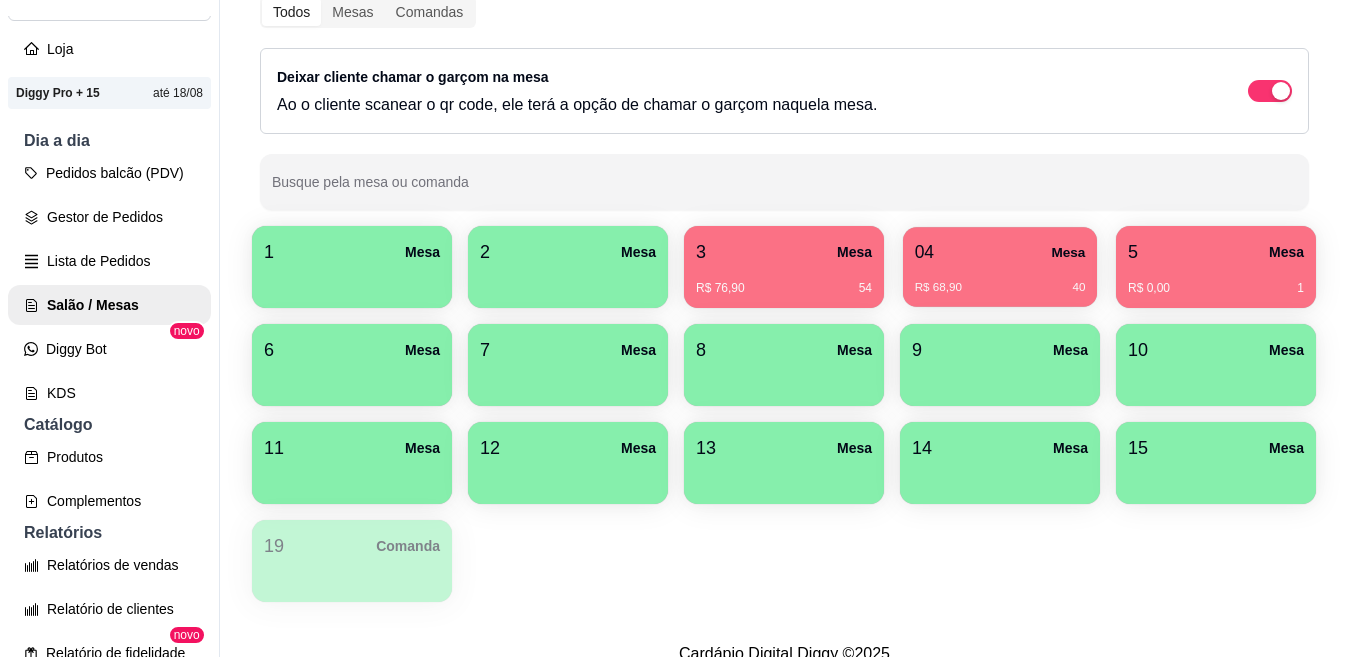 click on "R$ 68,90 40" at bounding box center (1000, 280) 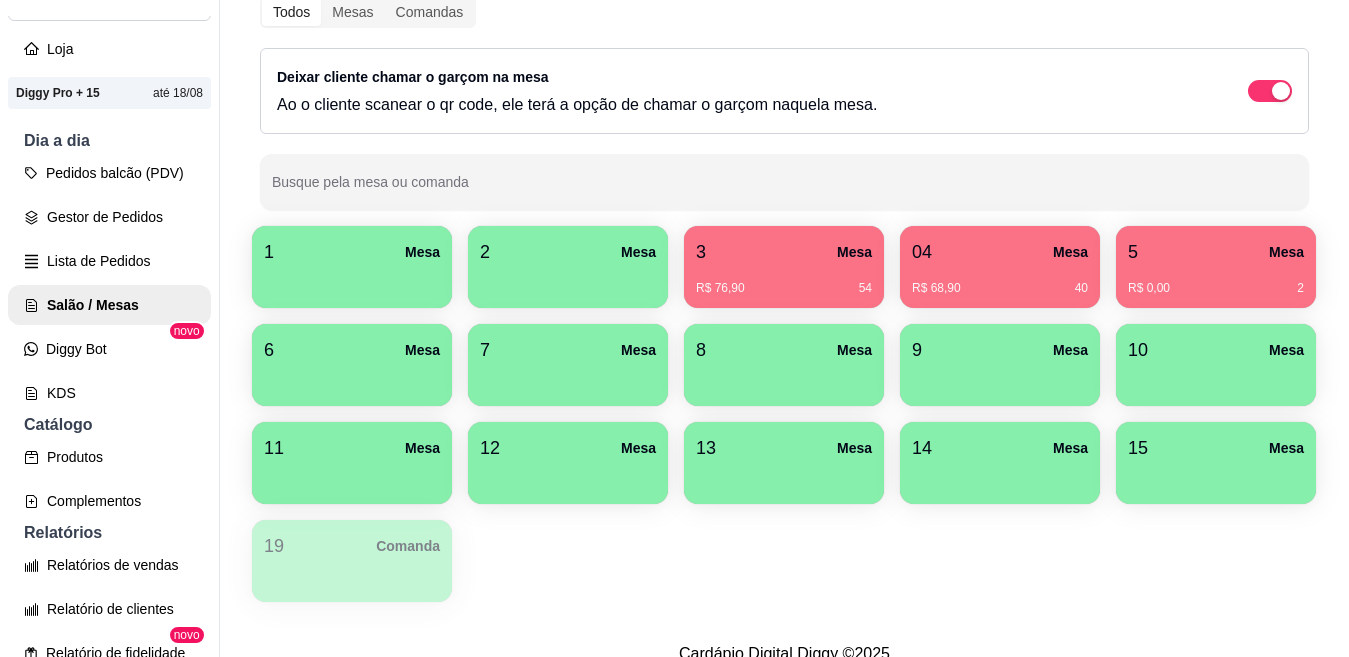 click on "3 Mesa" at bounding box center [784, 252] 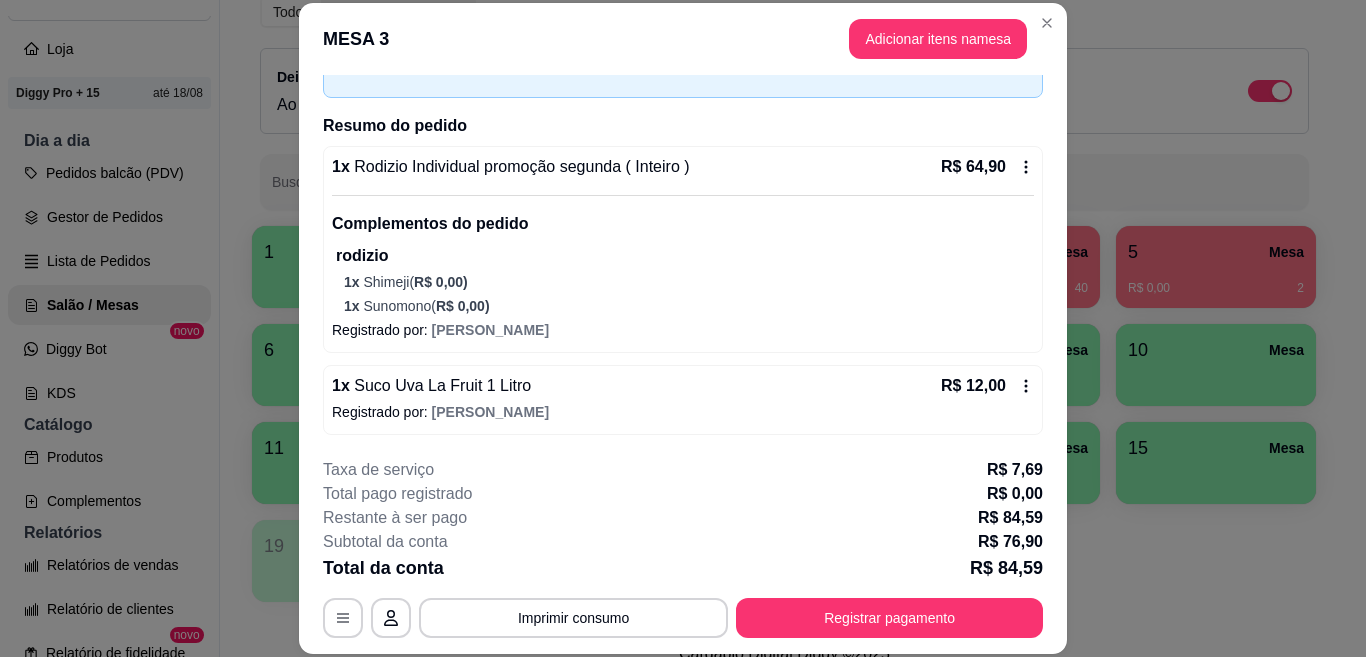scroll, scrollTop: 119, scrollLeft: 0, axis: vertical 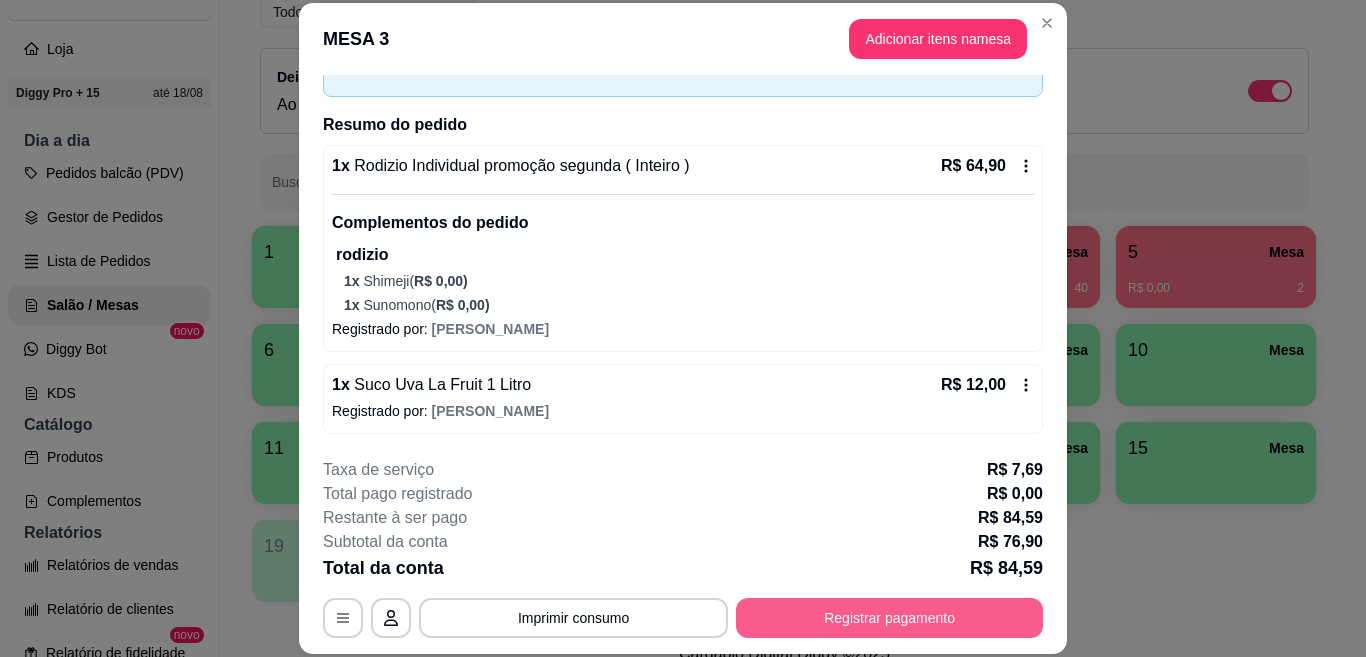 click on "Registrar pagamento" at bounding box center (889, 618) 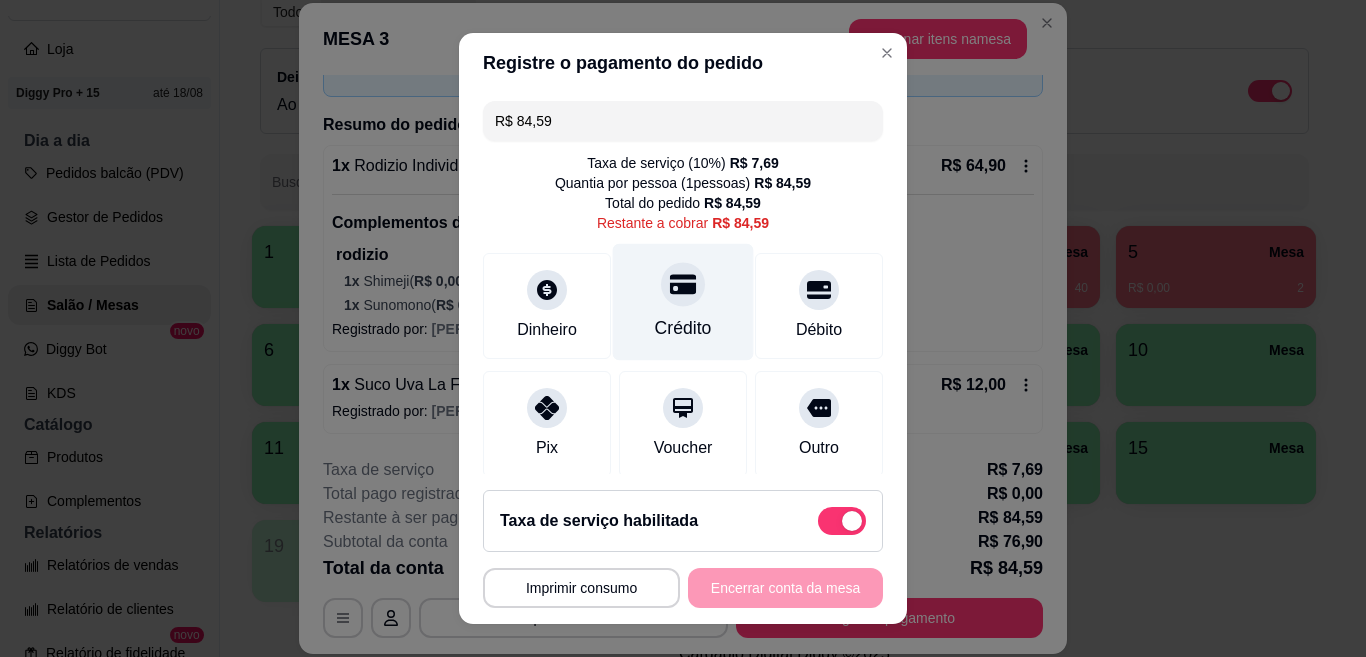 click at bounding box center (683, 284) 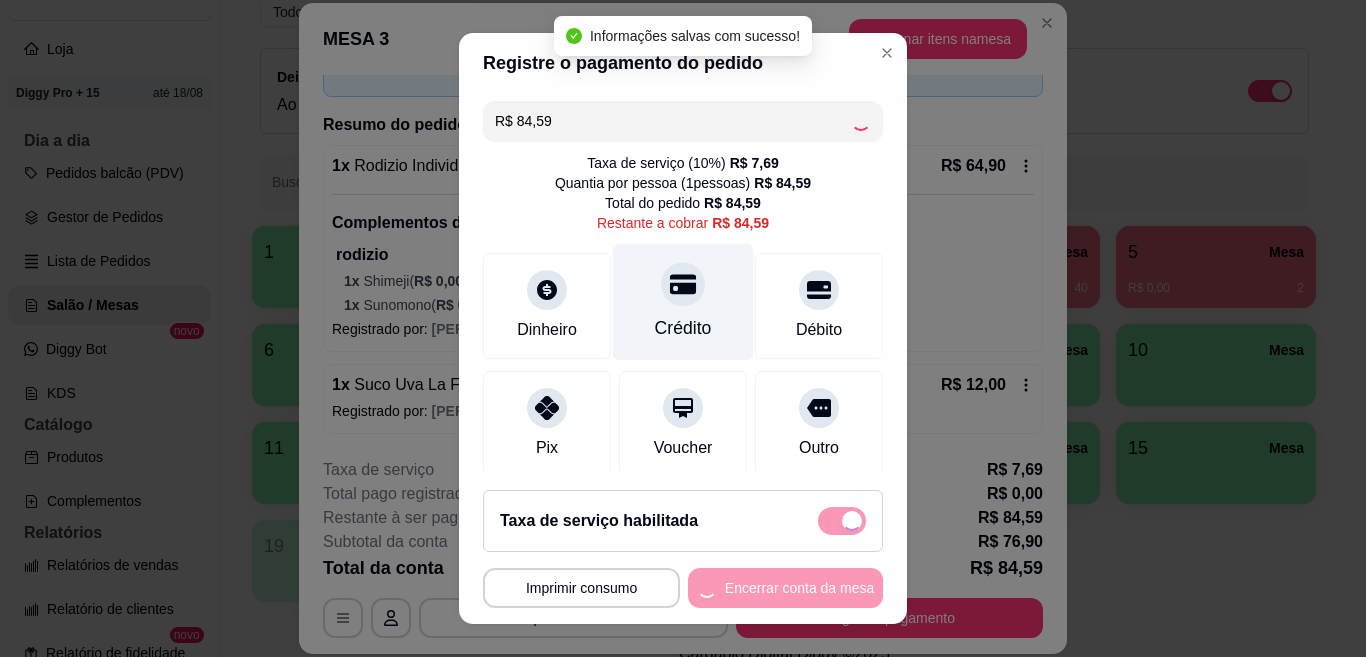 type on "R$ 0,00" 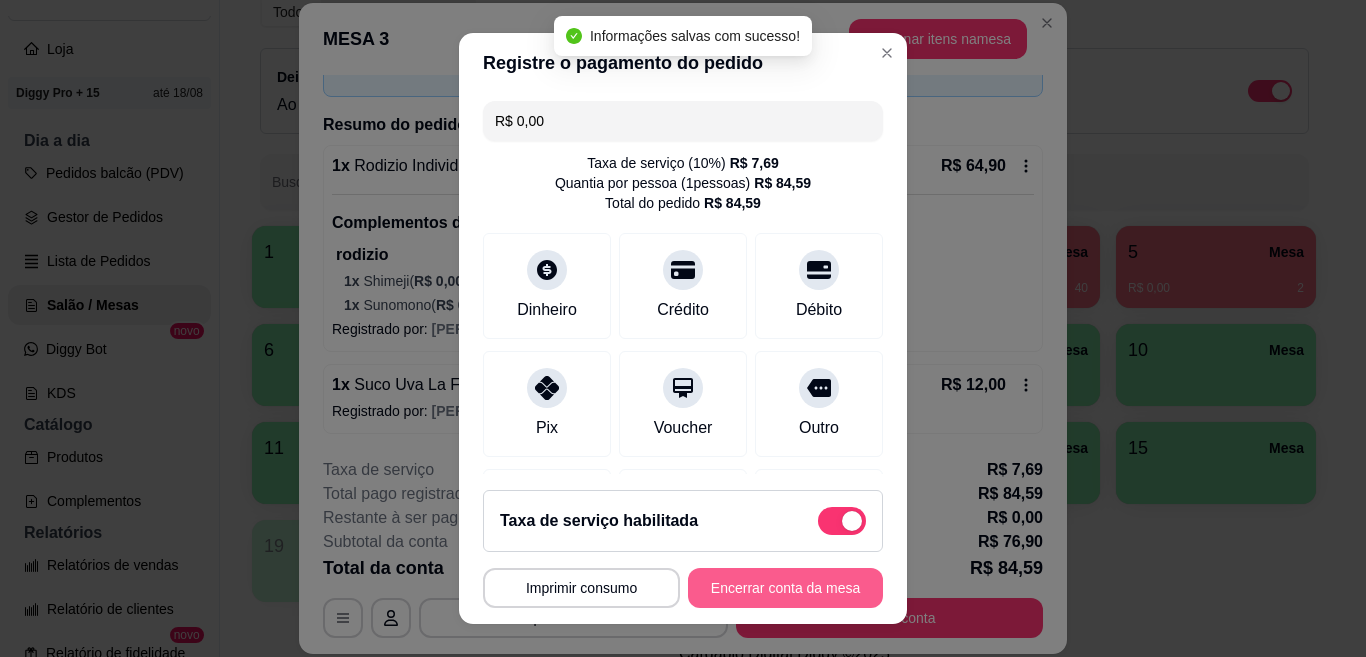 click on "Encerrar conta da mesa" at bounding box center (785, 588) 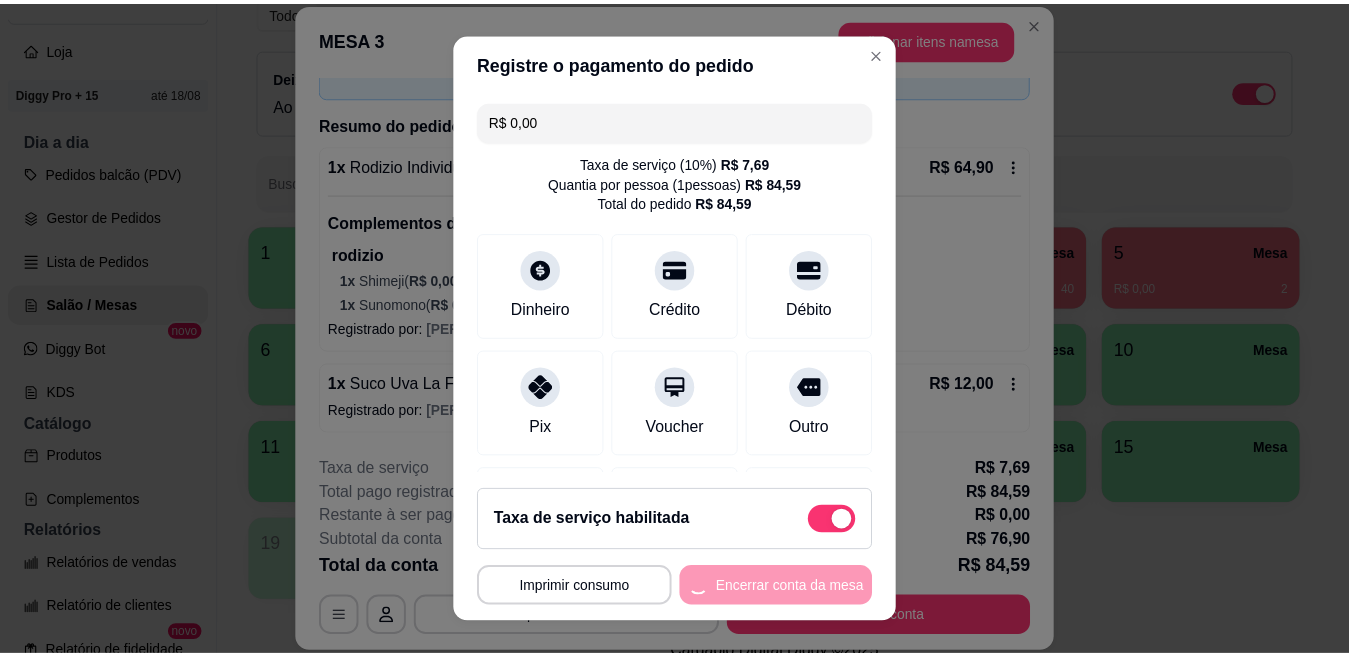 scroll, scrollTop: 0, scrollLeft: 0, axis: both 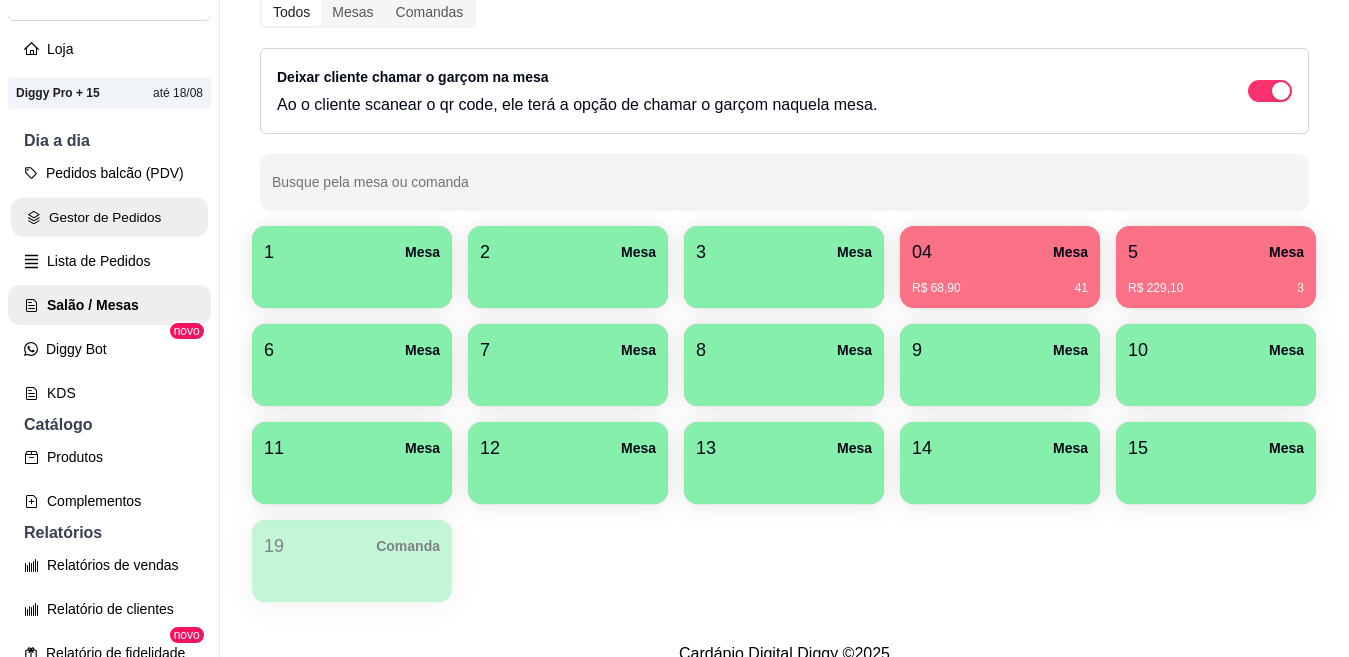 click on "Gestor de Pedidos" at bounding box center [109, 217] 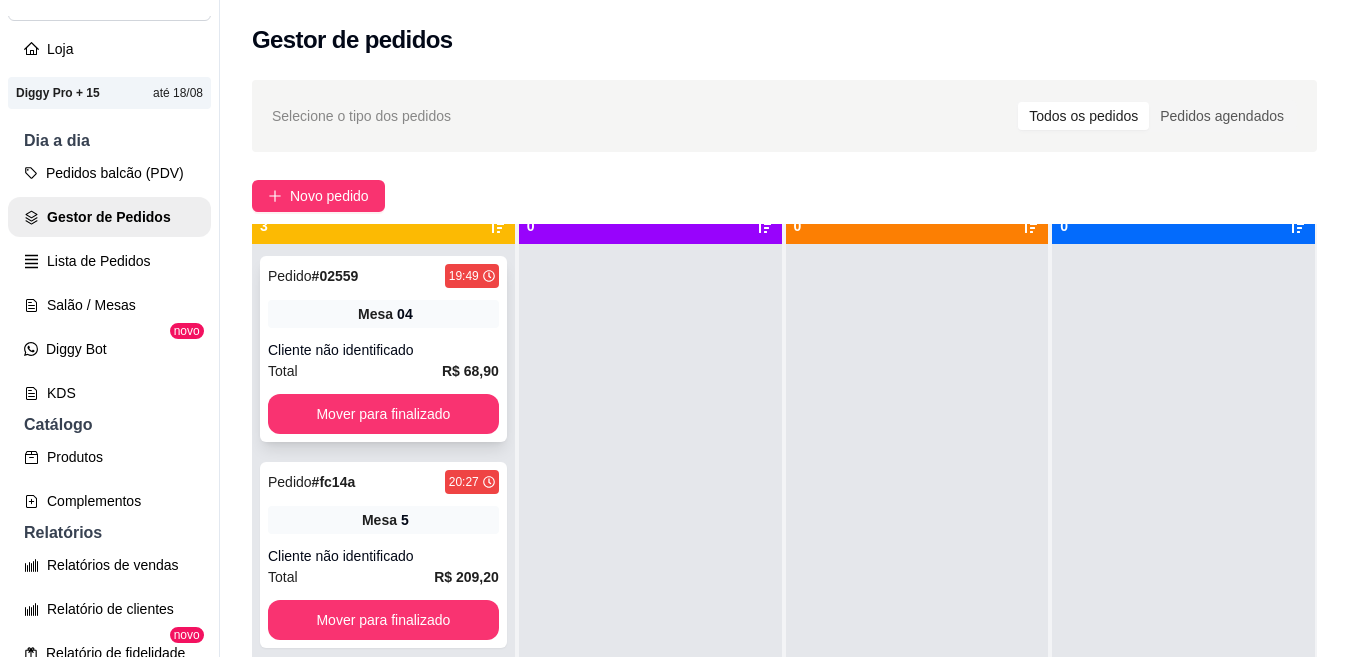 scroll, scrollTop: 56, scrollLeft: 0, axis: vertical 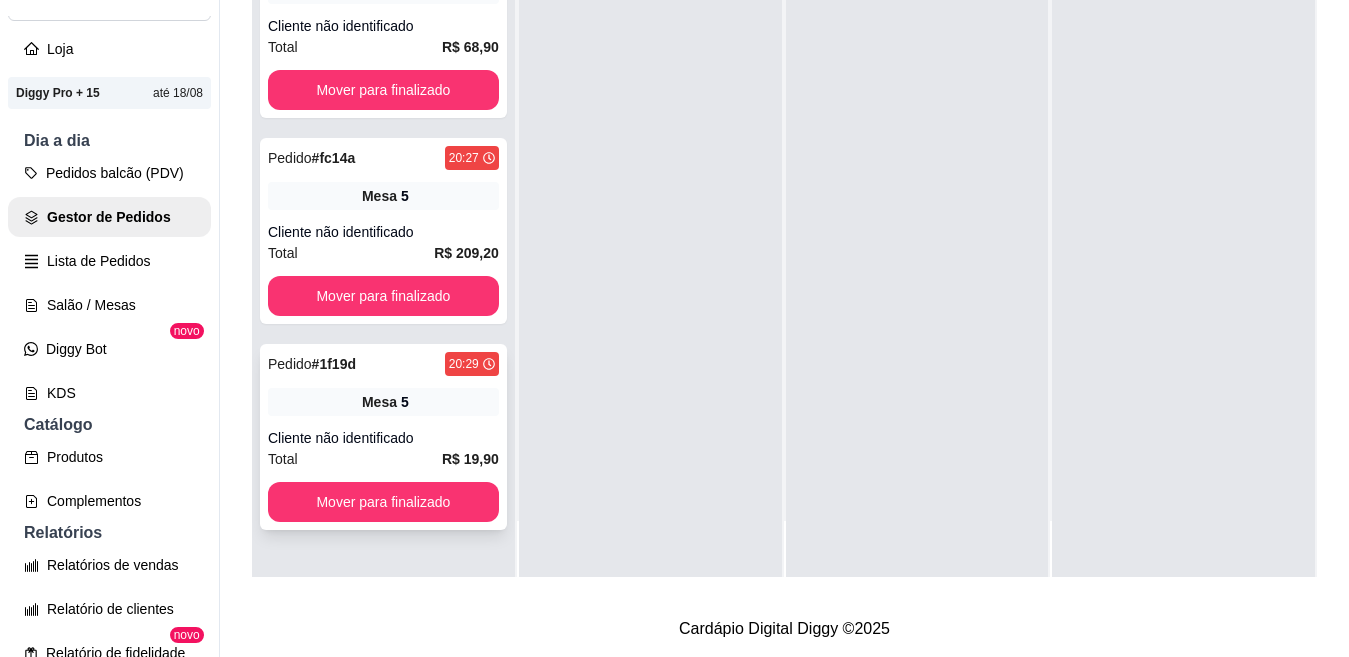 click on "Pedido  # 1f19d 20:29 Mesa 5 Cliente não identificado Total R$ 19,90 Mover para finalizado" at bounding box center (383, 437) 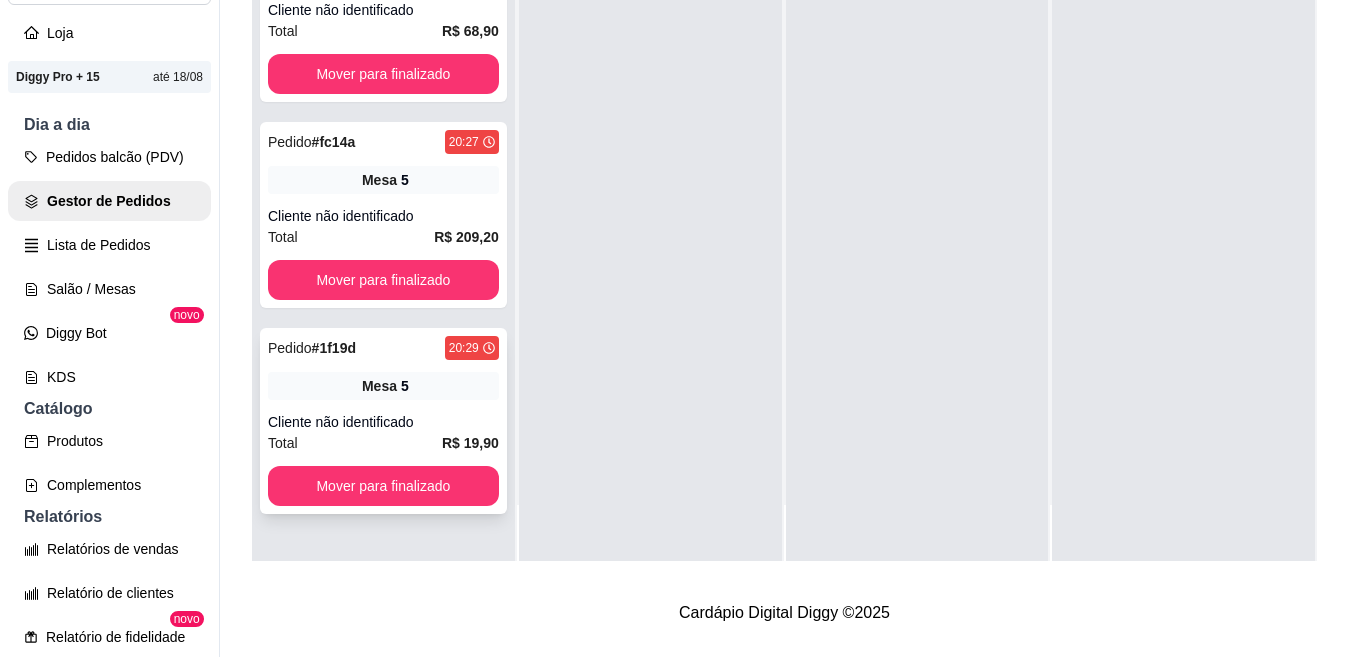 scroll, scrollTop: 32, scrollLeft: 0, axis: vertical 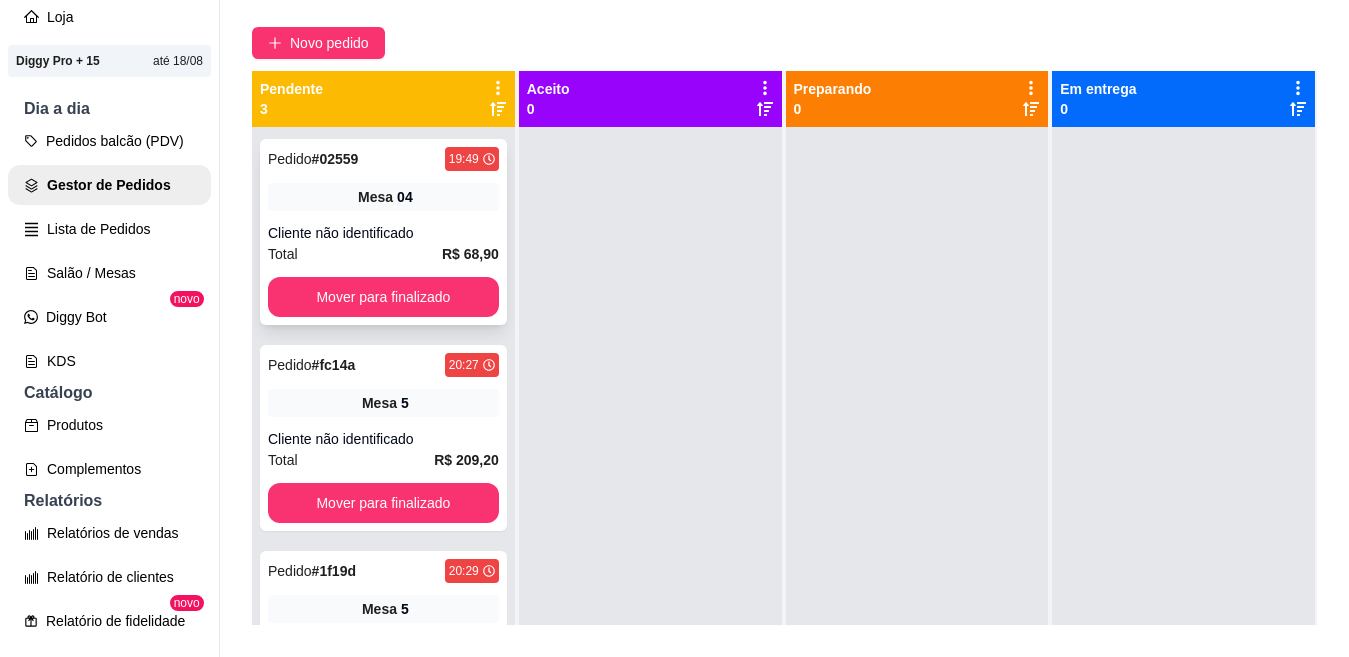 click on "Cliente não identificado" at bounding box center [383, 233] 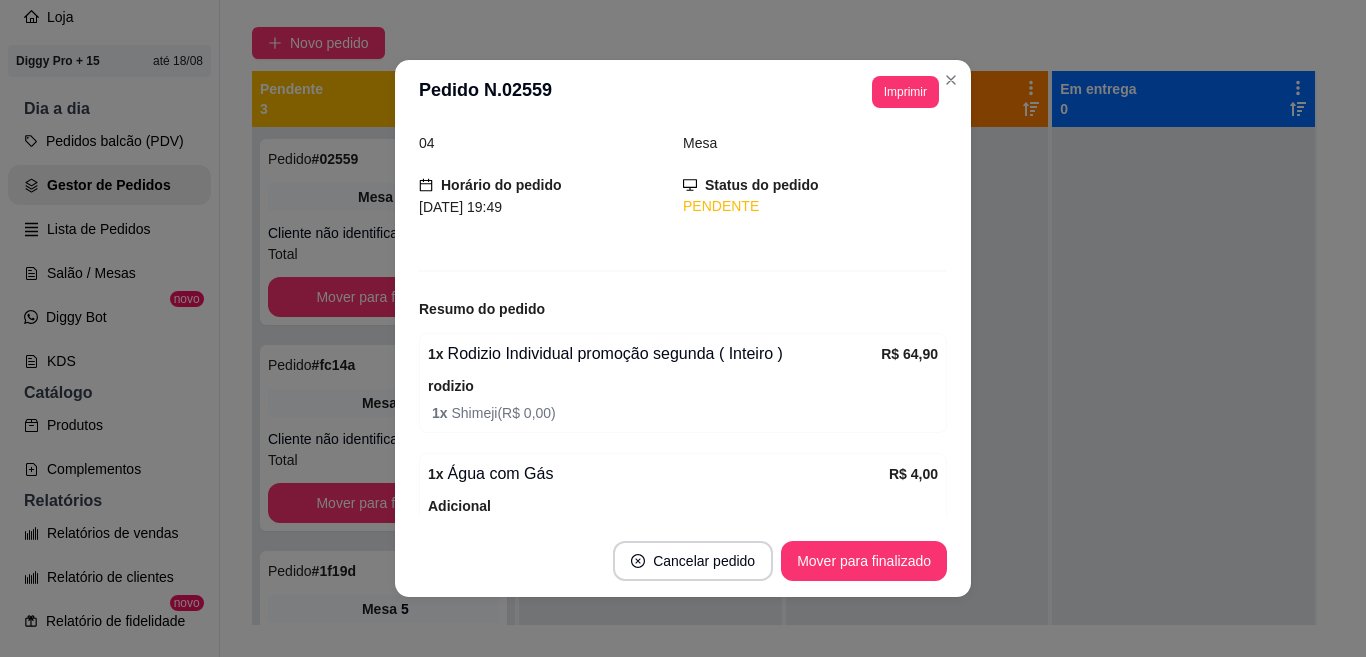 scroll, scrollTop: 200, scrollLeft: 0, axis: vertical 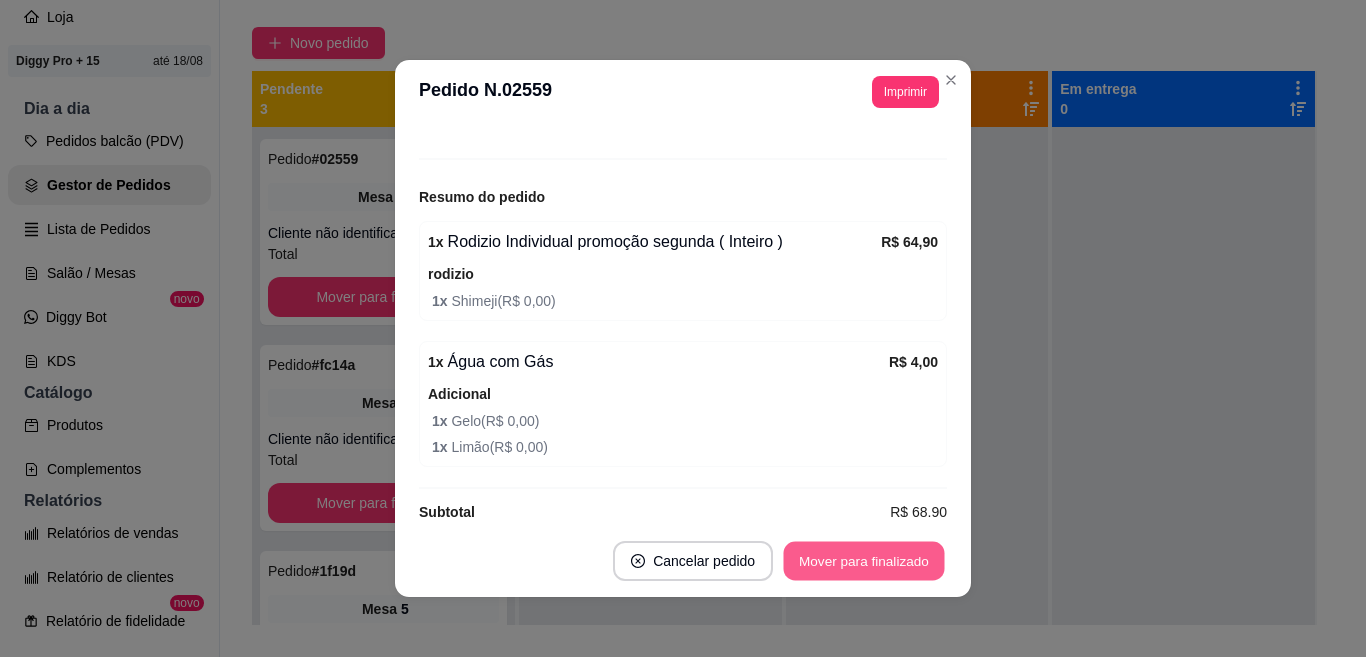 click on "Mover para finalizado" at bounding box center [864, 561] 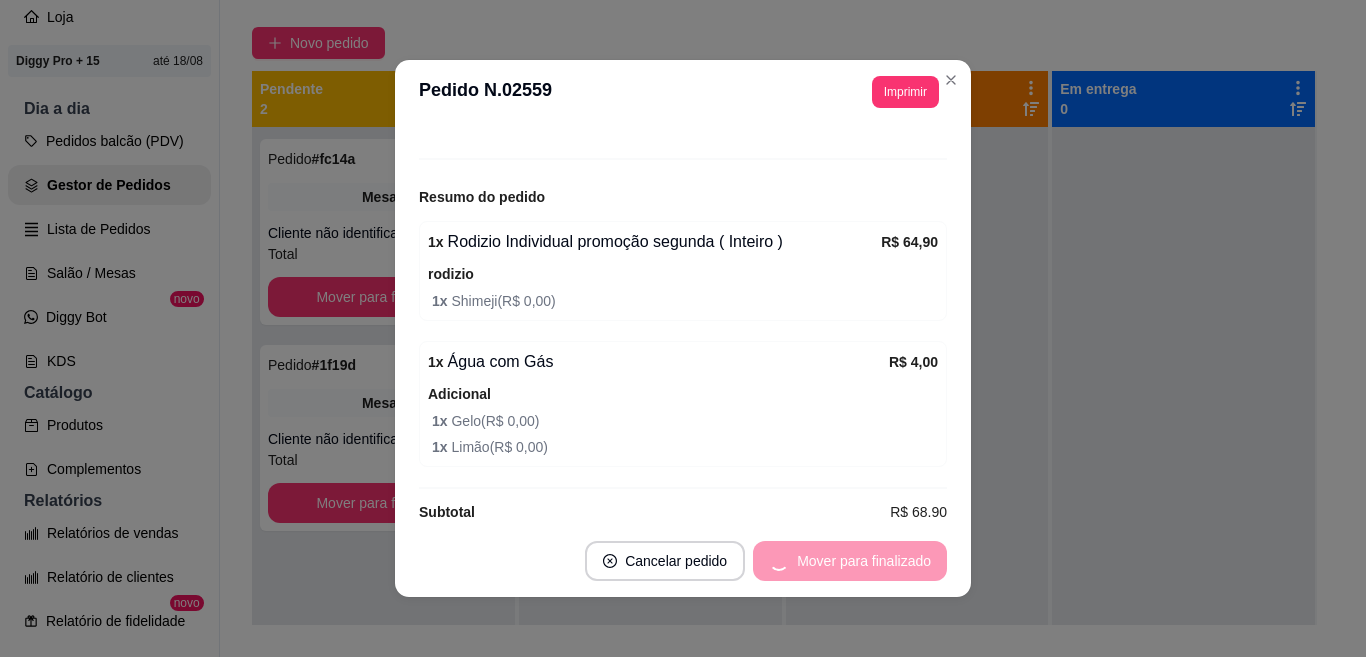scroll, scrollTop: 134, scrollLeft: 0, axis: vertical 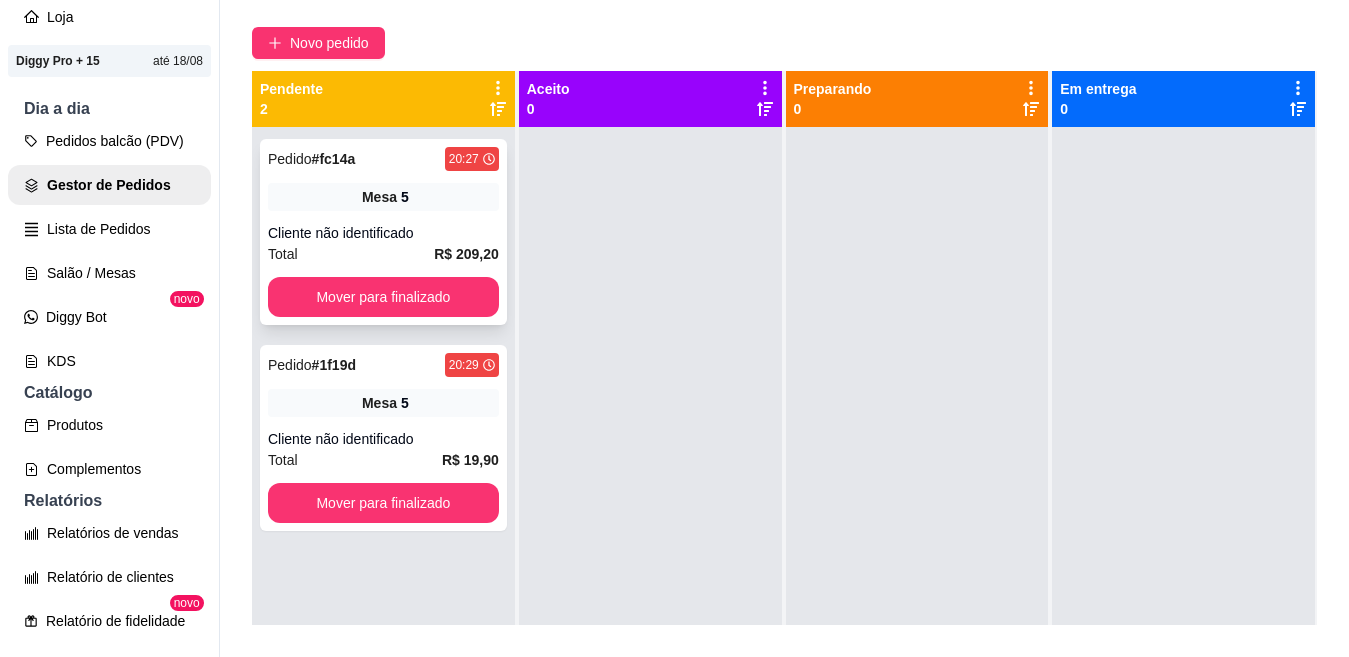 click on "Mesa 5" at bounding box center [383, 197] 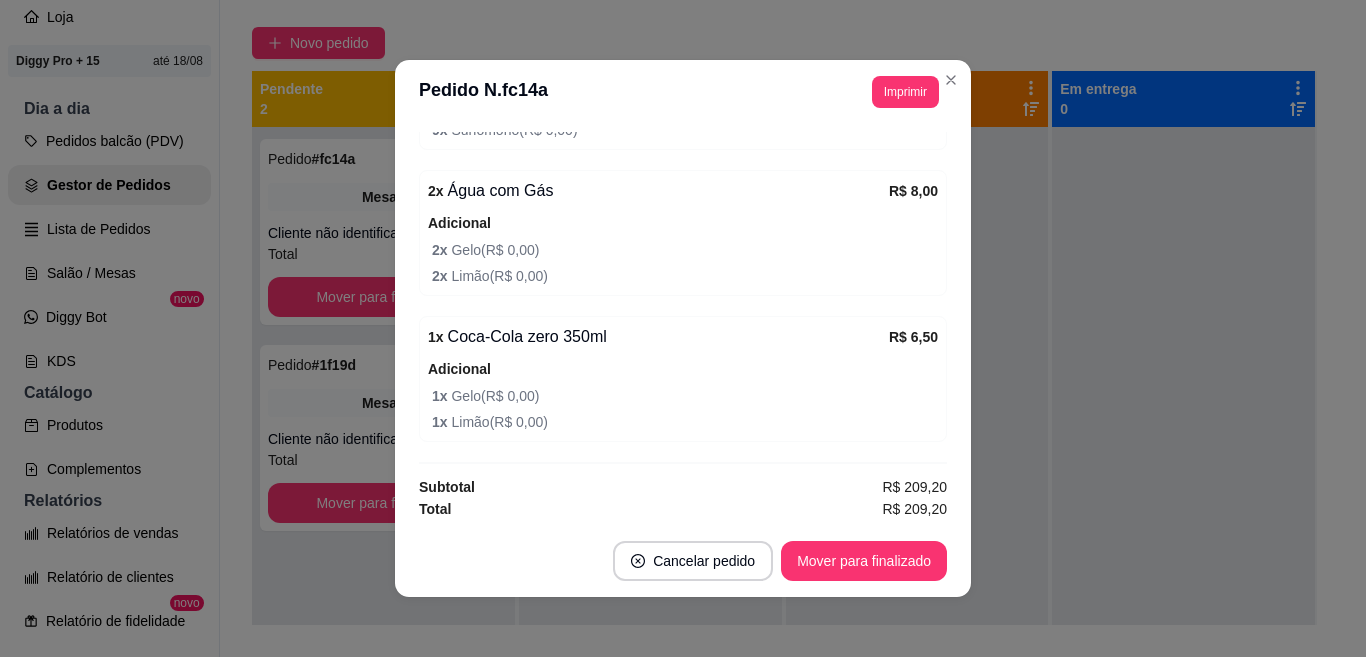 scroll, scrollTop: 374, scrollLeft: 0, axis: vertical 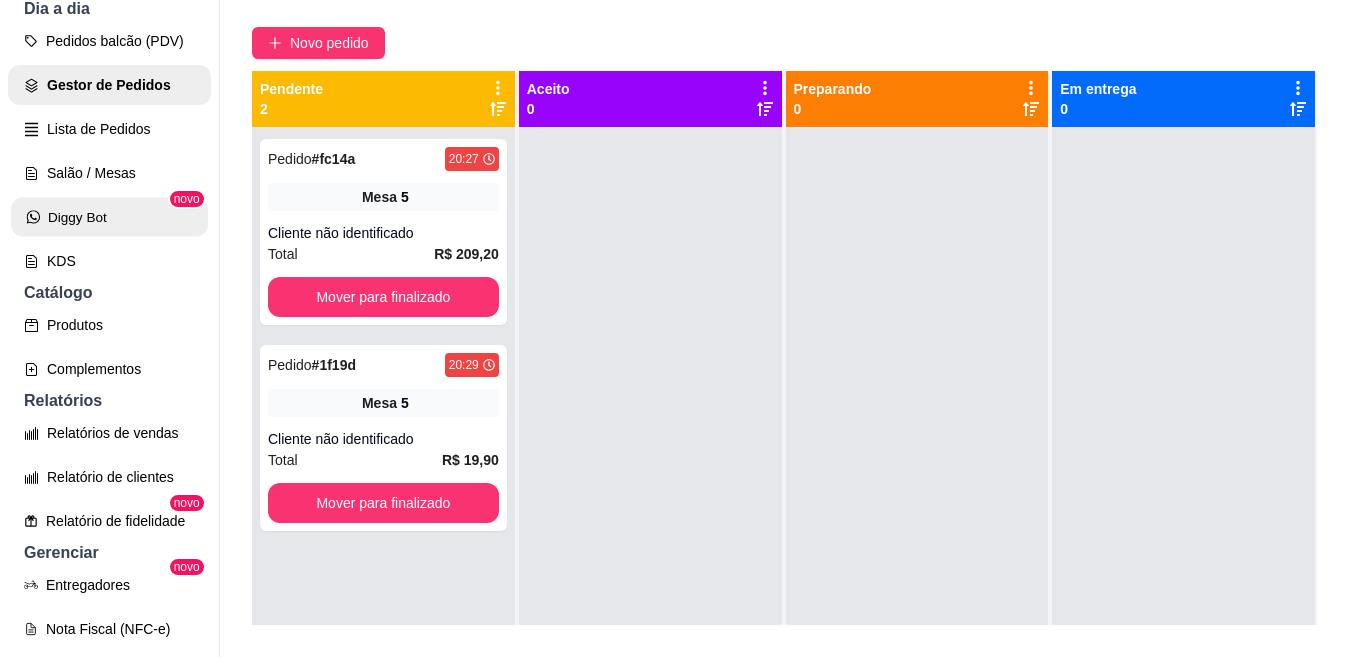click on "Diggy Bot" at bounding box center (109, 217) 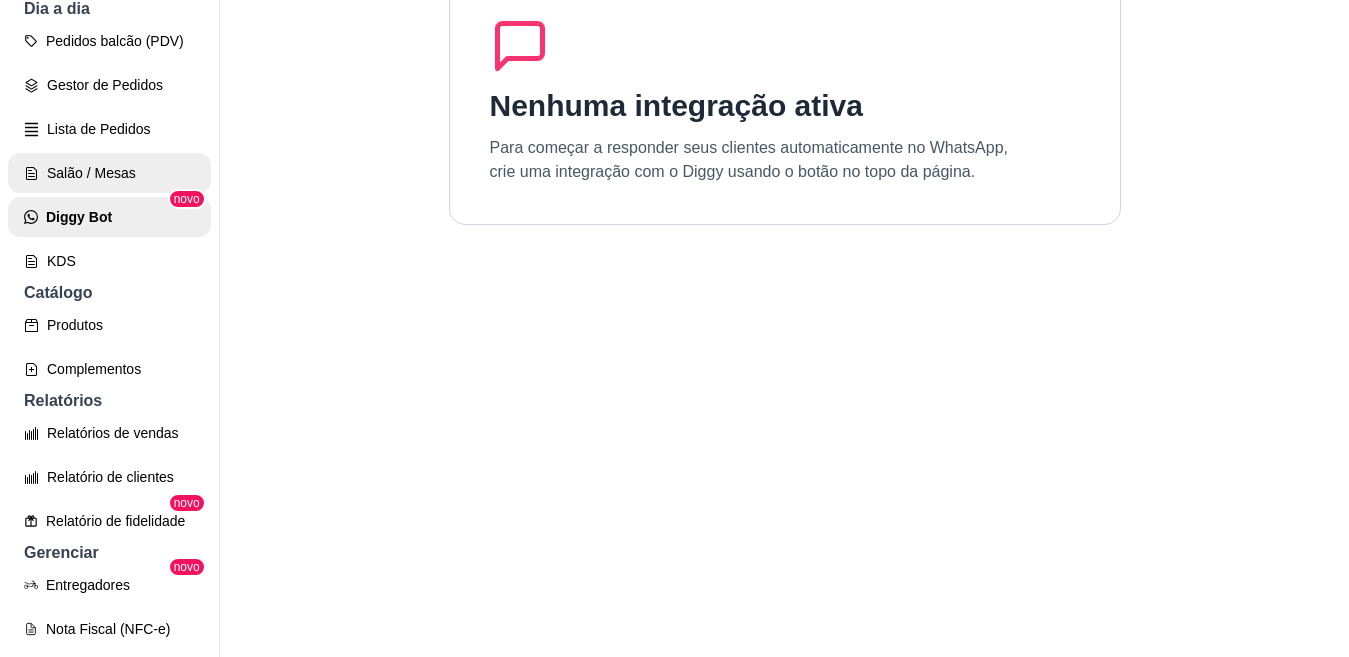 scroll, scrollTop: 0, scrollLeft: 0, axis: both 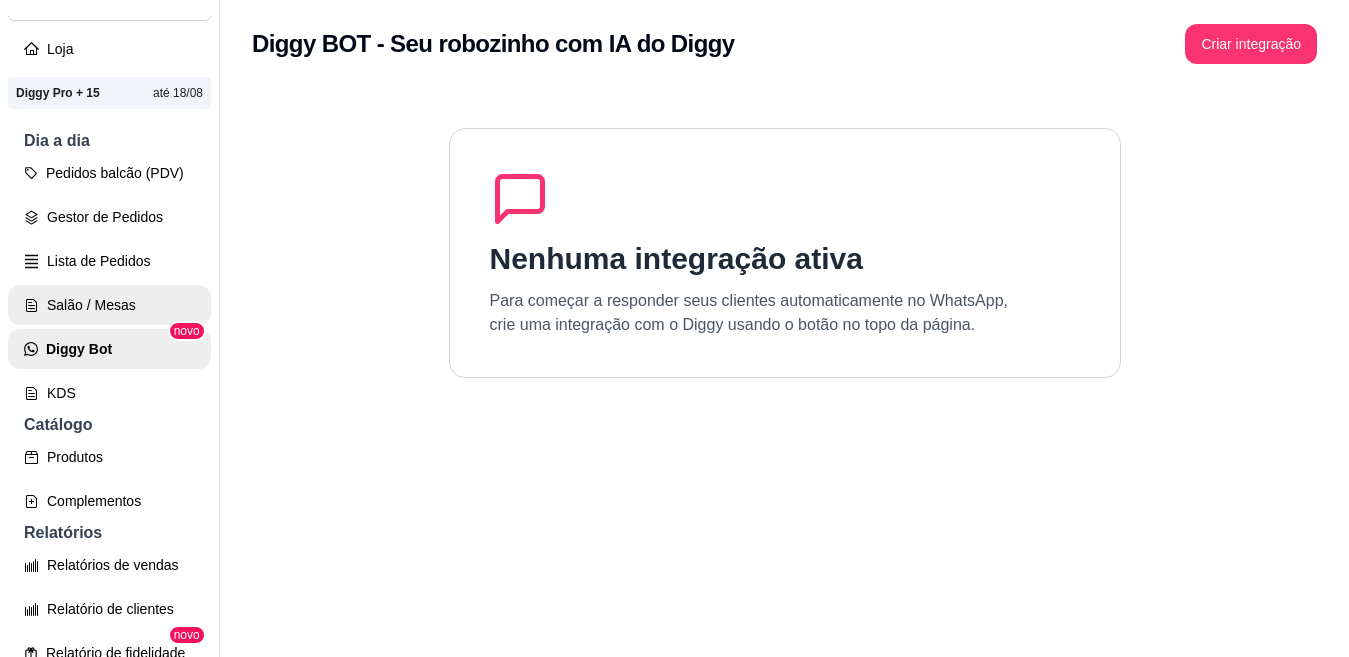 click on "Salão / Mesas" at bounding box center [109, 305] 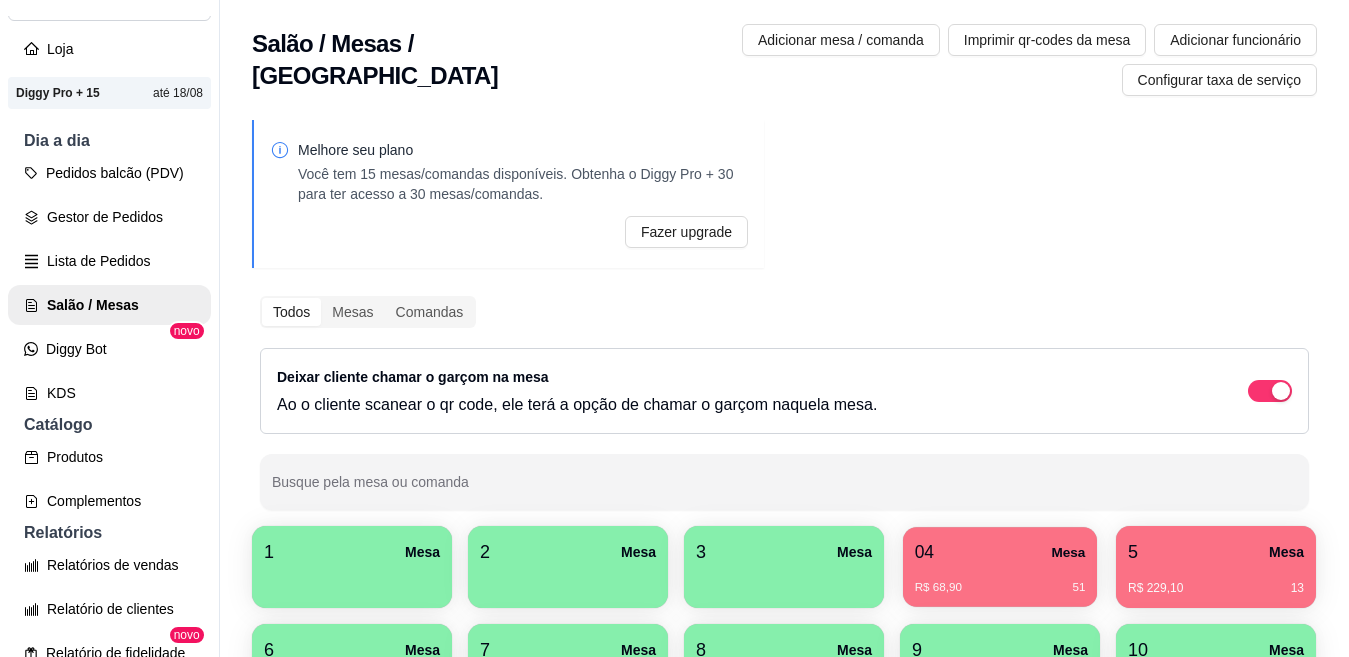 click on "04 Mesa" at bounding box center (1000, 552) 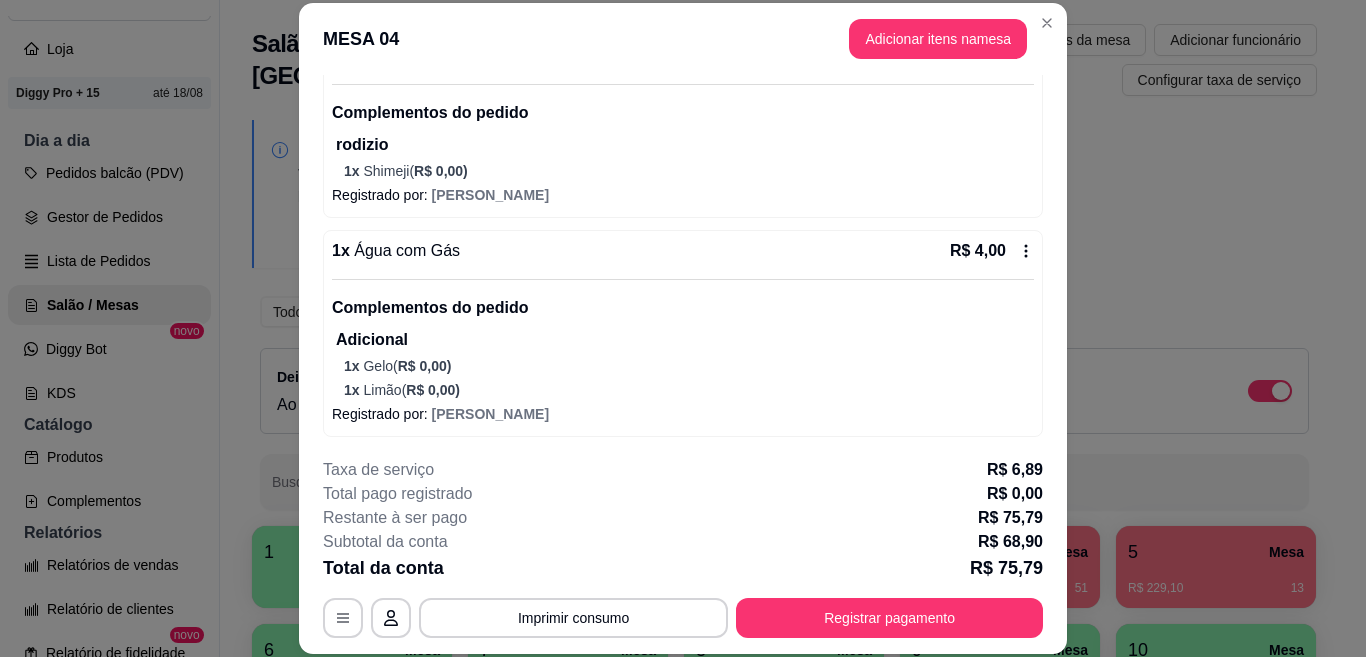 scroll, scrollTop: 232, scrollLeft: 0, axis: vertical 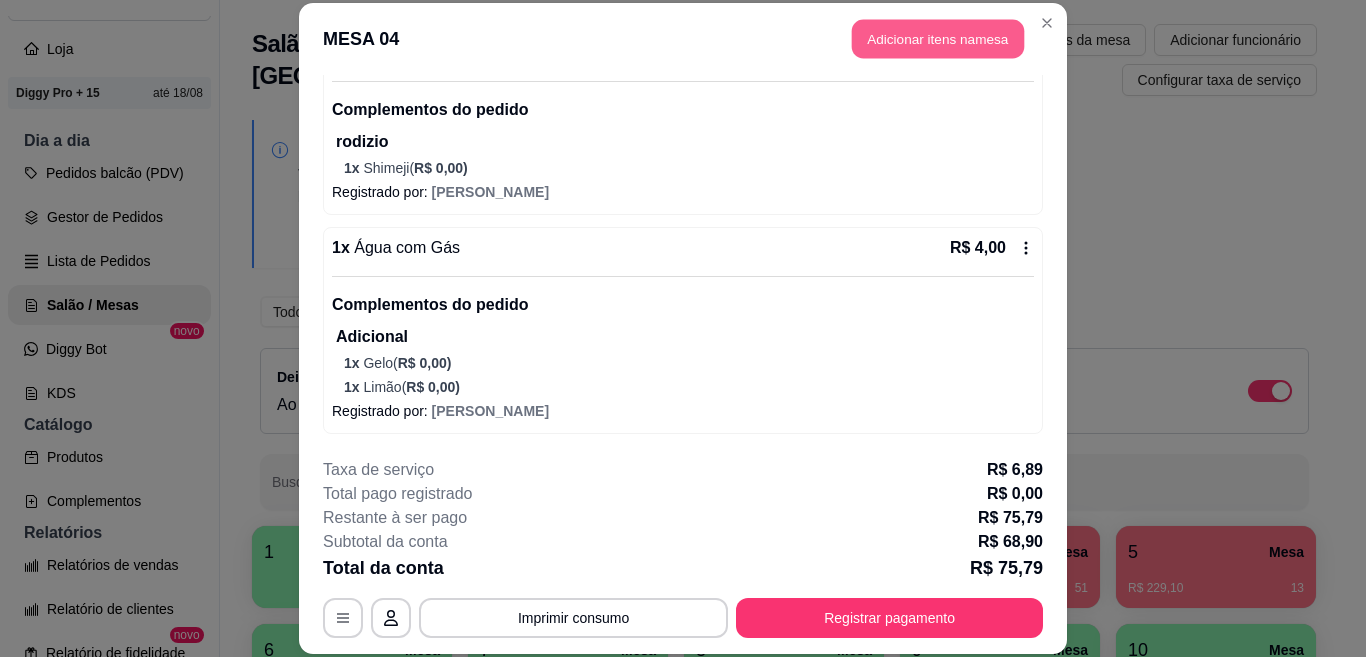 click on "Adicionar itens na  mesa" at bounding box center (938, 39) 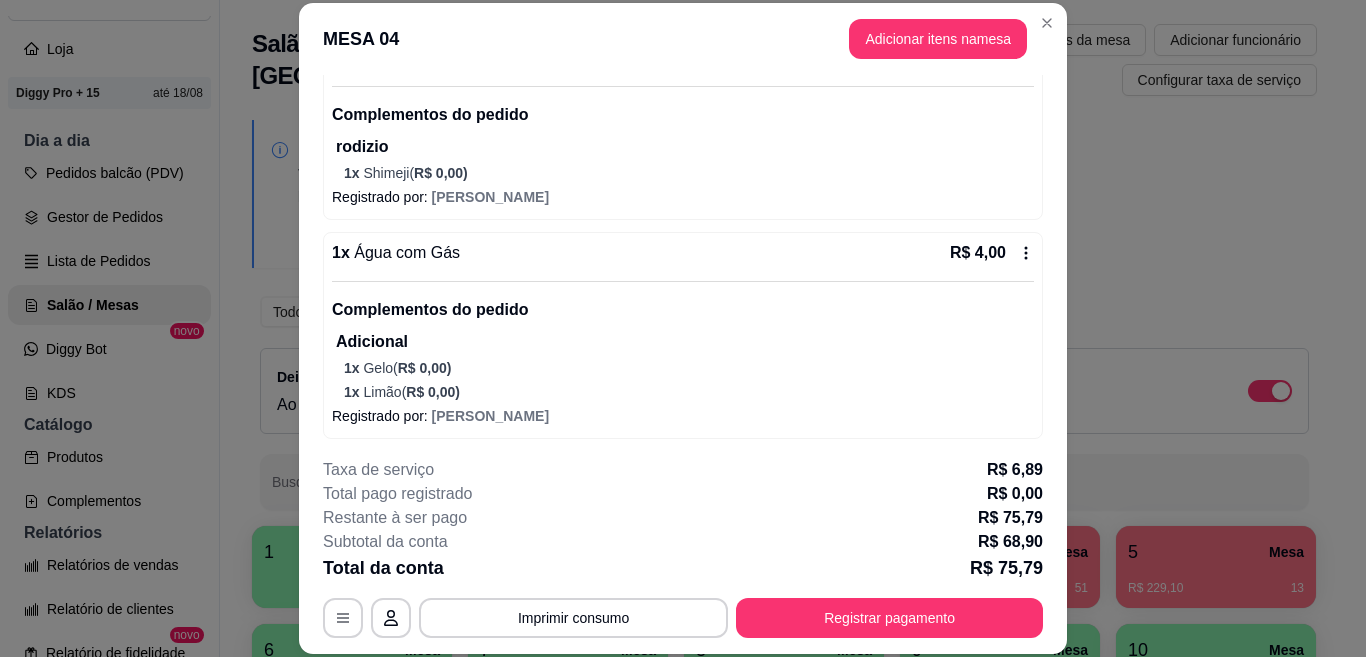 scroll, scrollTop: 232, scrollLeft: 0, axis: vertical 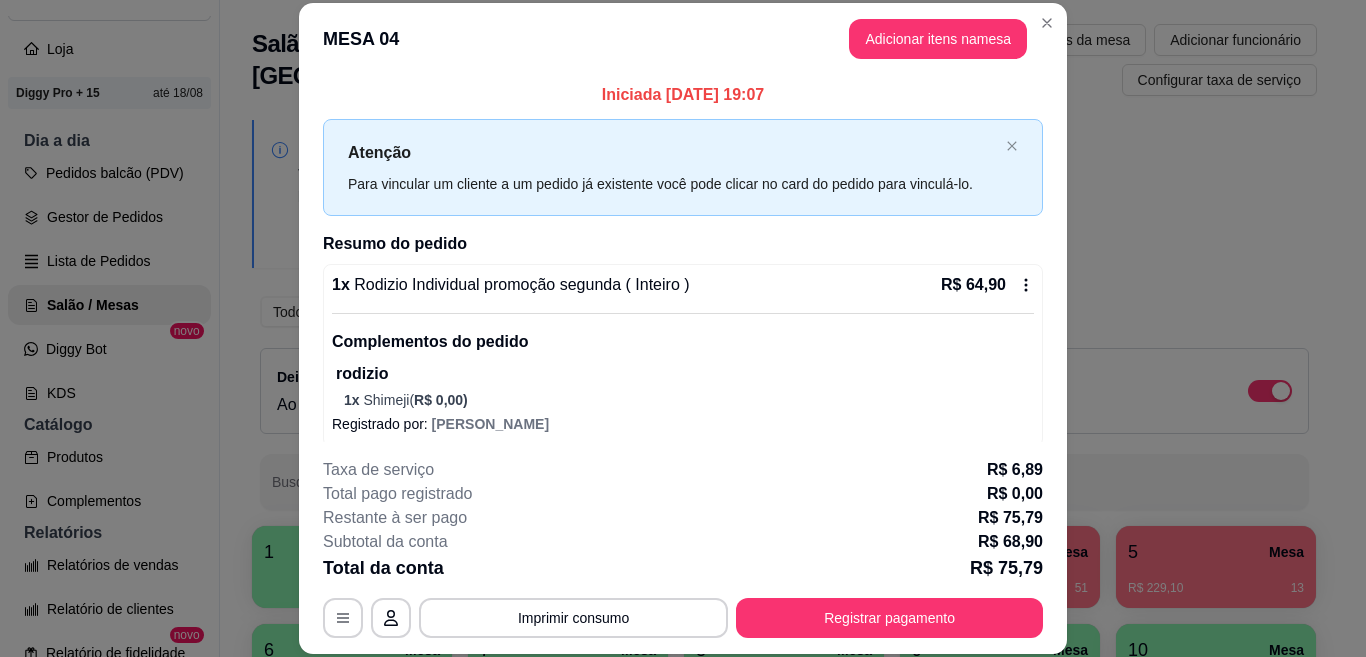click on "MESA 04 Adicionar itens na  mesa" at bounding box center (683, 39) 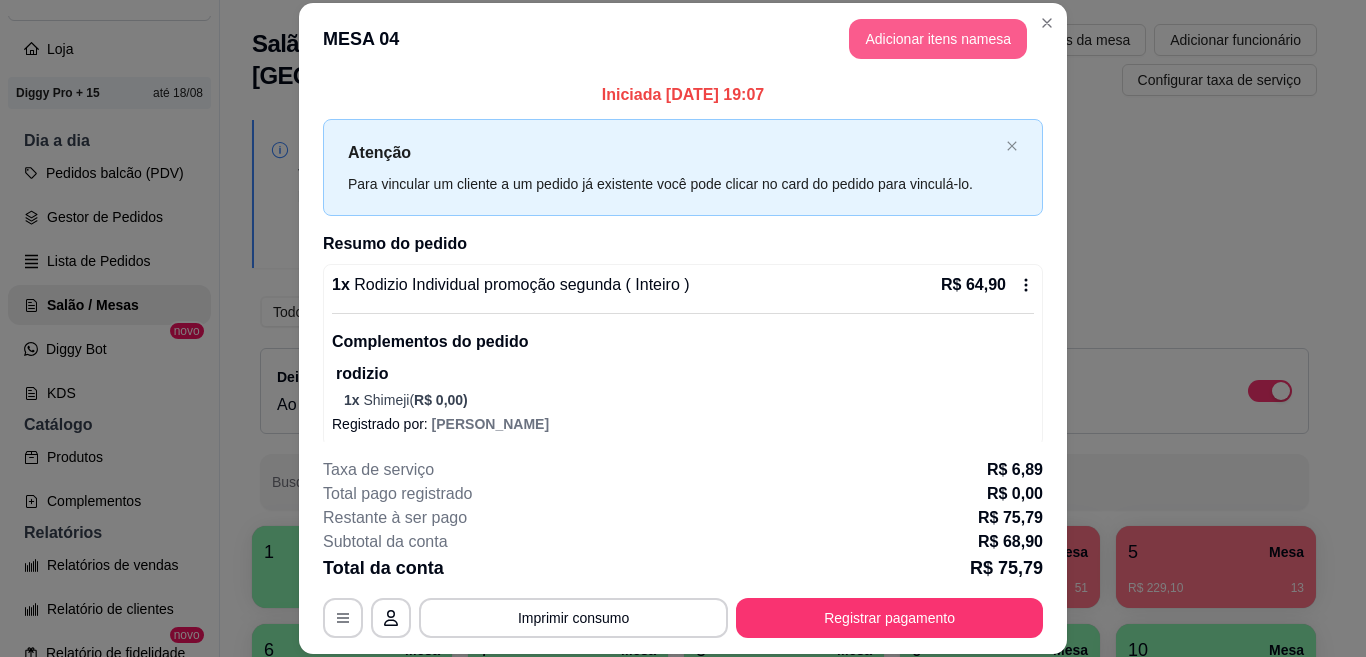 click on "Adicionar itens na  mesa" at bounding box center [938, 39] 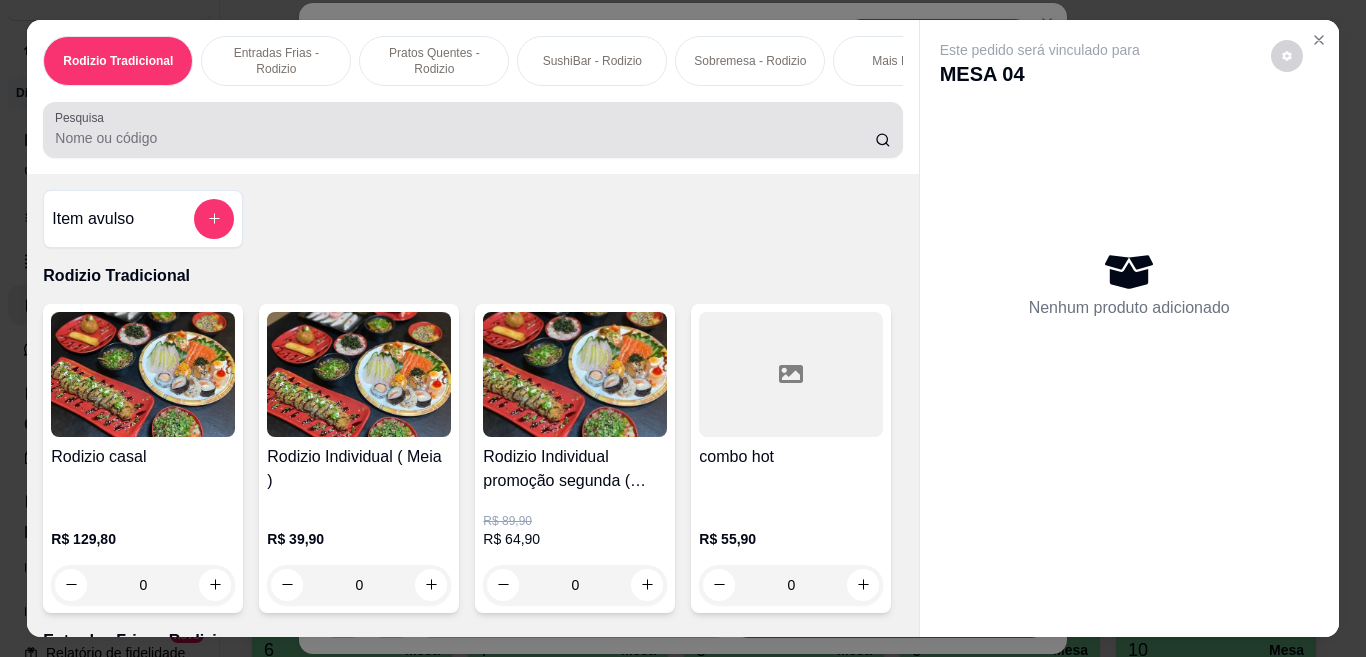 click at bounding box center [472, 130] 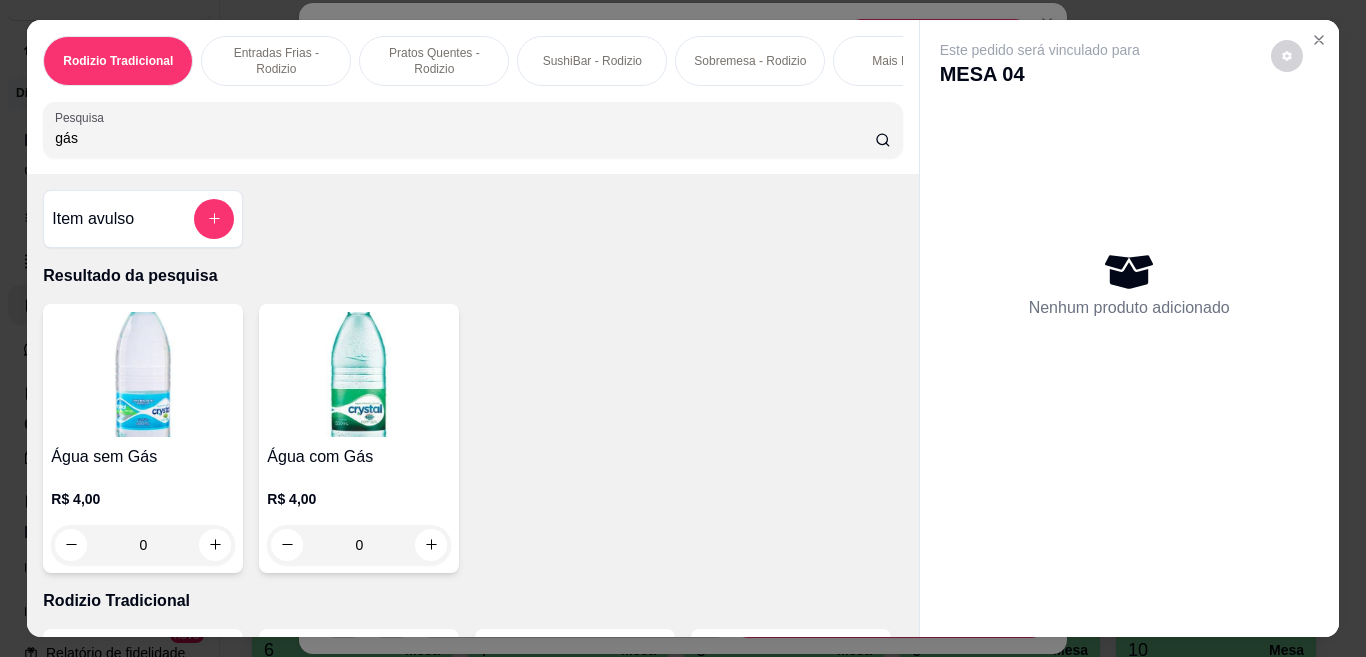 type on "gás" 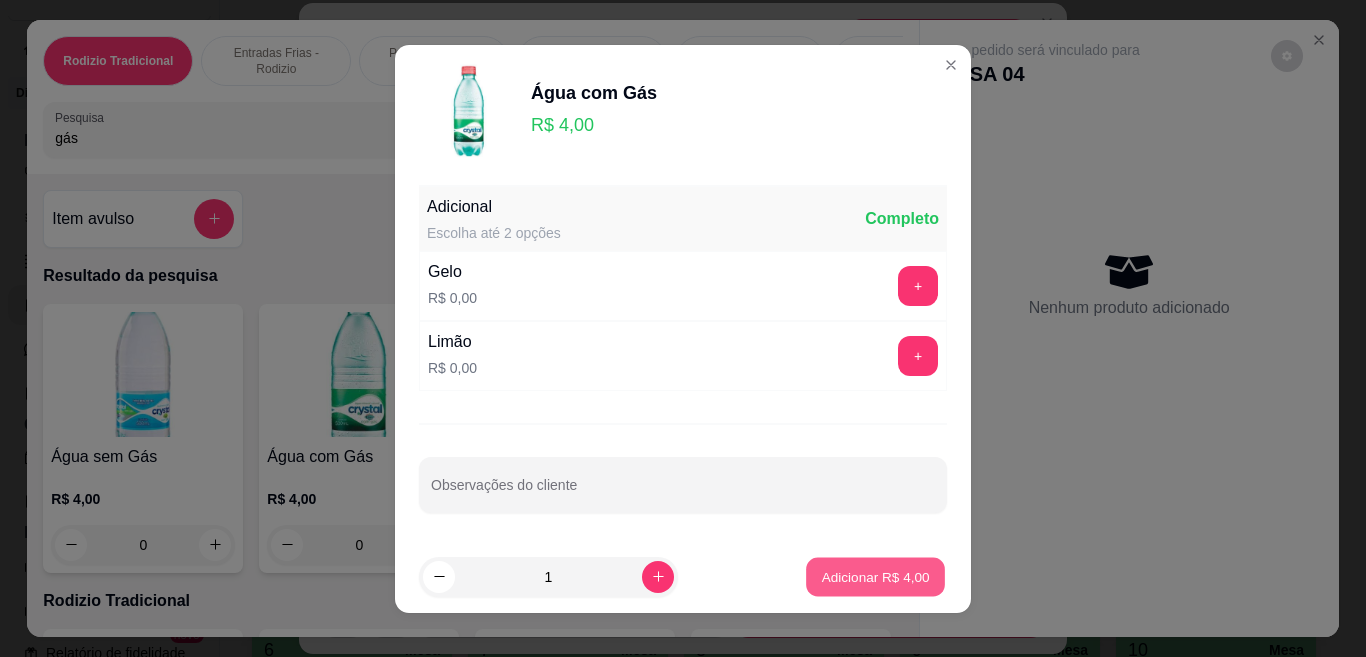 click on "Adicionar   R$ 4,00" at bounding box center [875, 576] 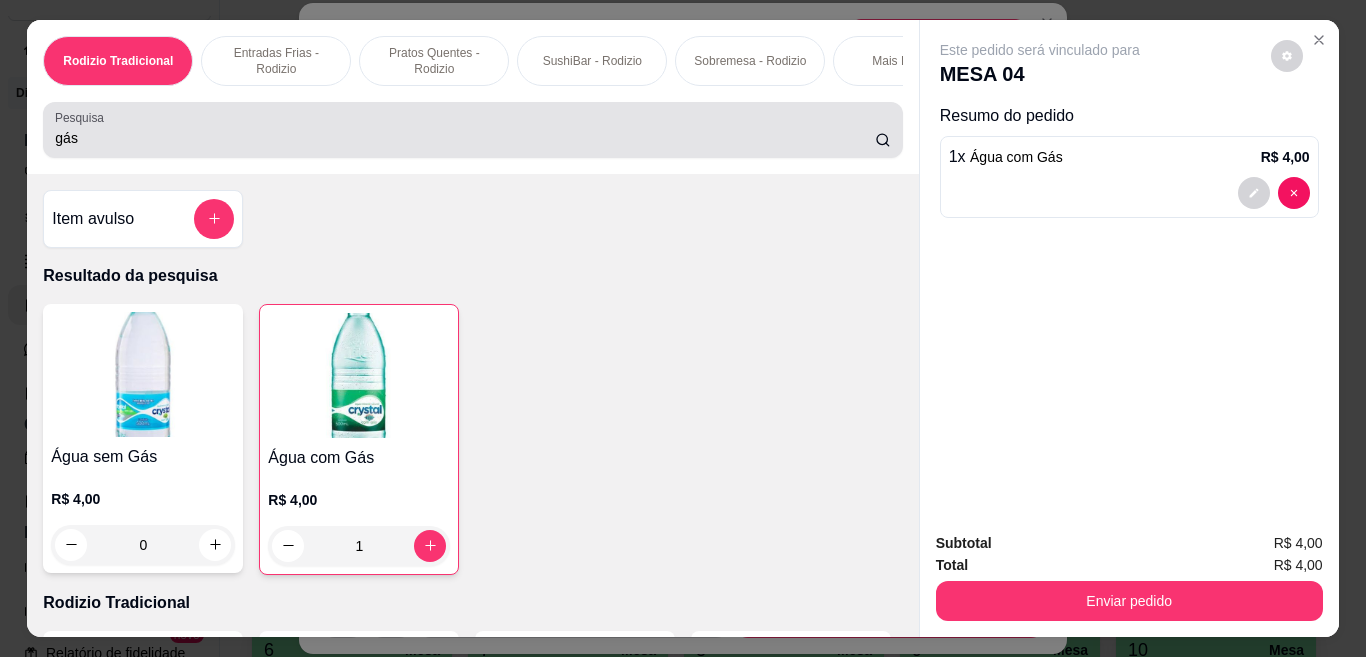 click on "Pesquisa gás" at bounding box center [472, 130] 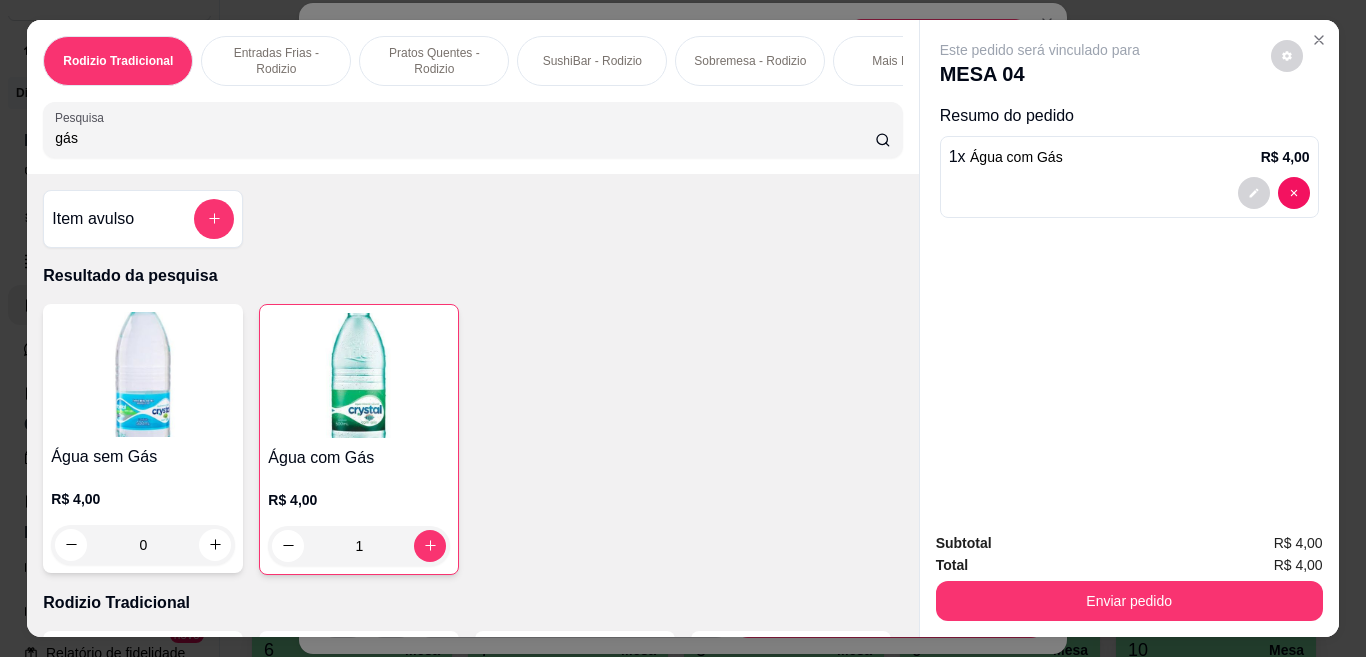 click on "Pesquisa gás" at bounding box center [472, 130] 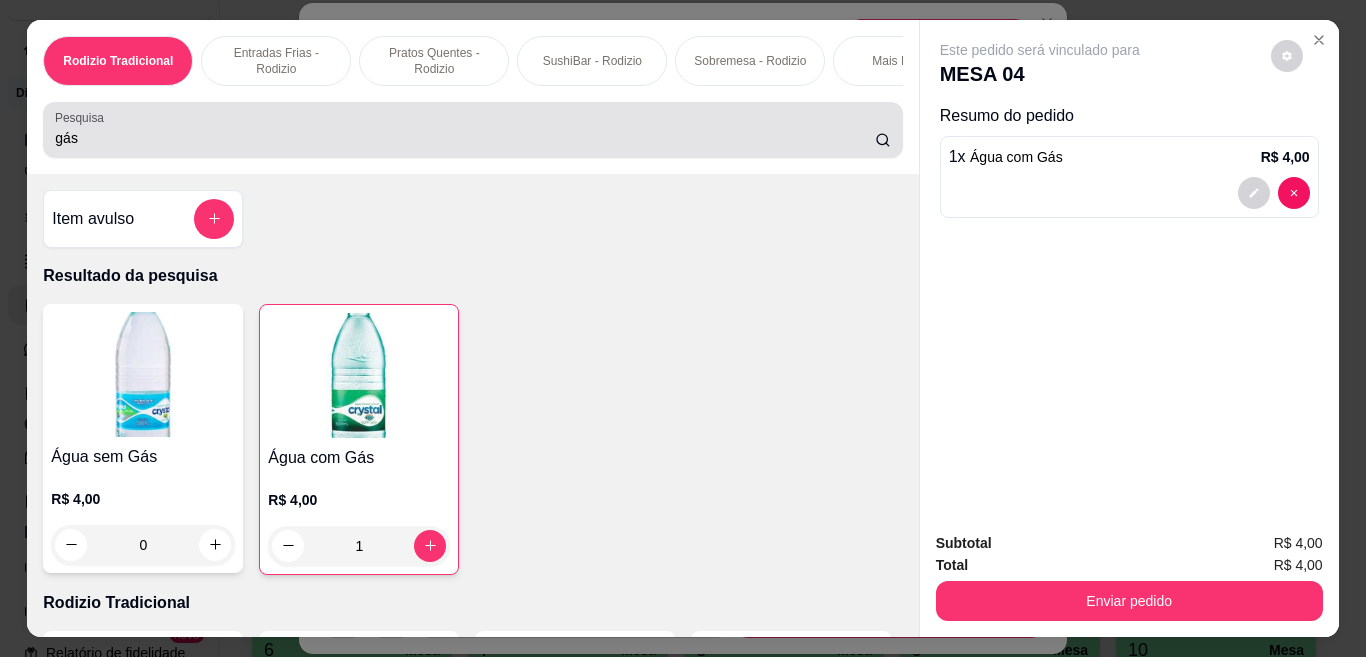 click on "Pesquisa gás" at bounding box center (472, 130) 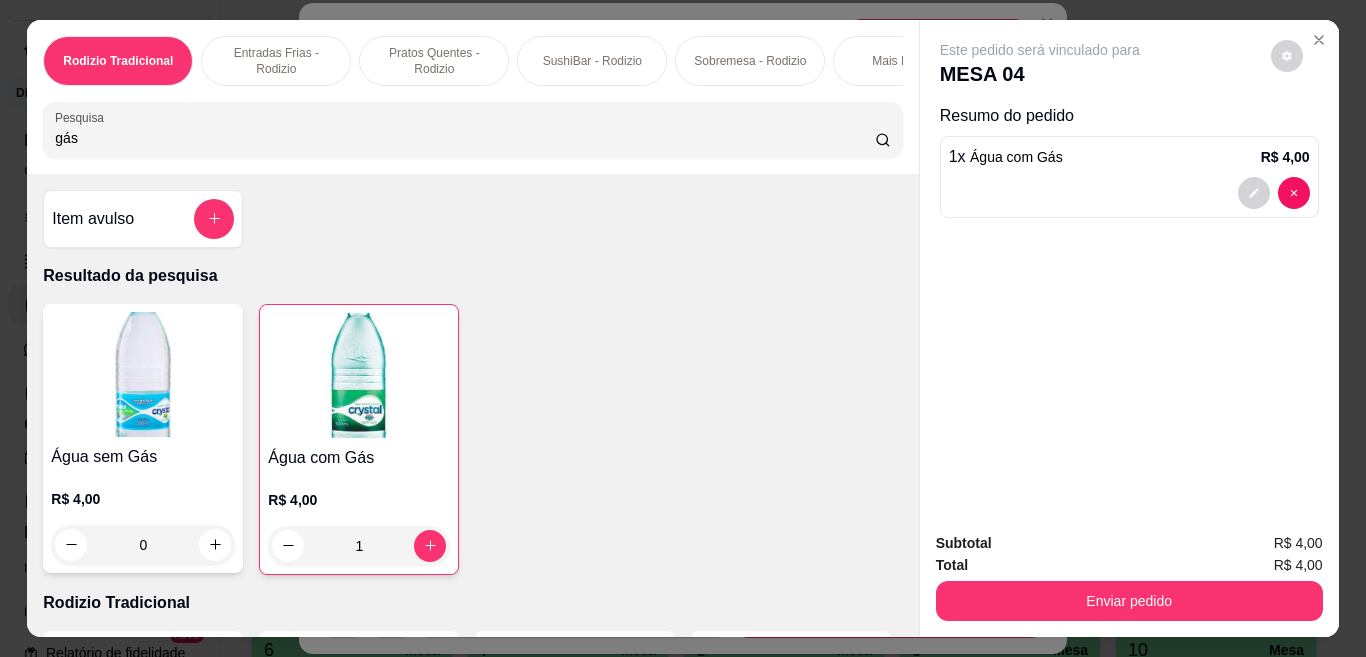 click on "Pesquisa gás" at bounding box center (472, 130) 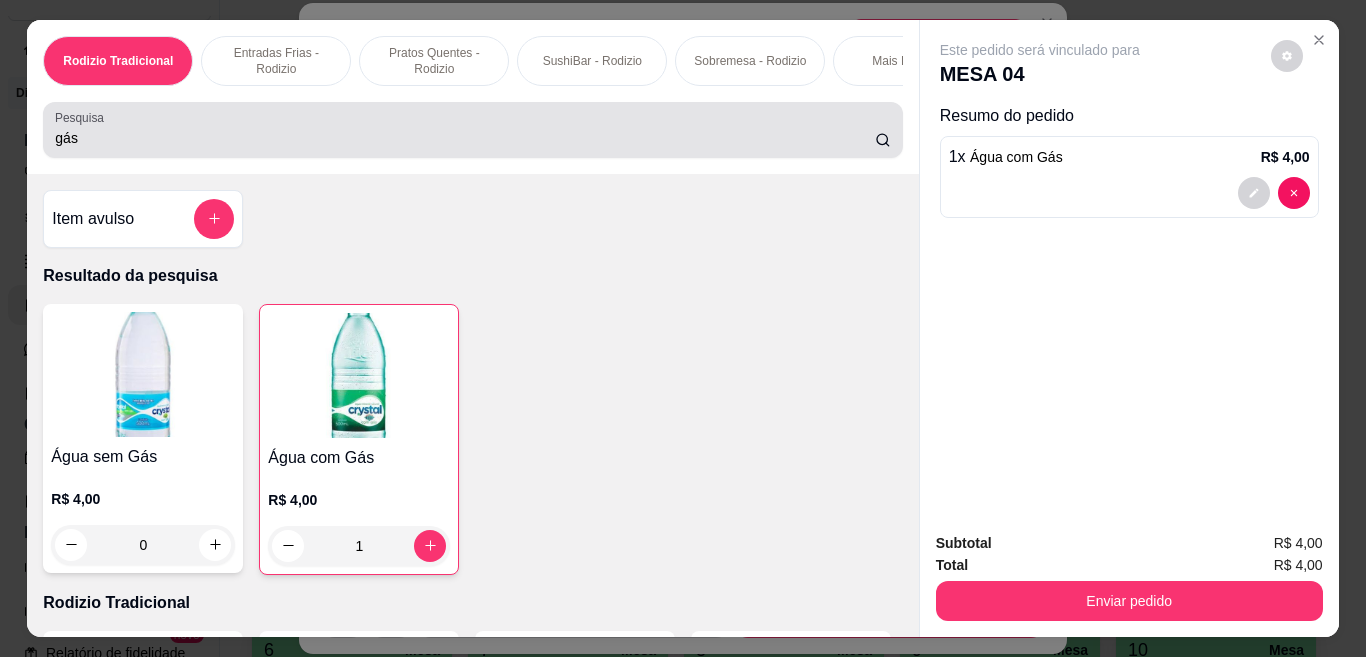click on "Pesquisa gás" at bounding box center [472, 130] 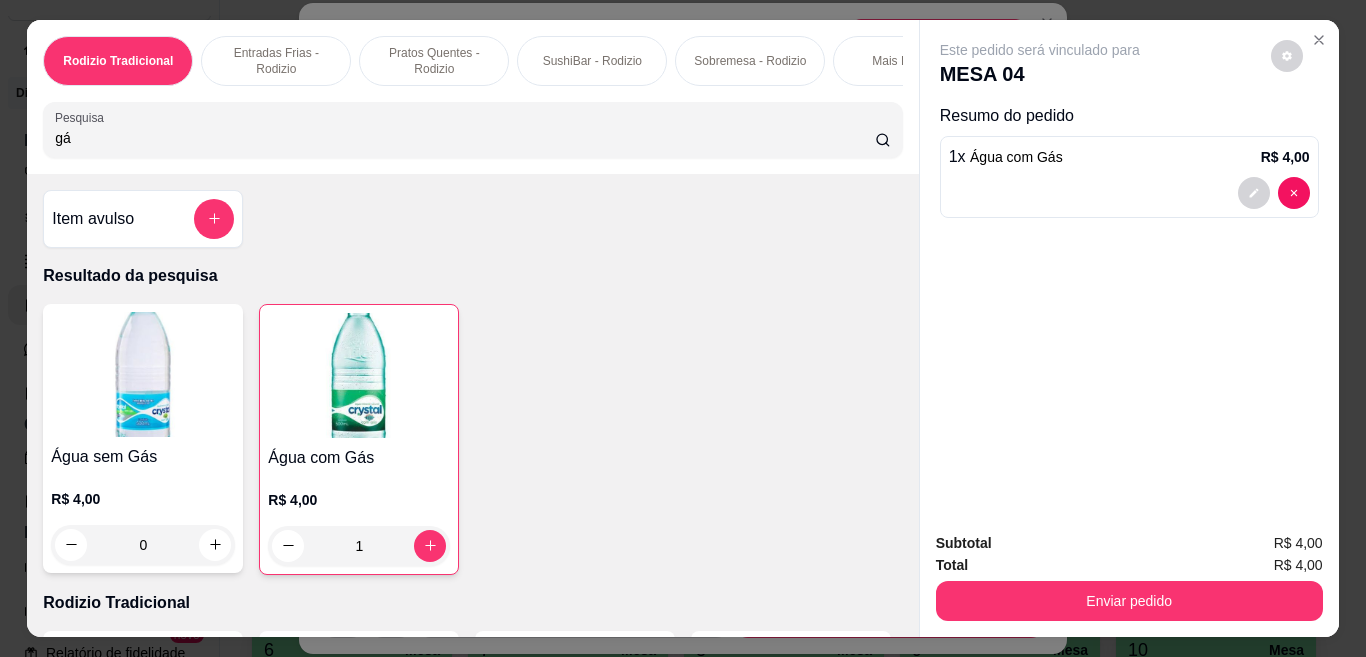 type on "g" 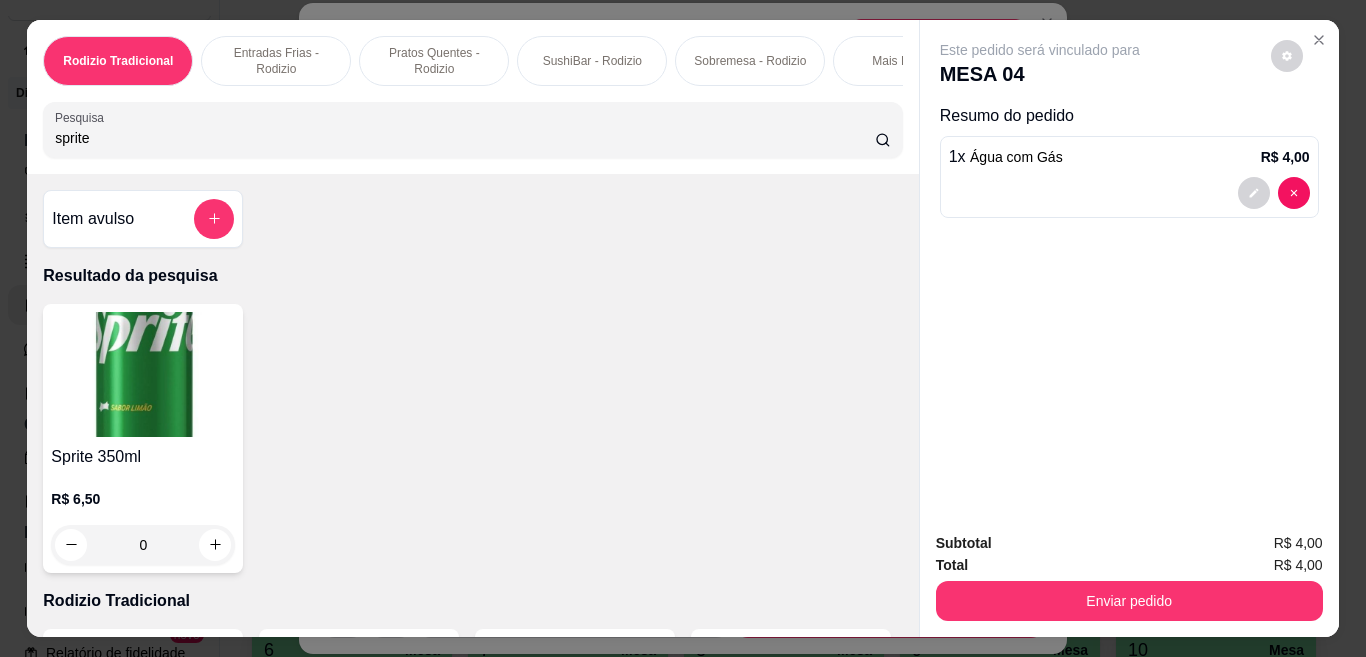 type on "sprite" 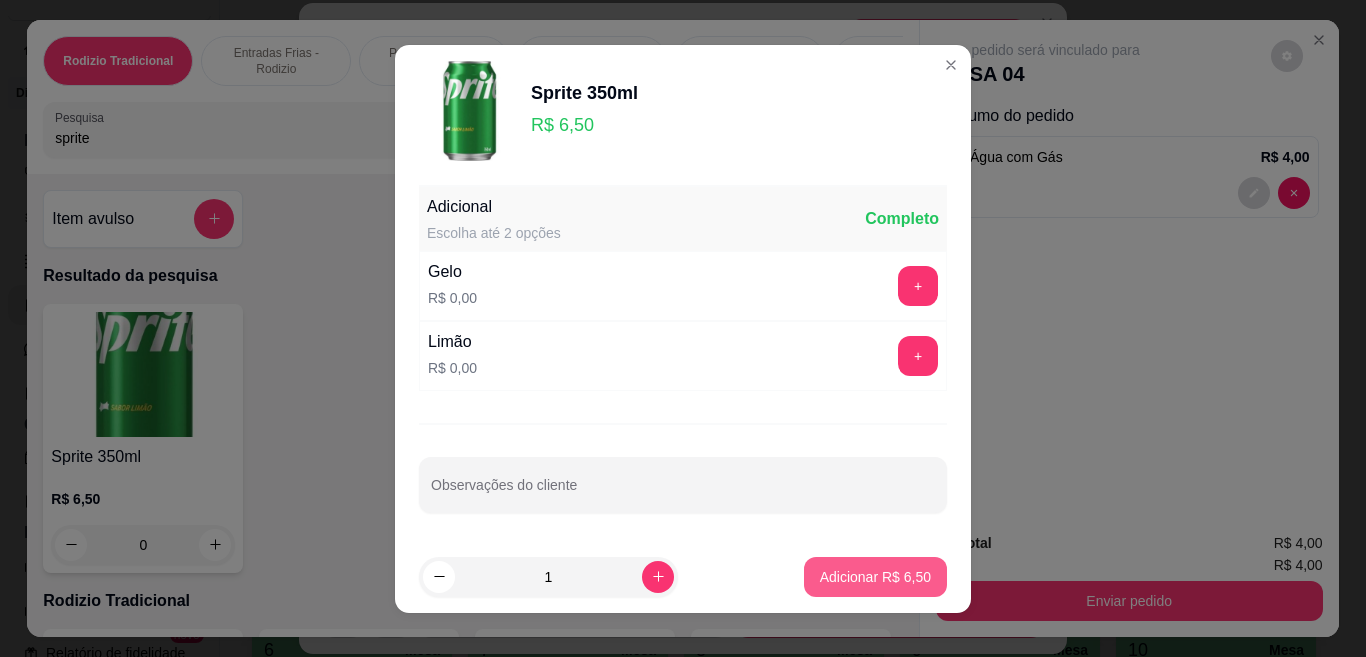 click on "Adicionar   R$ 6,50" at bounding box center (875, 577) 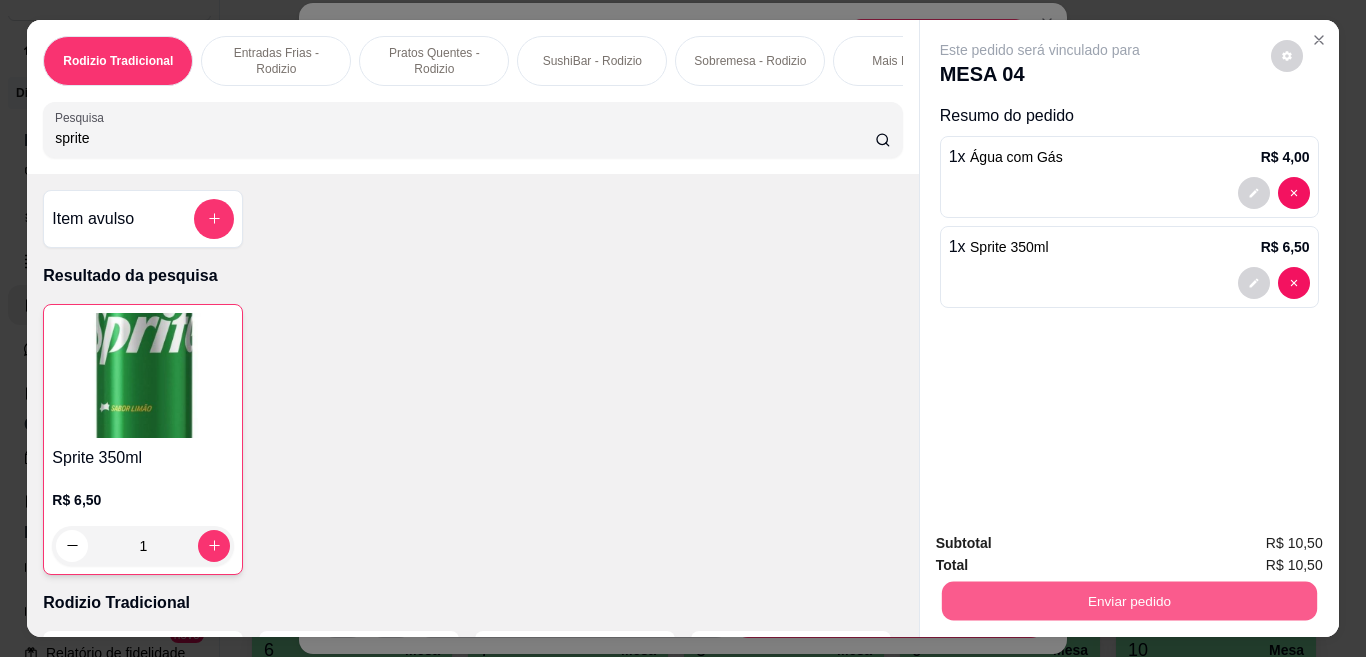 click on "Enviar pedido" at bounding box center (1128, 601) 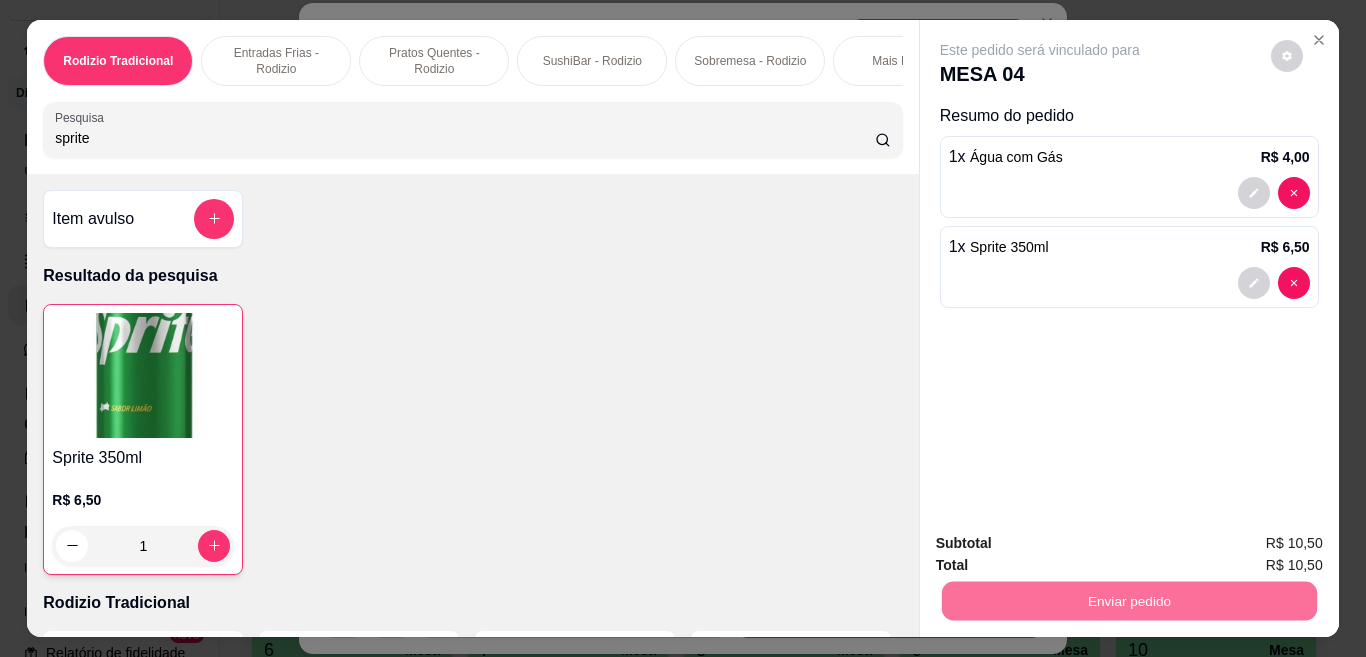click on "Não registrar e enviar pedido" at bounding box center (1062, 544) 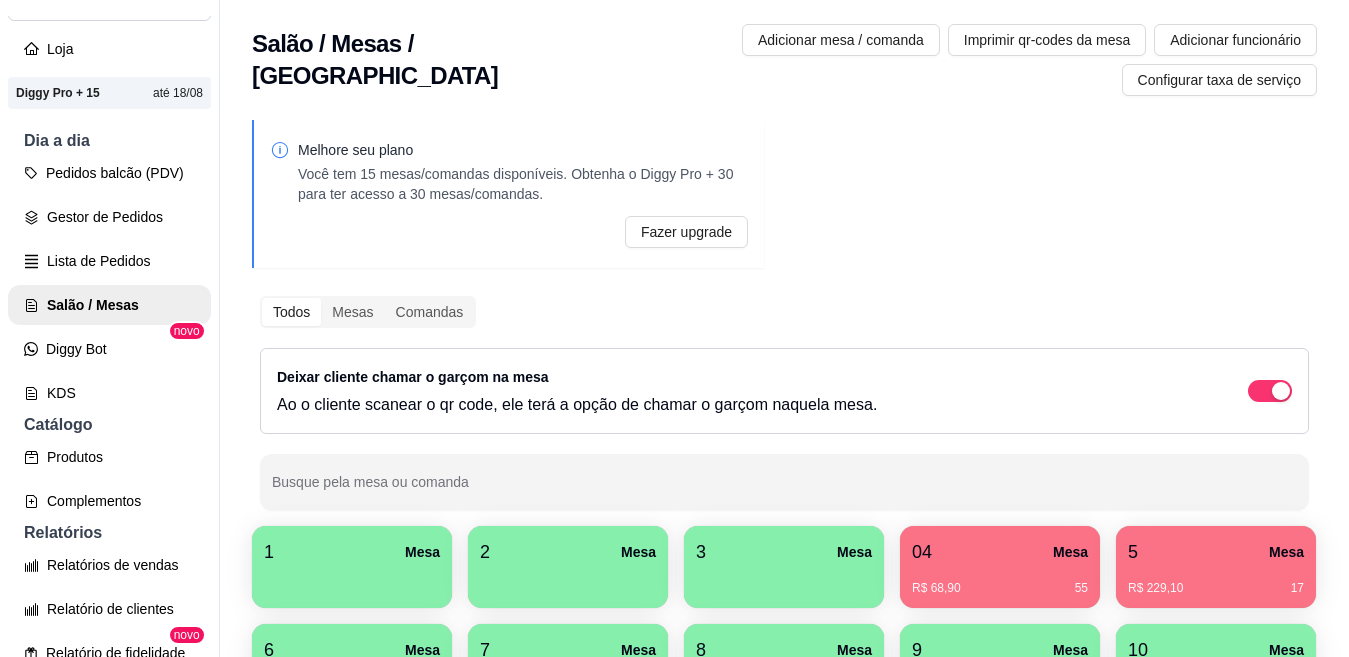 click at bounding box center [352, 581] 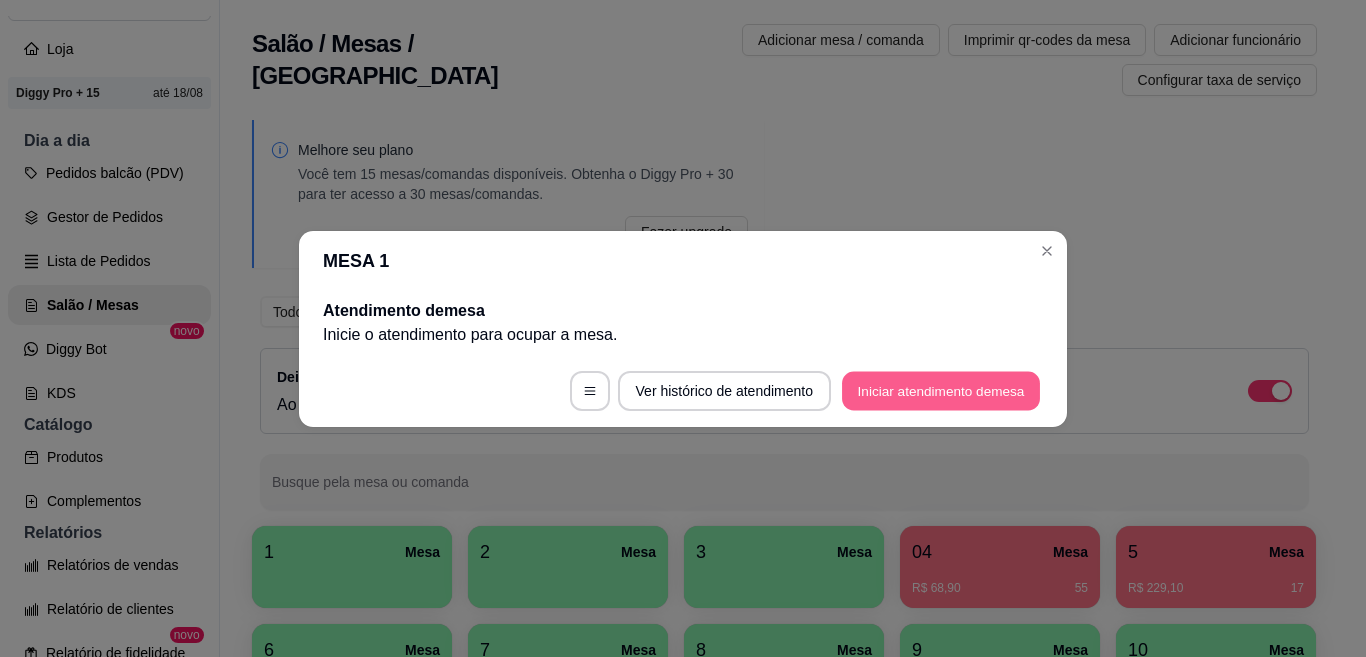 click on "Iniciar atendimento de  mesa" at bounding box center [941, 390] 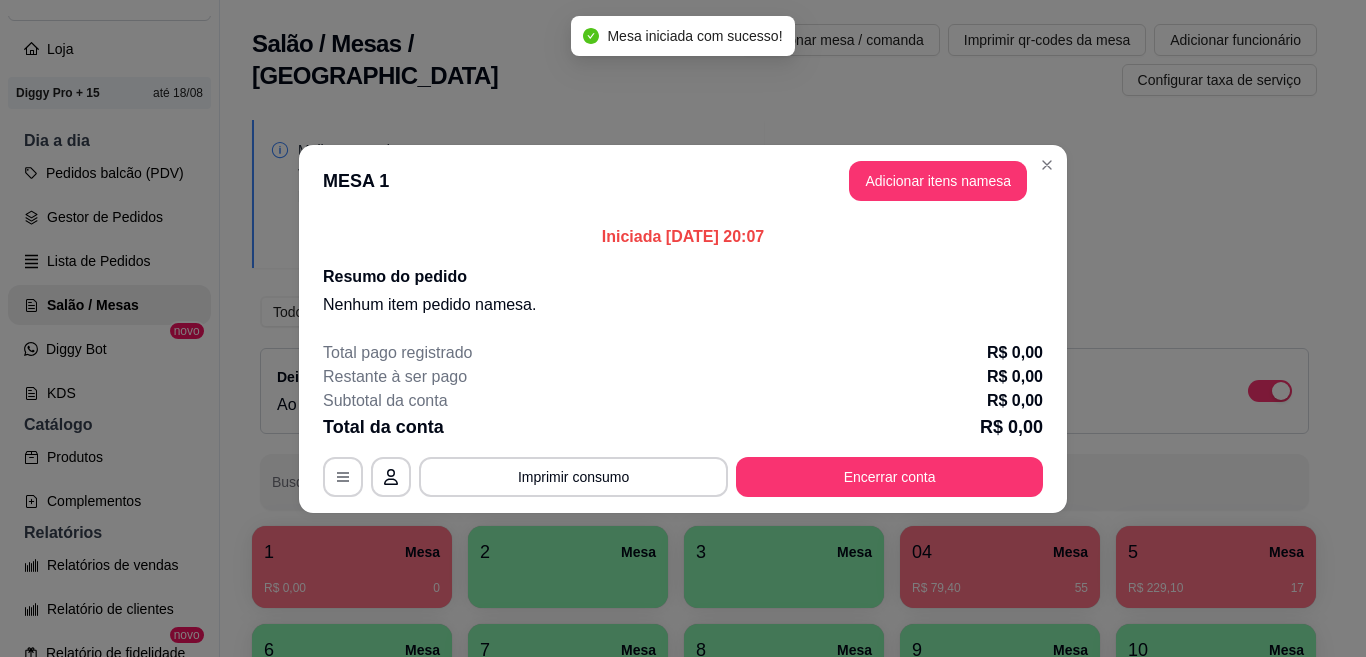 click on "MESA 1 Adicionar itens na  mesa" at bounding box center (683, 181) 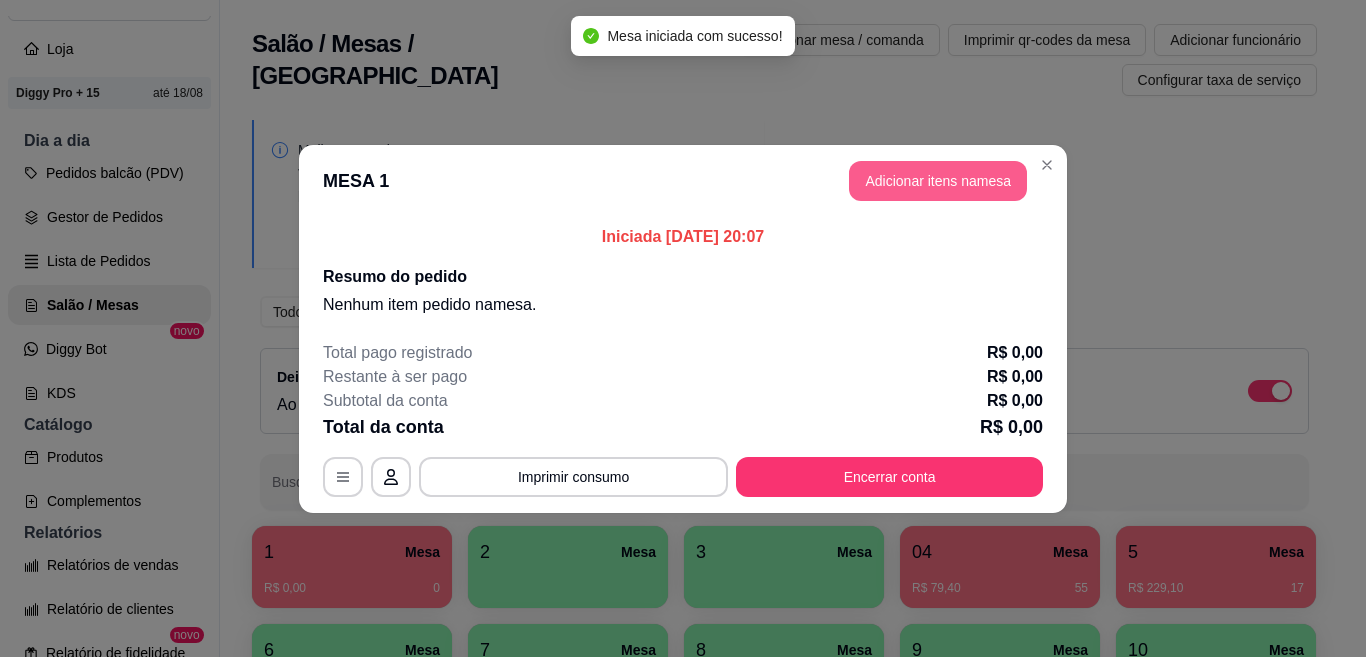 click on "Adicionar itens na  mesa" at bounding box center (938, 181) 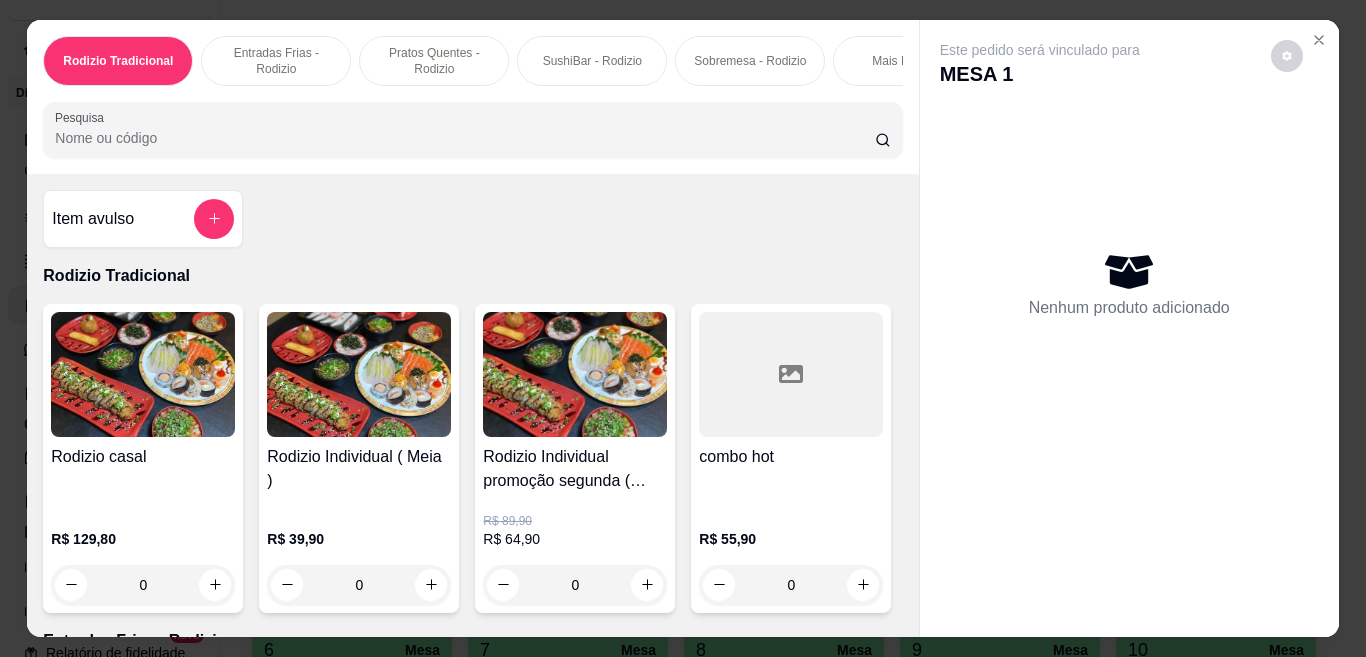 click on "0" at bounding box center (575, 585) 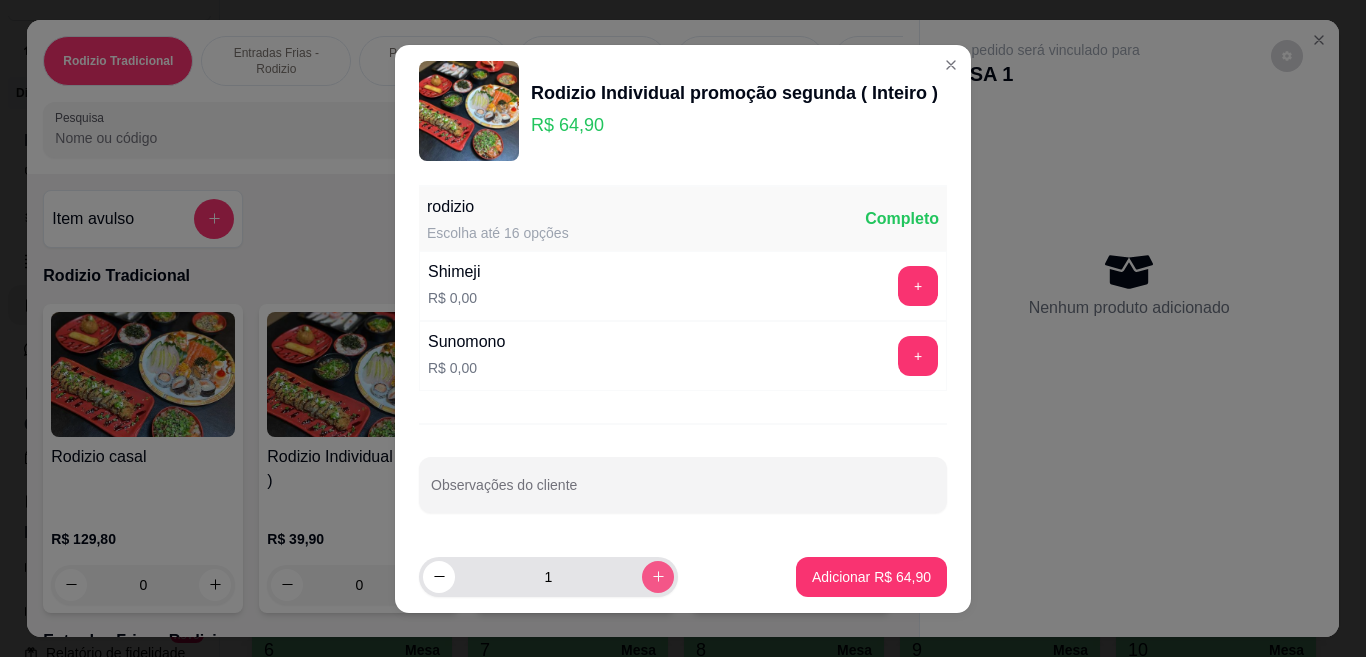 click at bounding box center (658, 577) 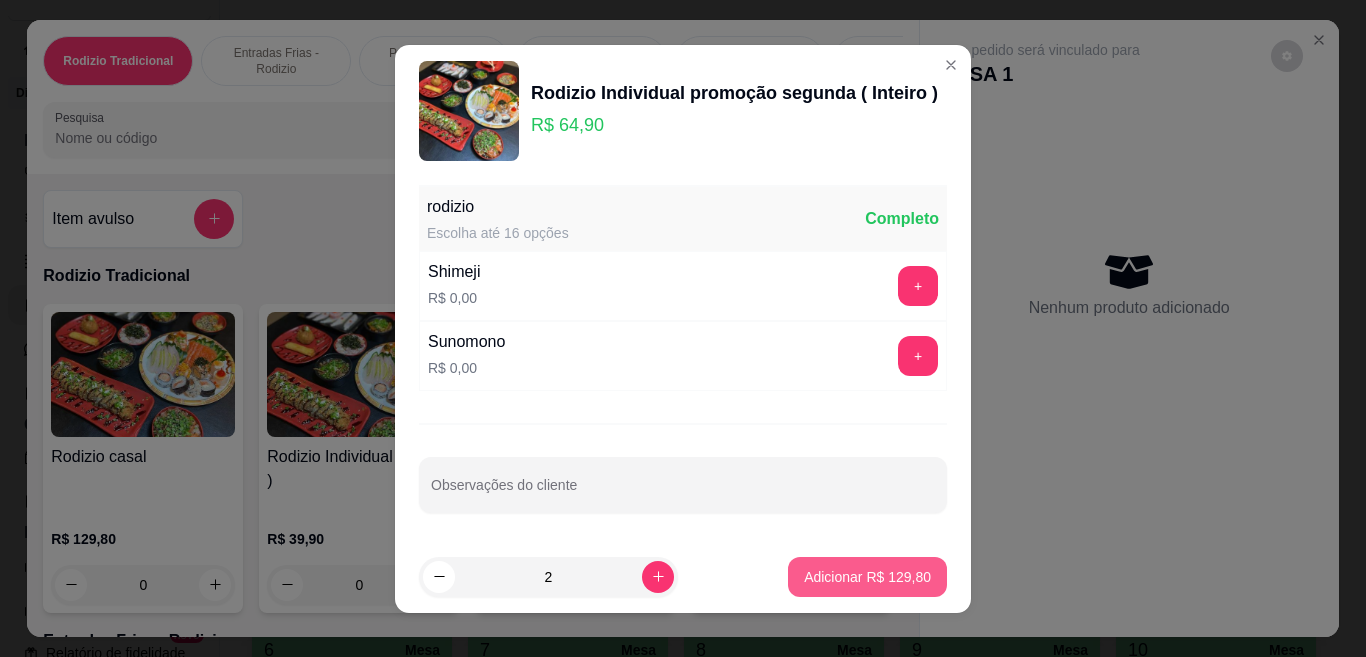 click on "Adicionar   R$ 129,80" at bounding box center (867, 577) 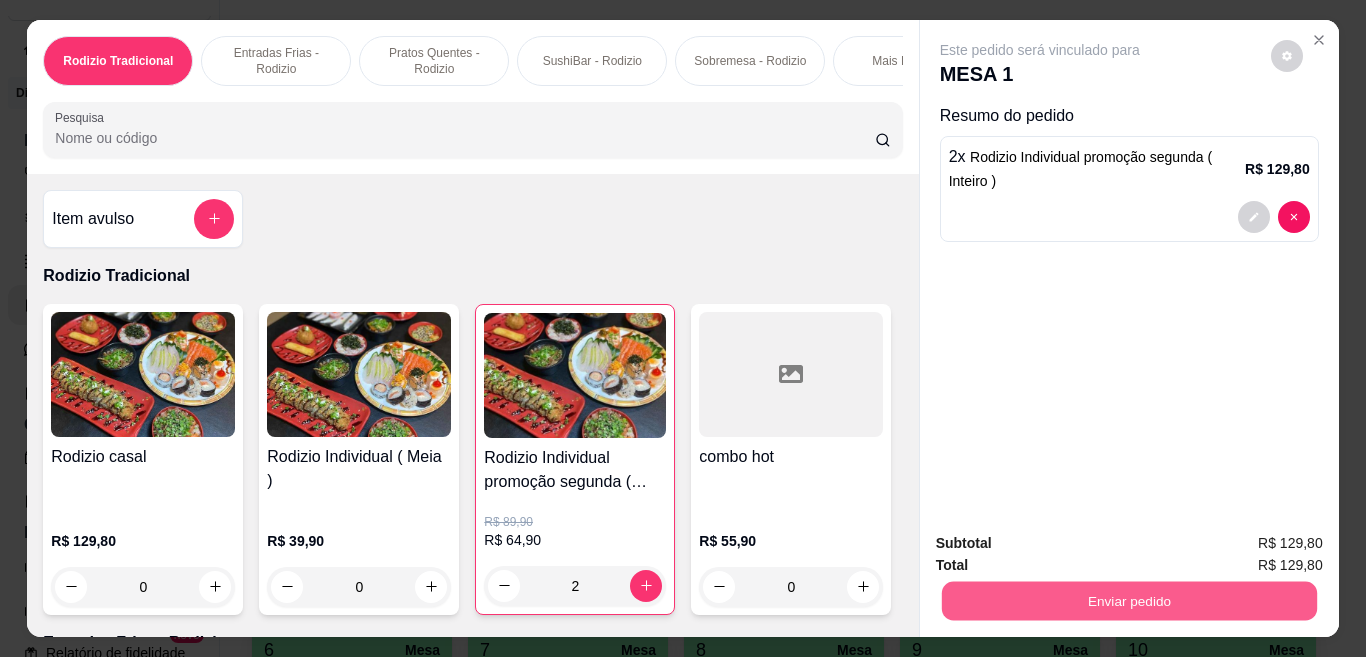 click on "Enviar pedido" at bounding box center (1128, 601) 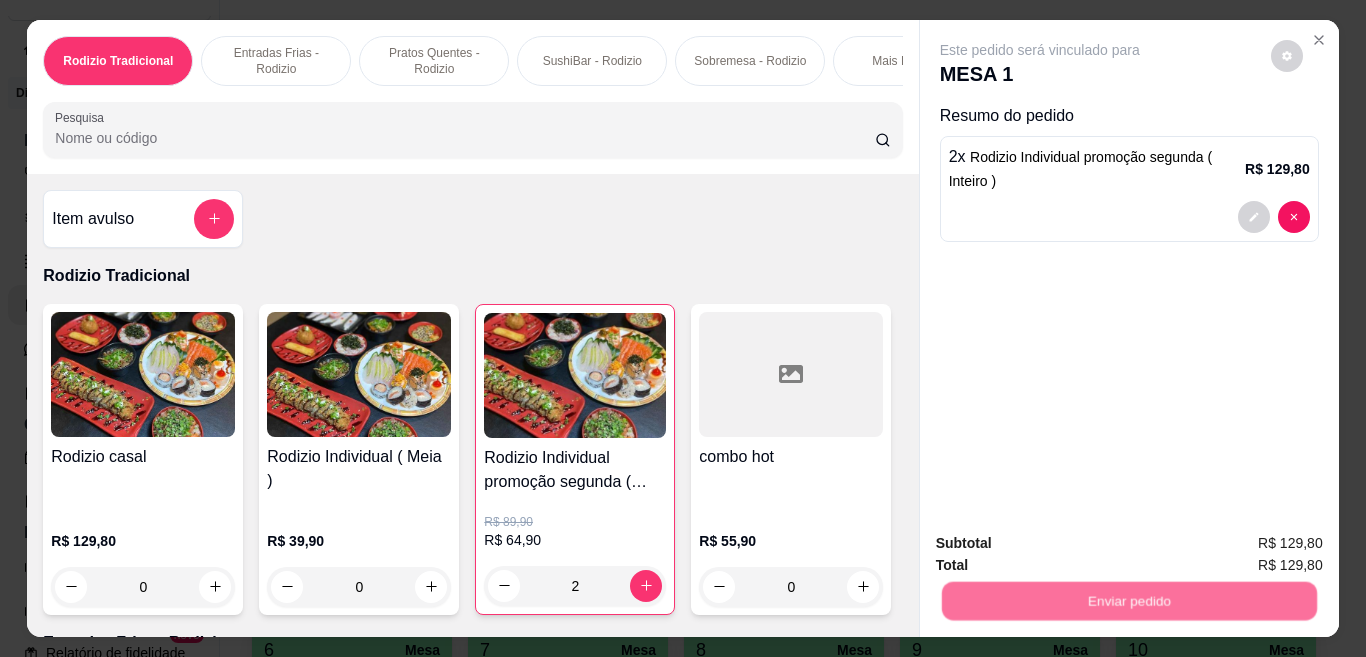click on "Não registrar e enviar pedido" at bounding box center [1062, 543] 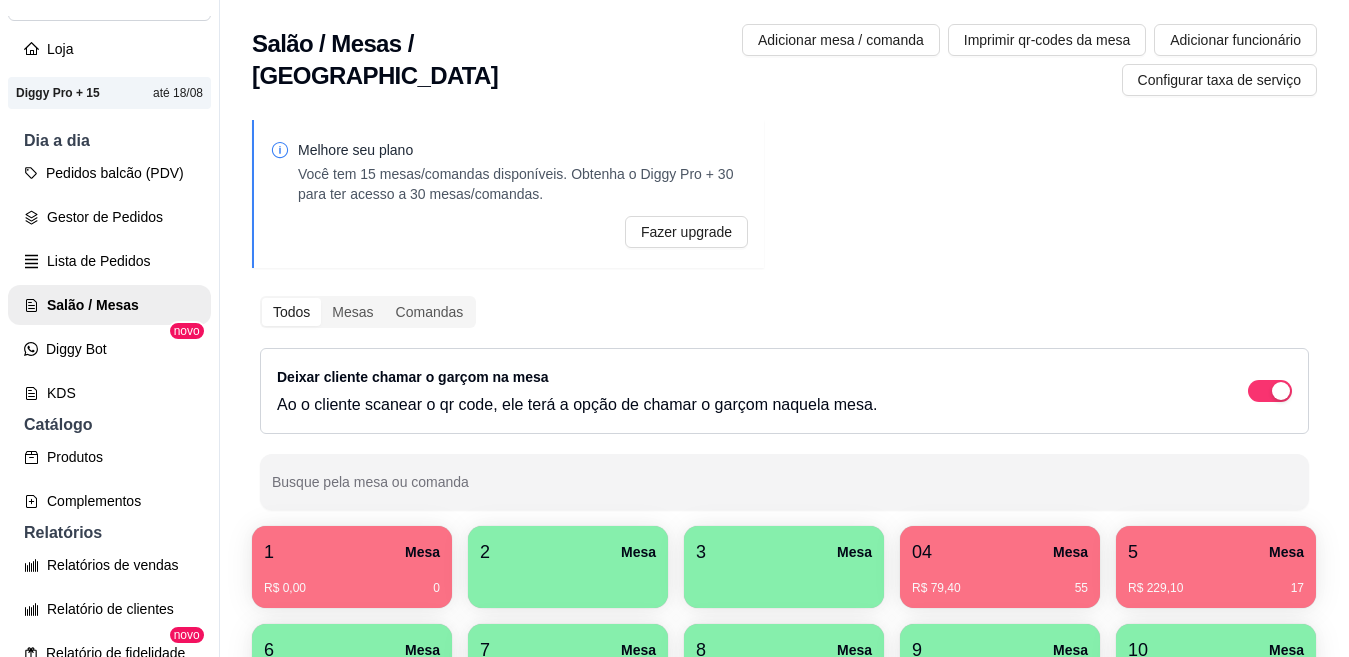 click at bounding box center (568, 581) 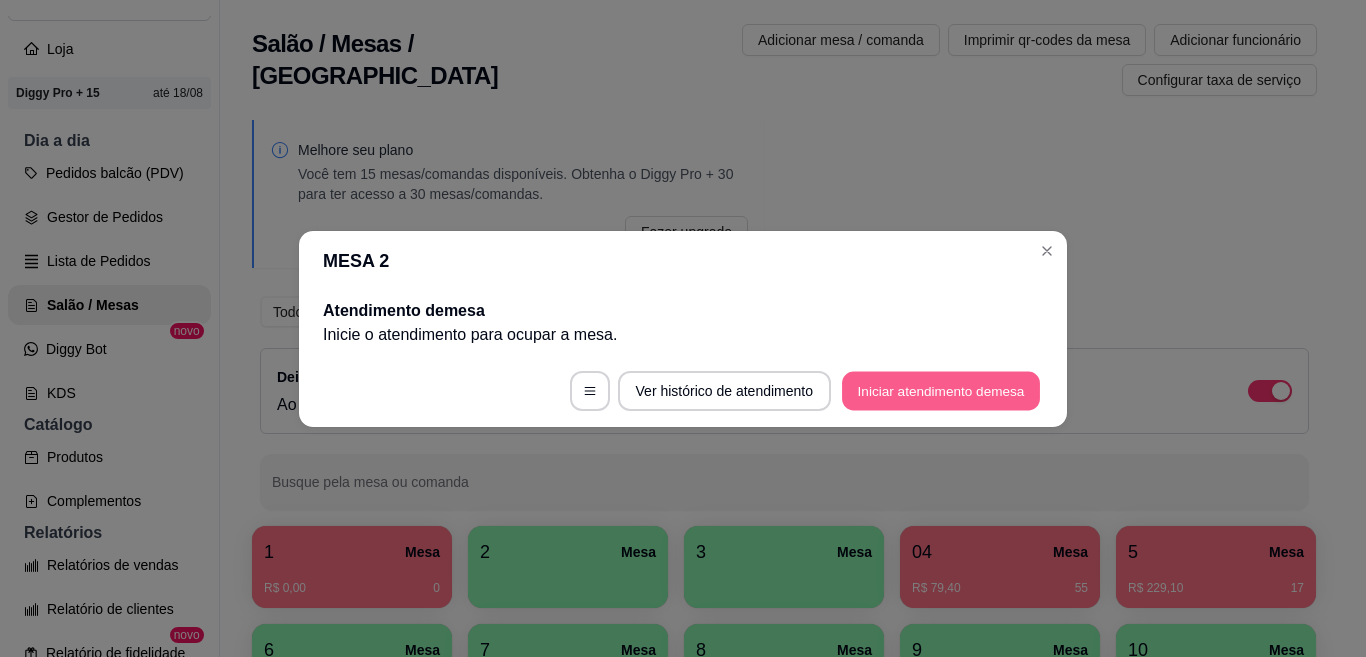 click on "Iniciar atendimento de  mesa" at bounding box center [941, 390] 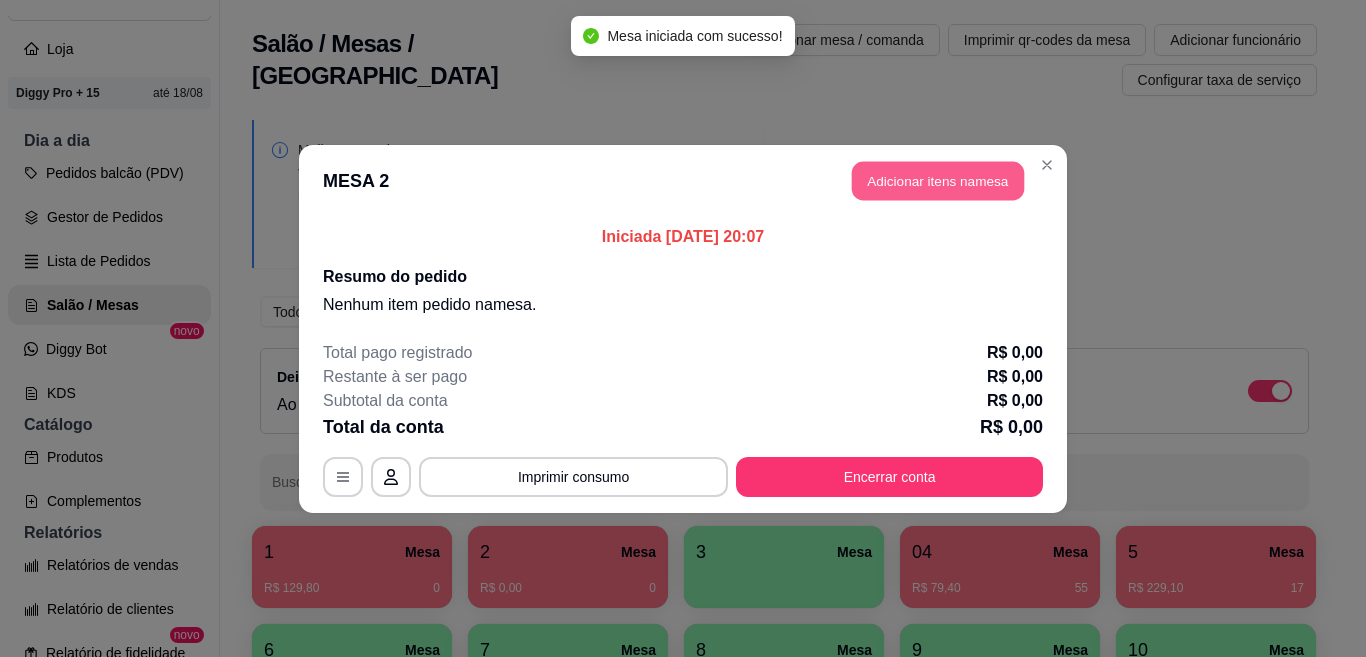 click on "Adicionar itens na  mesa" at bounding box center [938, 180] 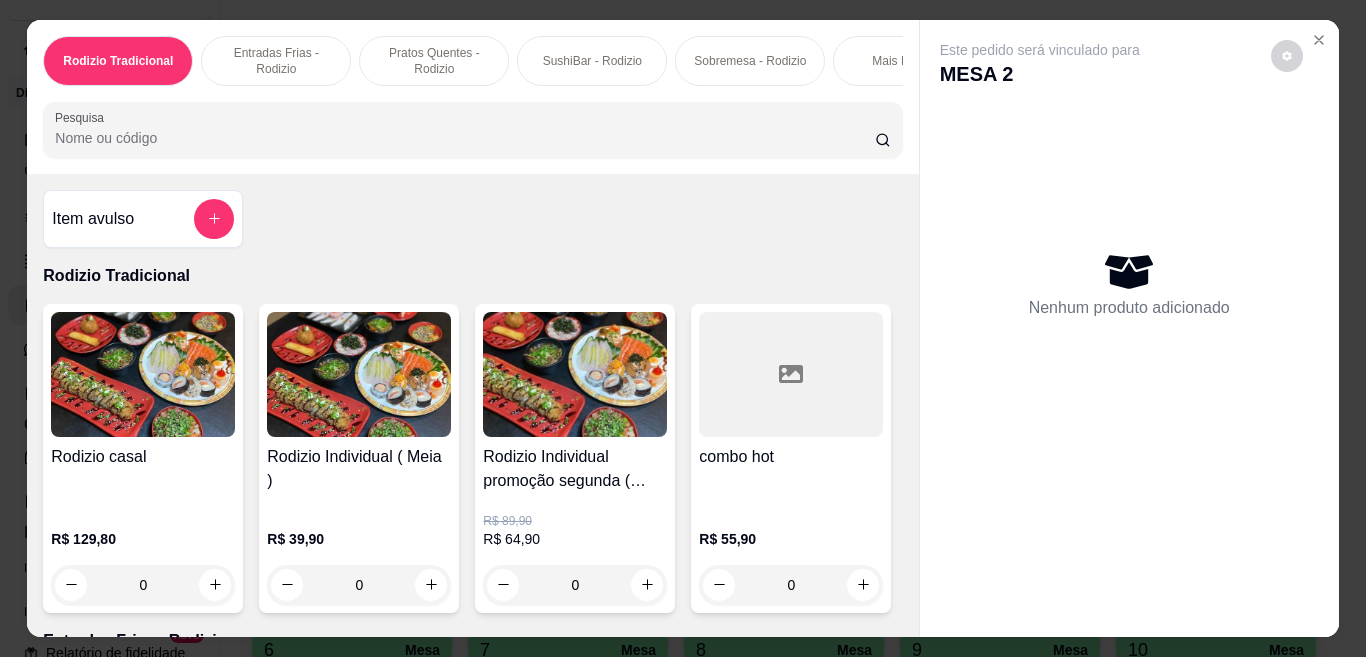 click on "0" at bounding box center (575, 585) 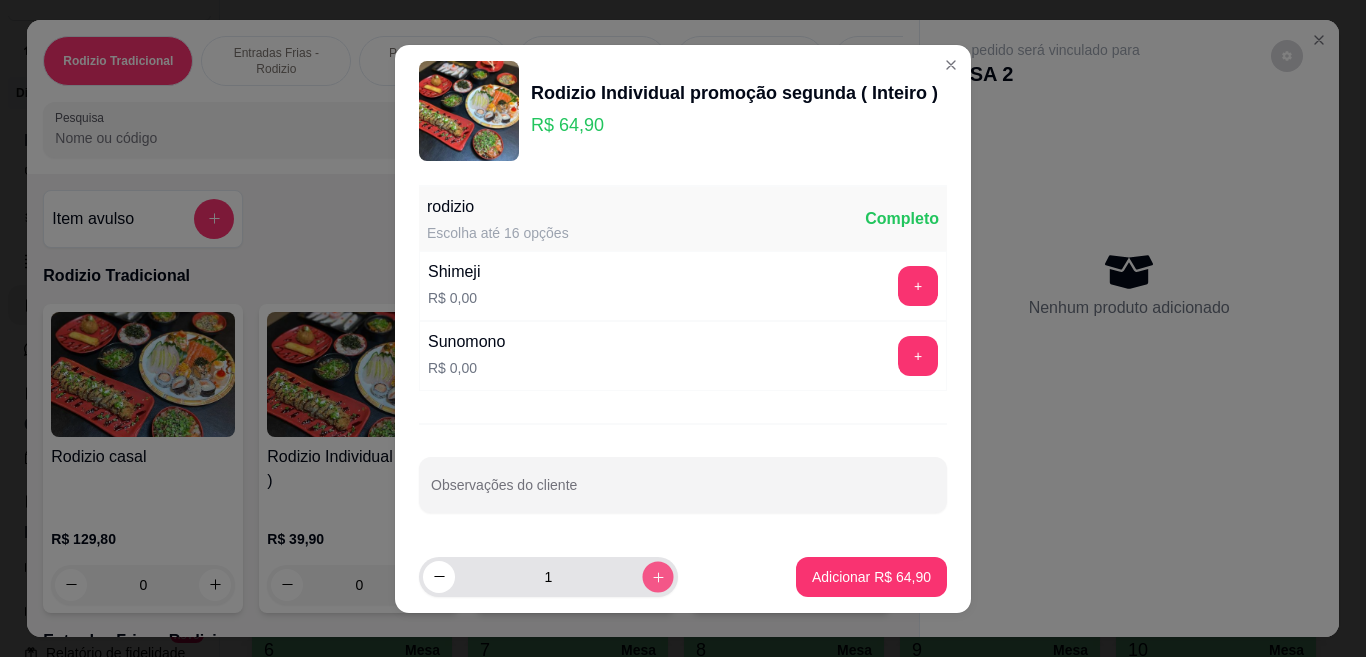 click 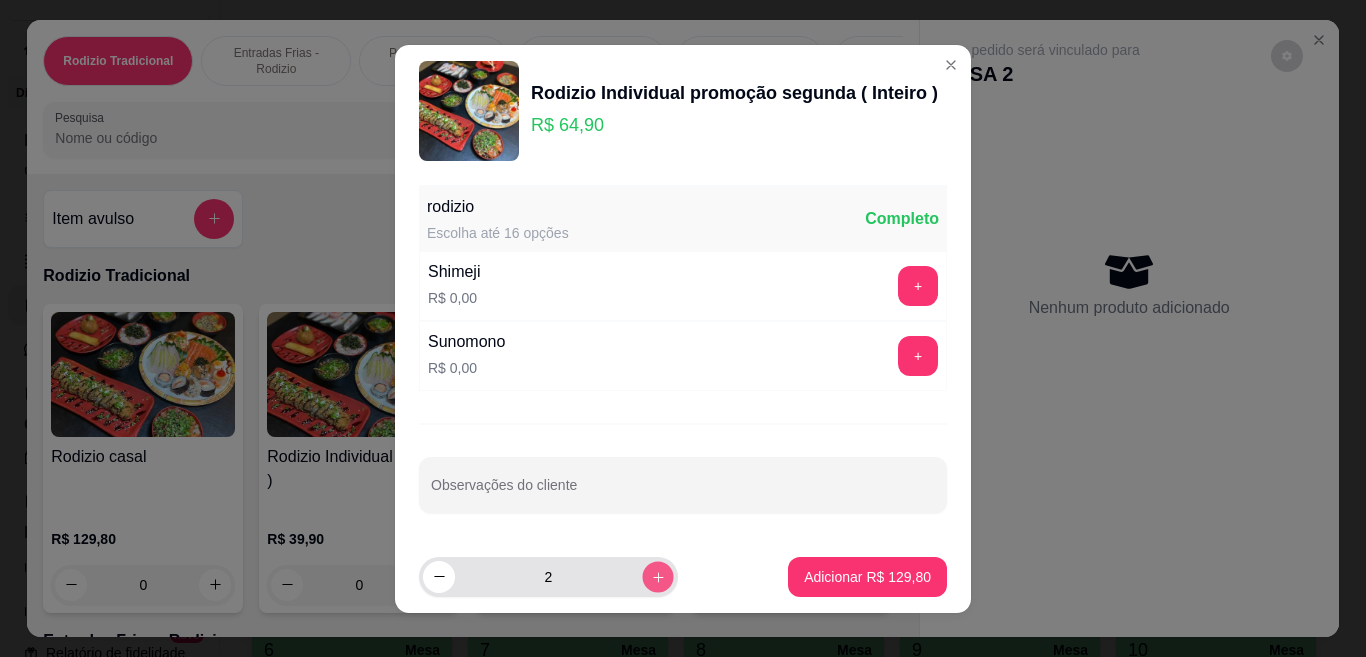 click 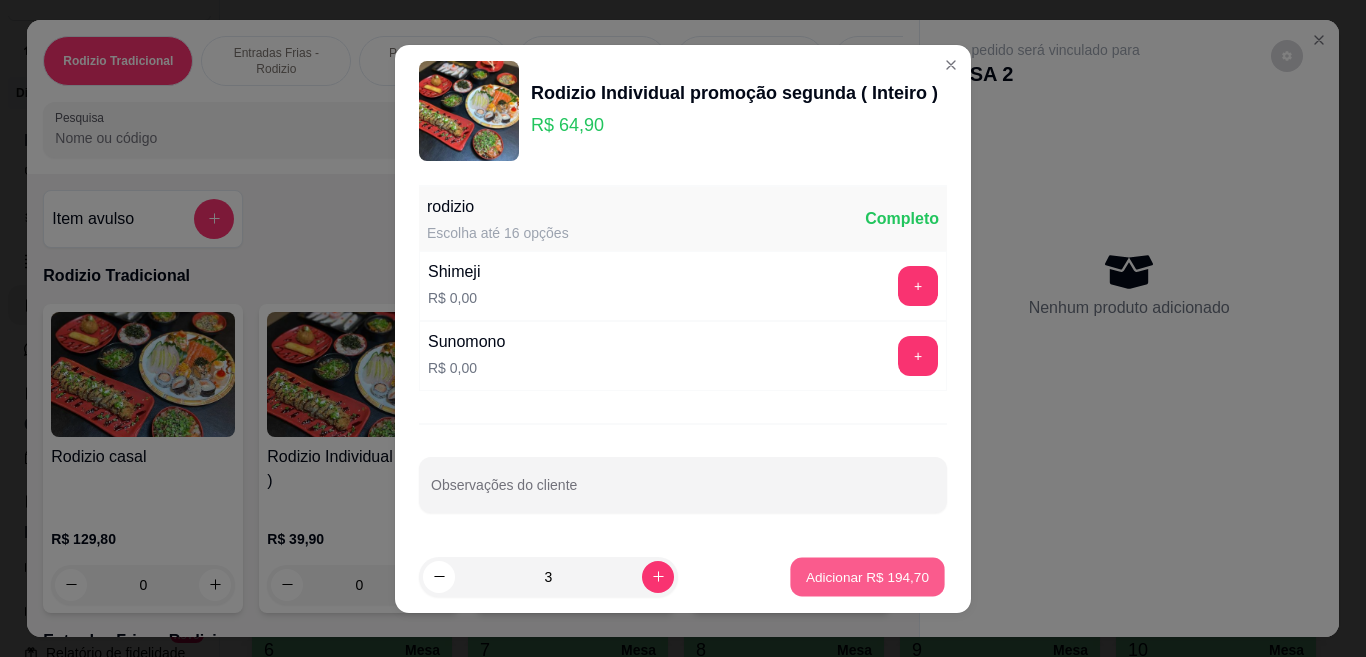 click on "Adicionar   R$ 194,70" at bounding box center (867, 576) 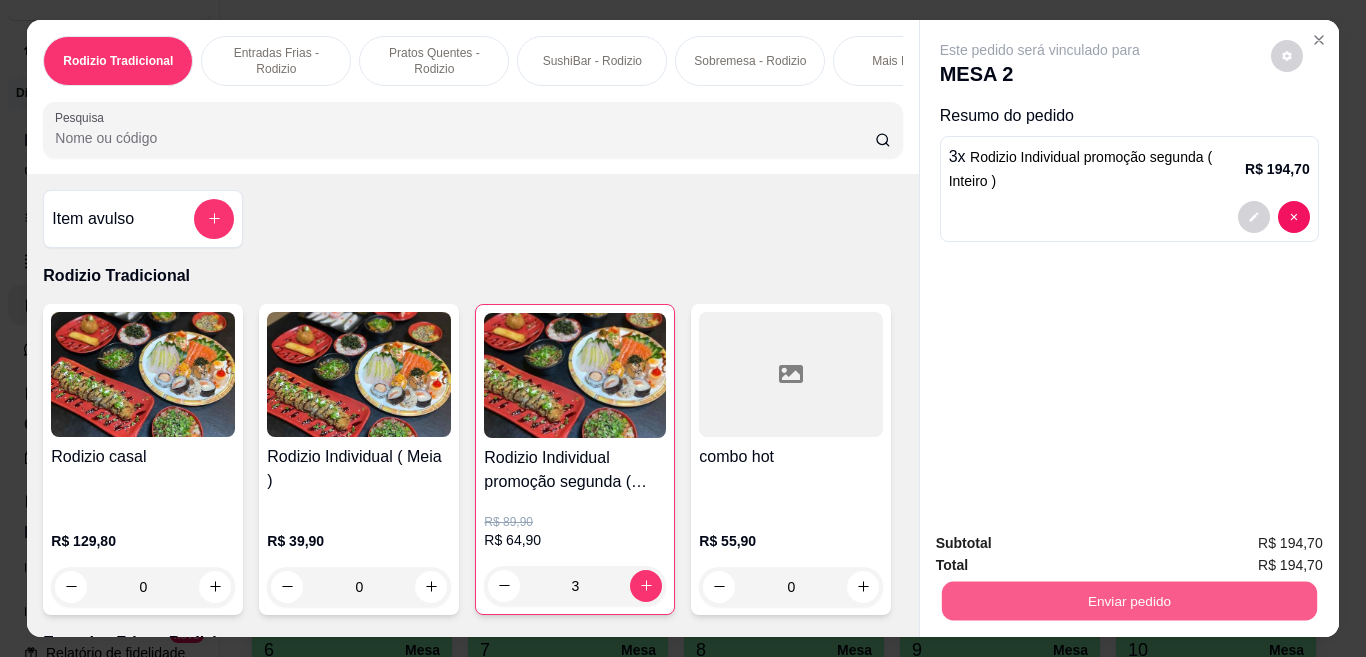 click on "Enviar pedido" at bounding box center (1128, 601) 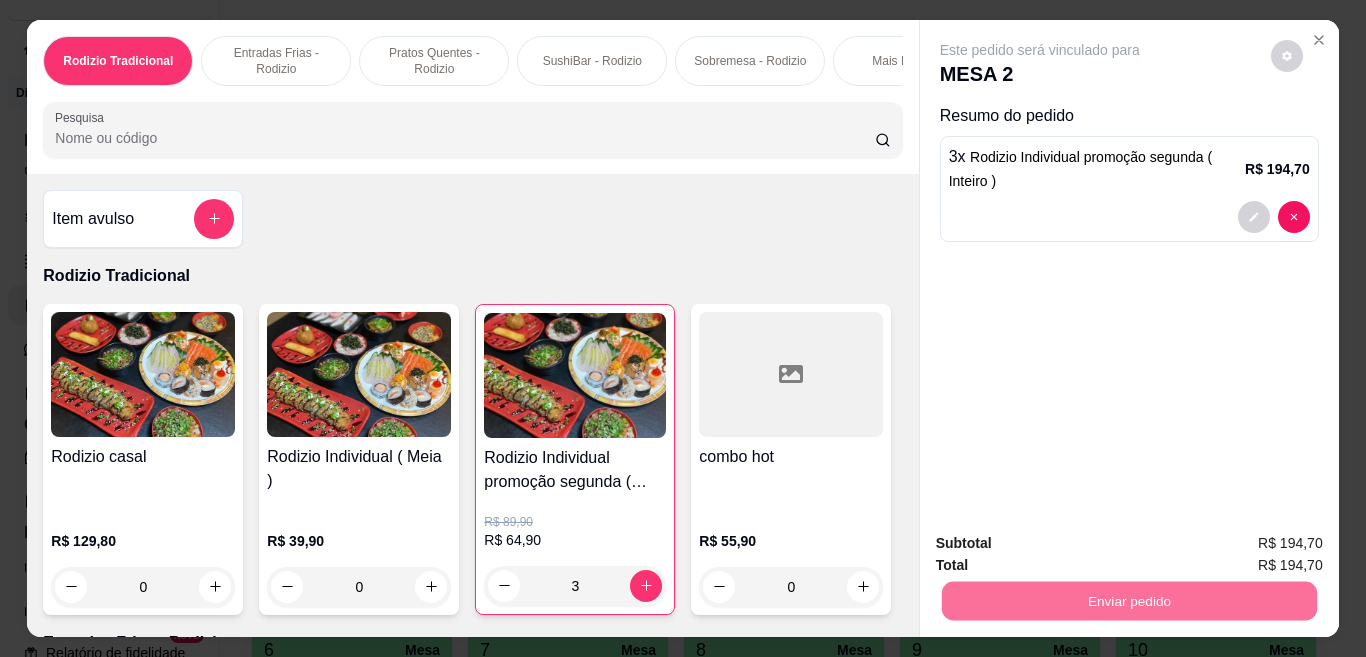 click on "Não registrar e enviar pedido" at bounding box center [1062, 543] 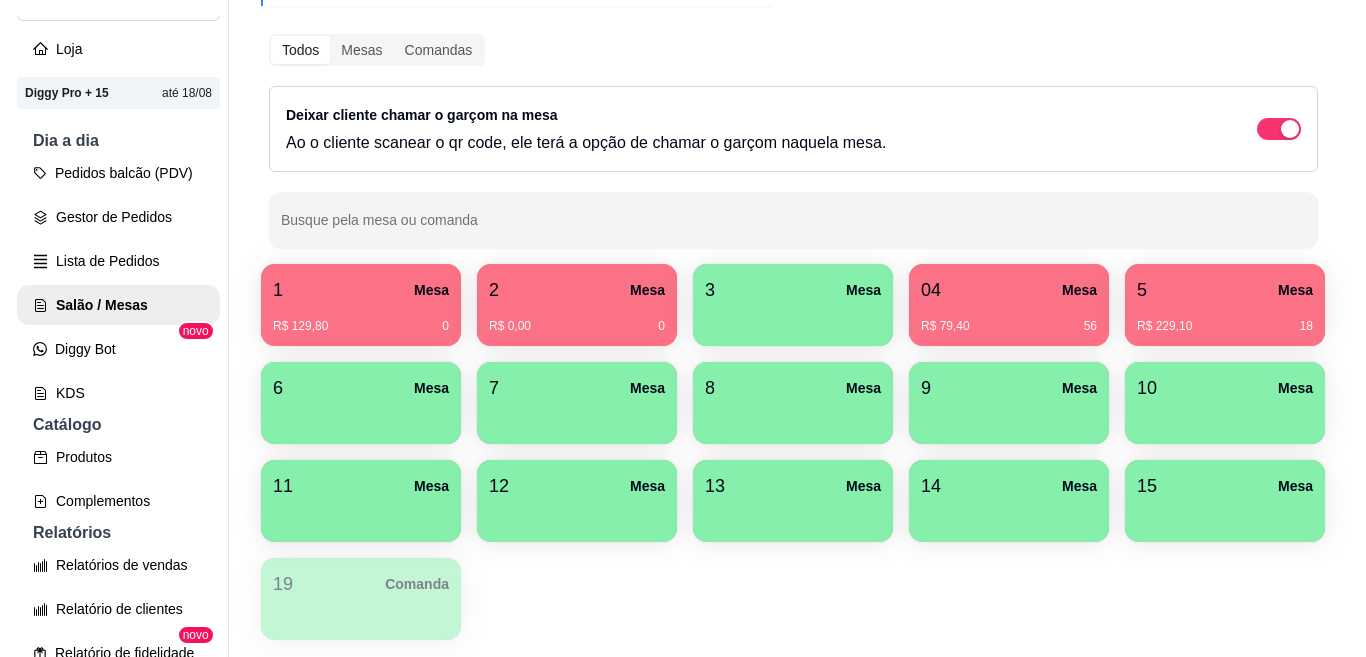 scroll, scrollTop: 300, scrollLeft: 0, axis: vertical 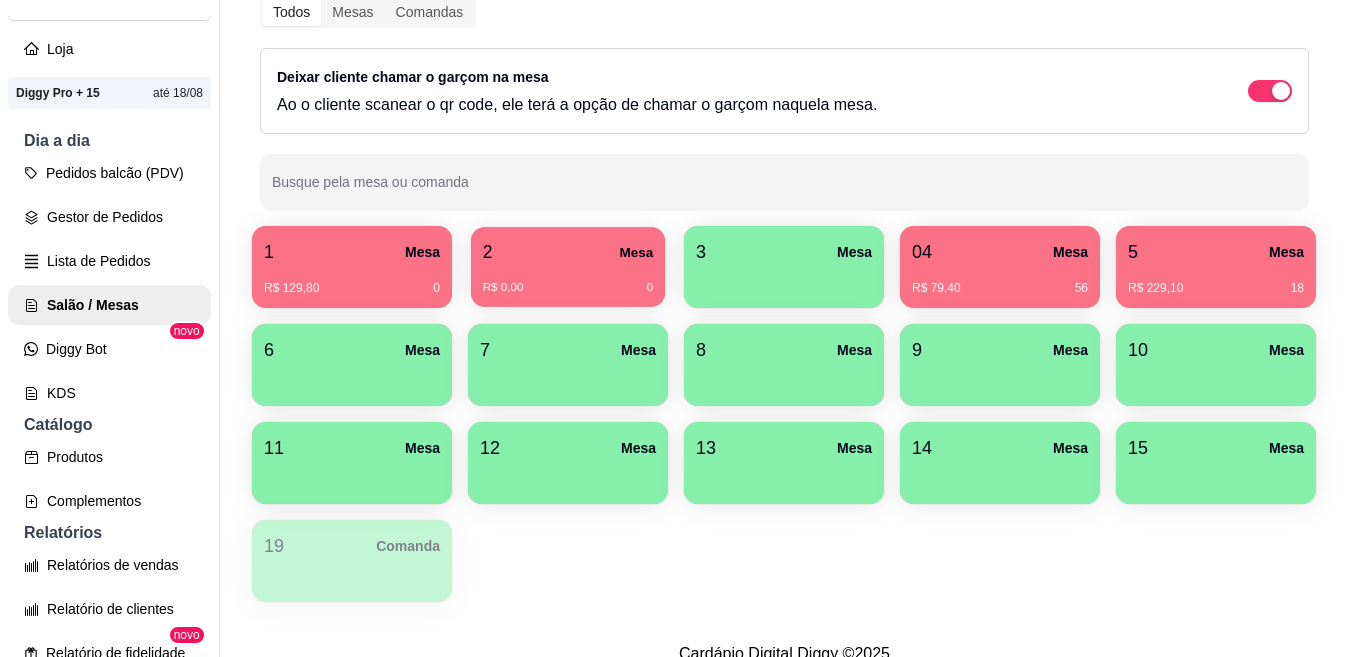 click on "2 Mesa R$ 0,00 0" at bounding box center [568, 267] 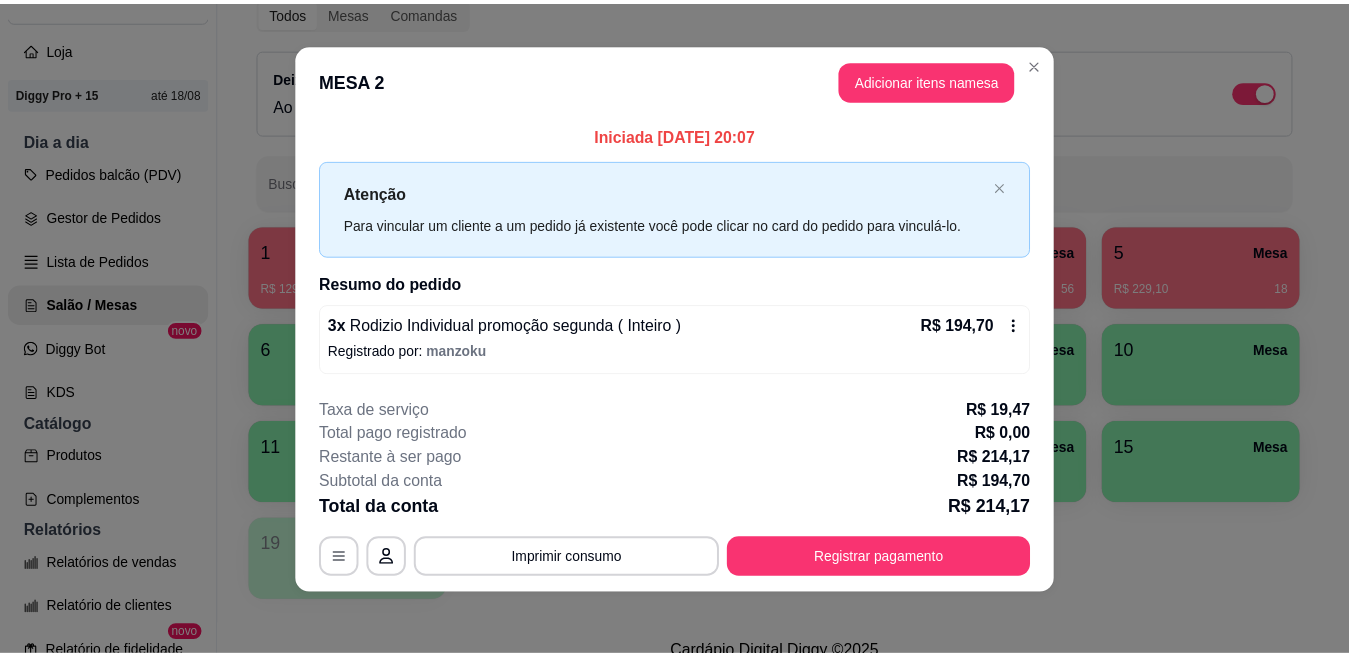 scroll, scrollTop: 11, scrollLeft: 0, axis: vertical 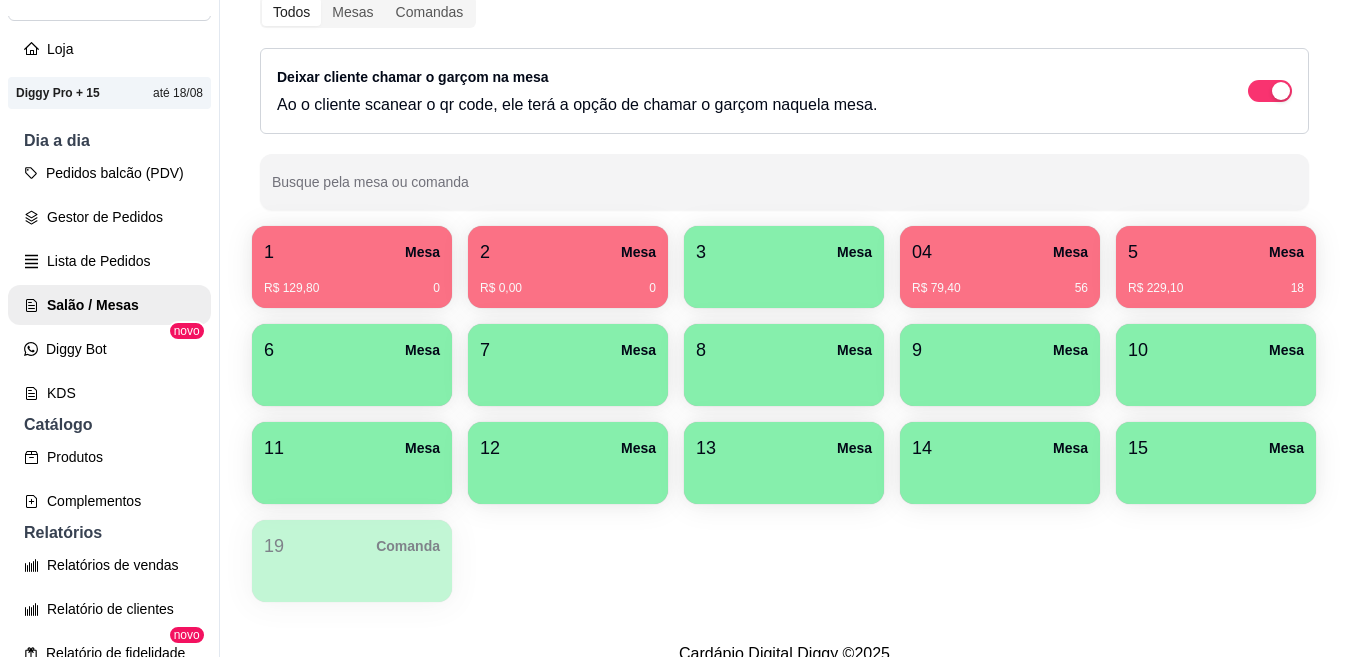 click on "2 Mesa" at bounding box center (568, 252) 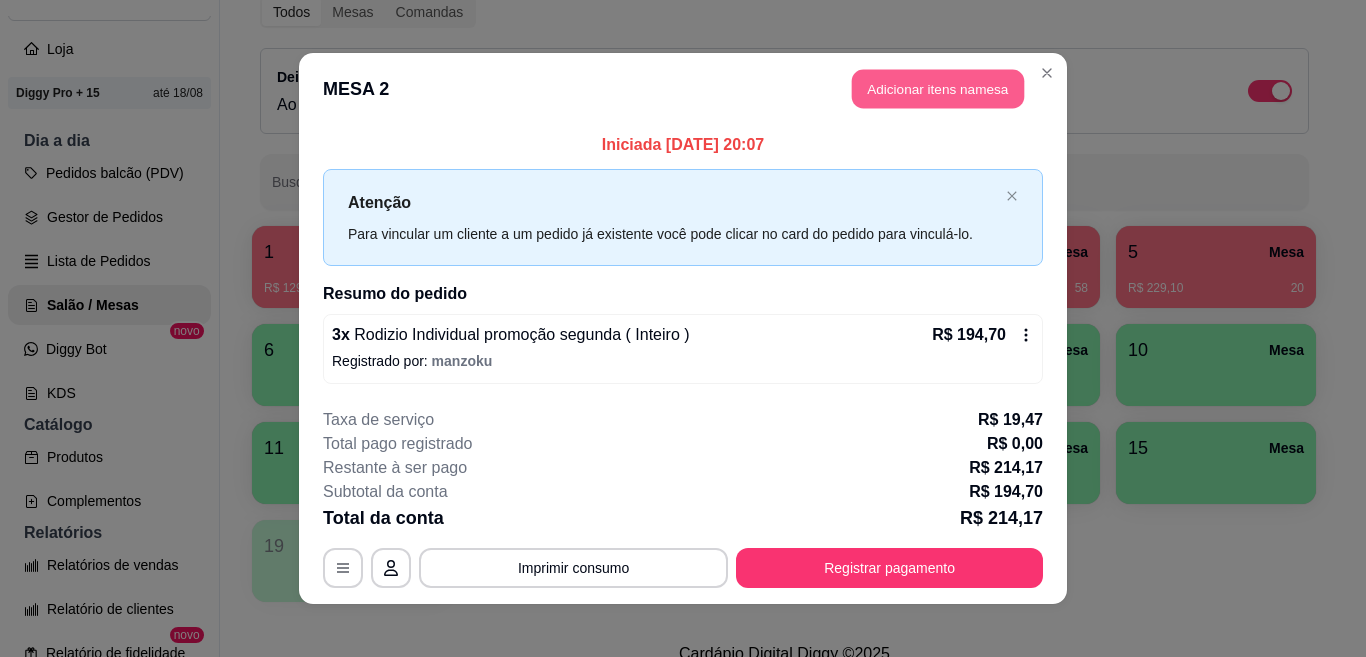 click on "Adicionar itens na  mesa" at bounding box center [938, 89] 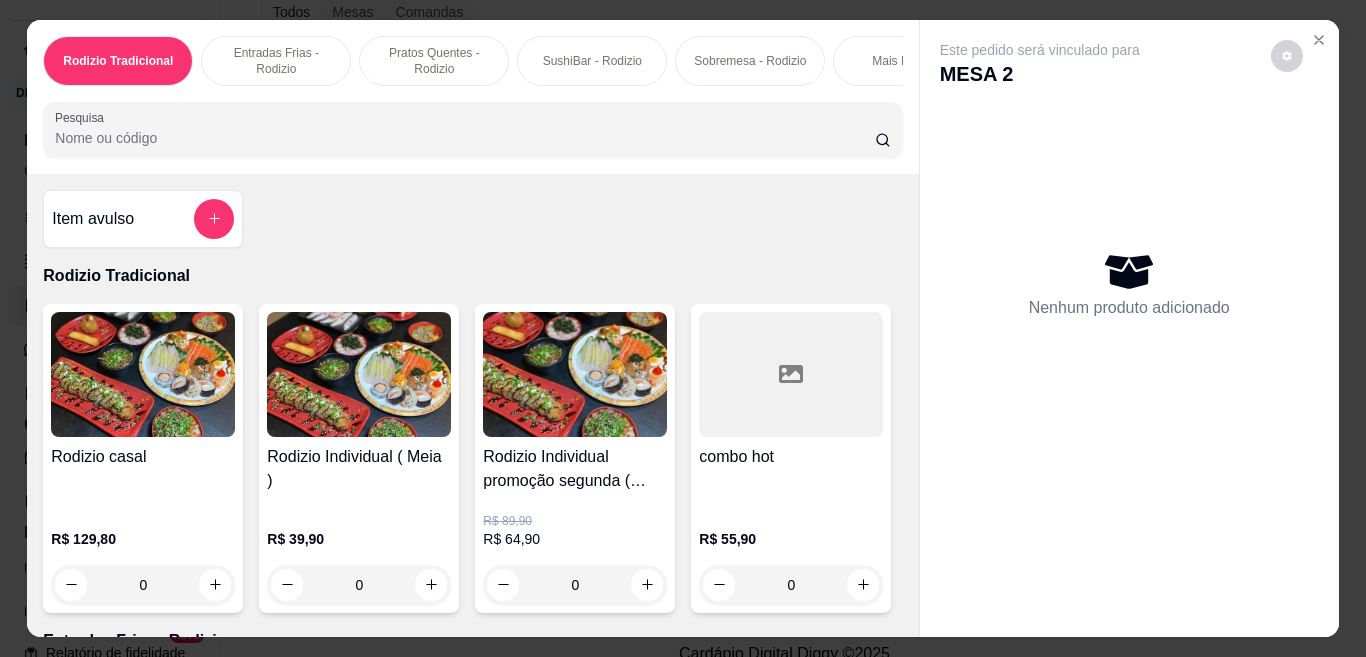 click on "Pesquisa" at bounding box center (465, 138) 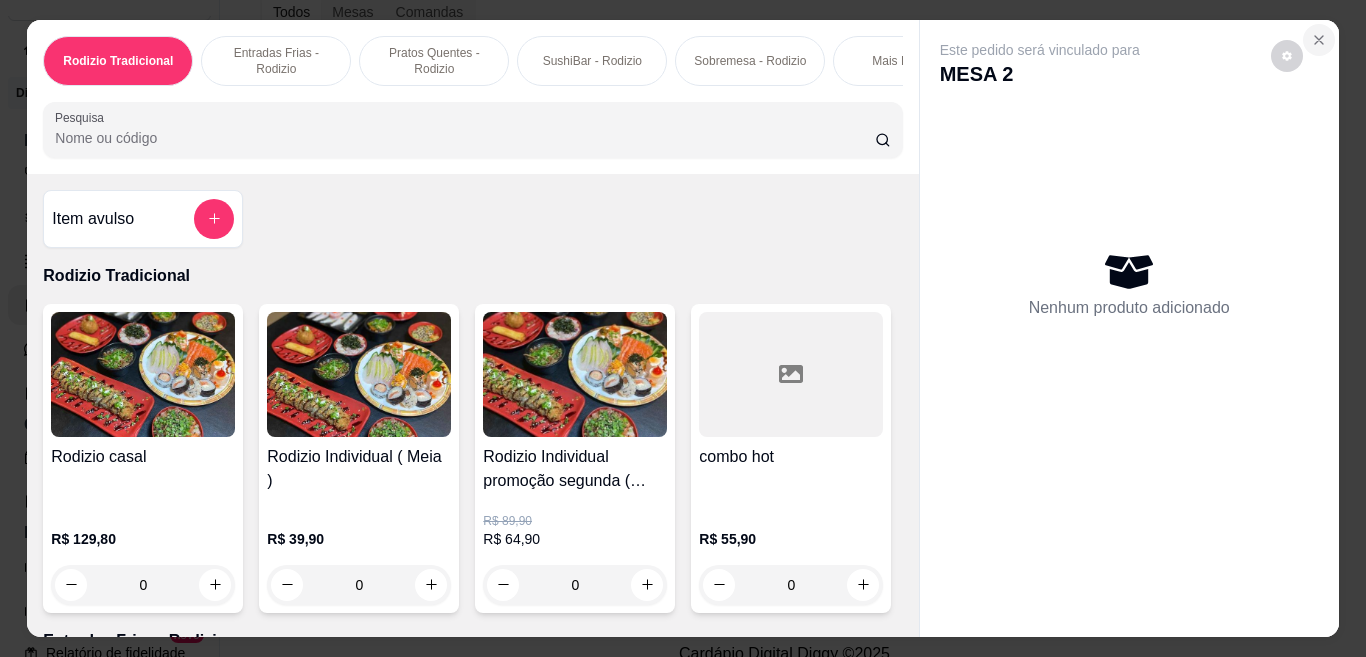 click at bounding box center [1319, 40] 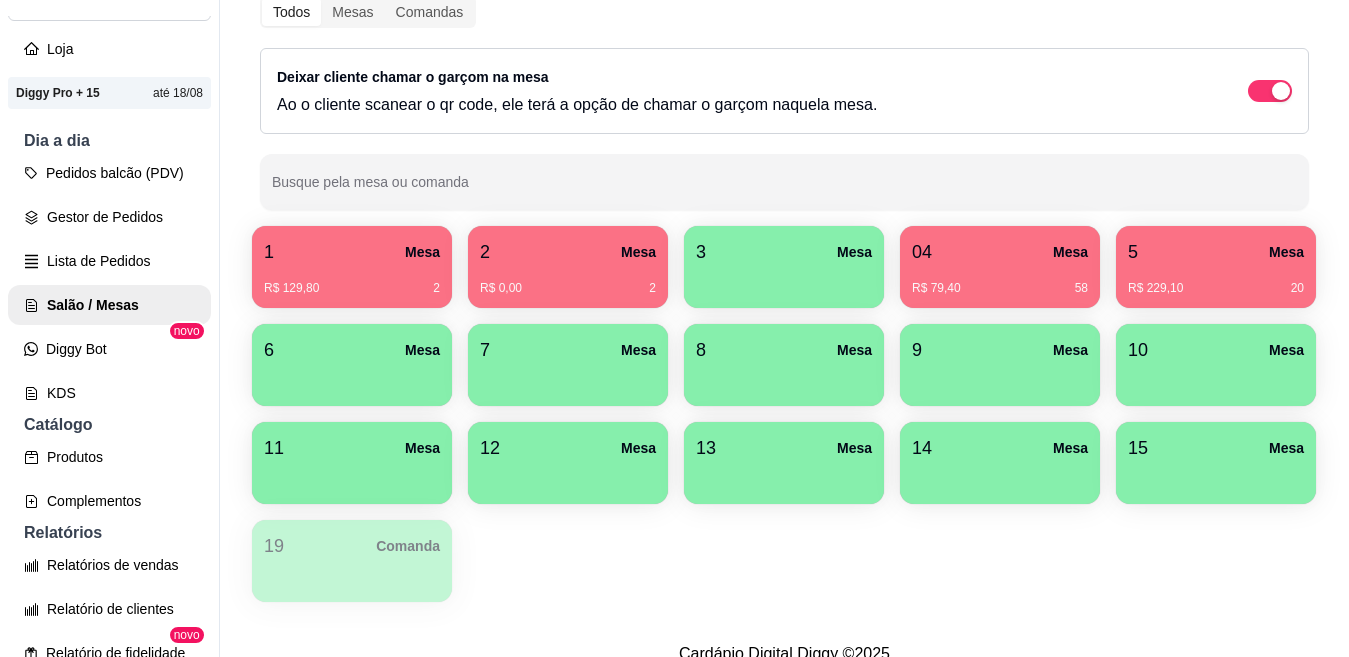 click on "R$ 129,80 2" at bounding box center [352, 288] 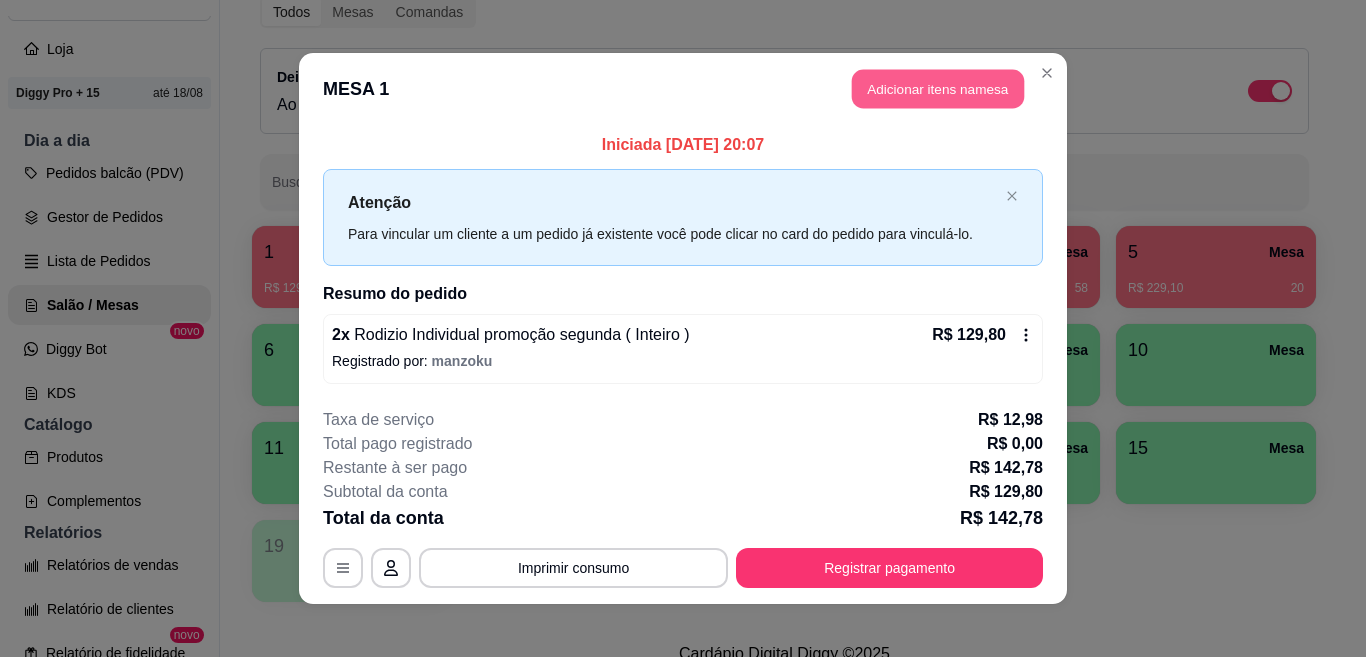 click on "Adicionar itens na  mesa" at bounding box center (938, 89) 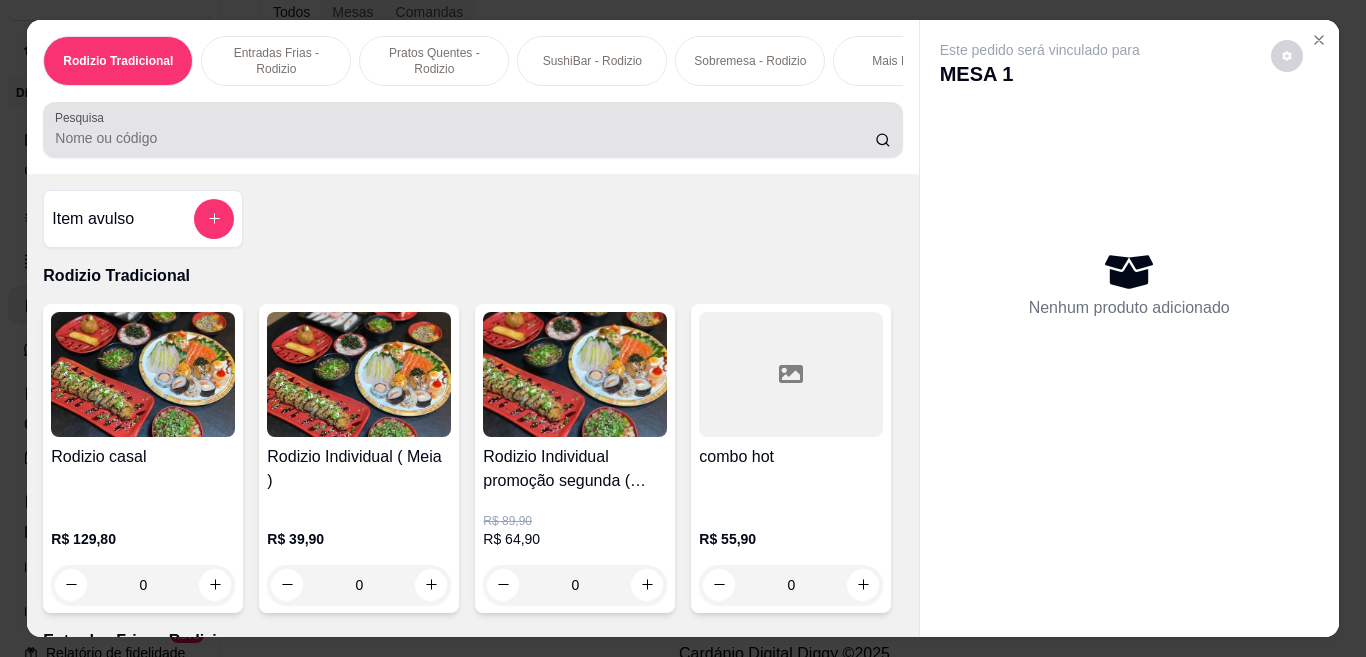 click on "Pesquisa" at bounding box center (465, 138) 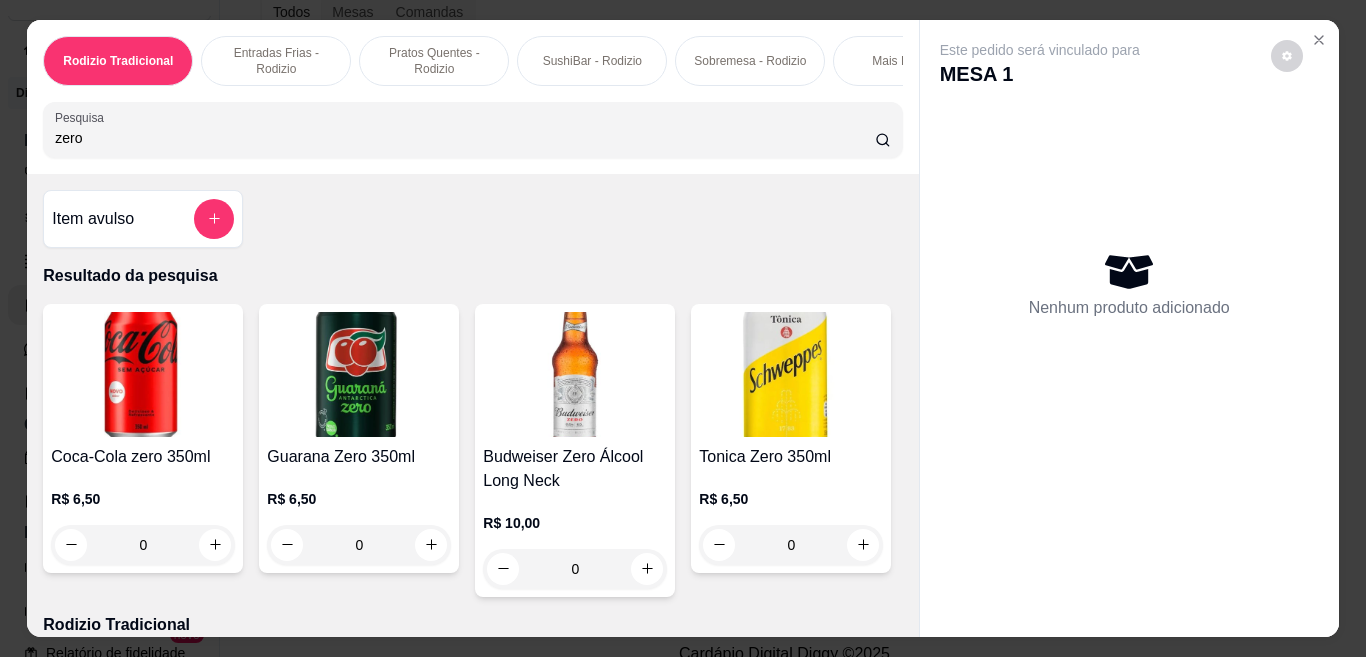 type on "zero" 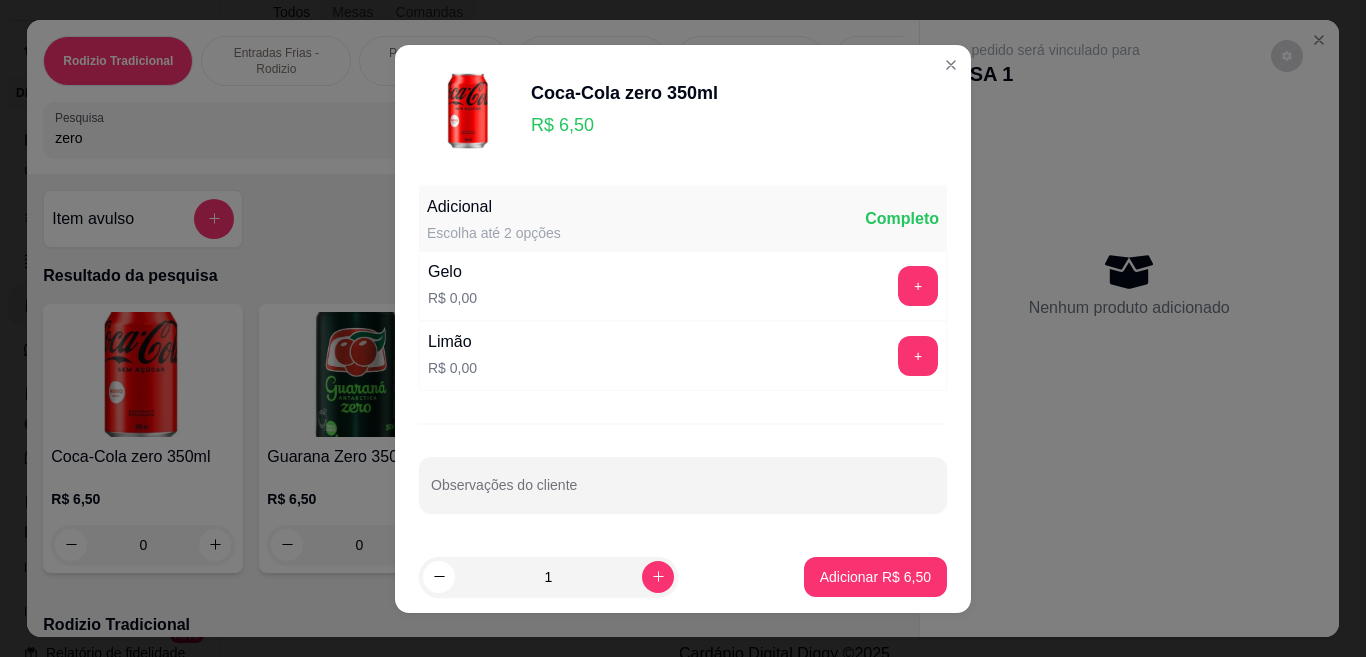 drag, startPoint x: 644, startPoint y: 565, endPoint x: 635, endPoint y: 570, distance: 10.29563 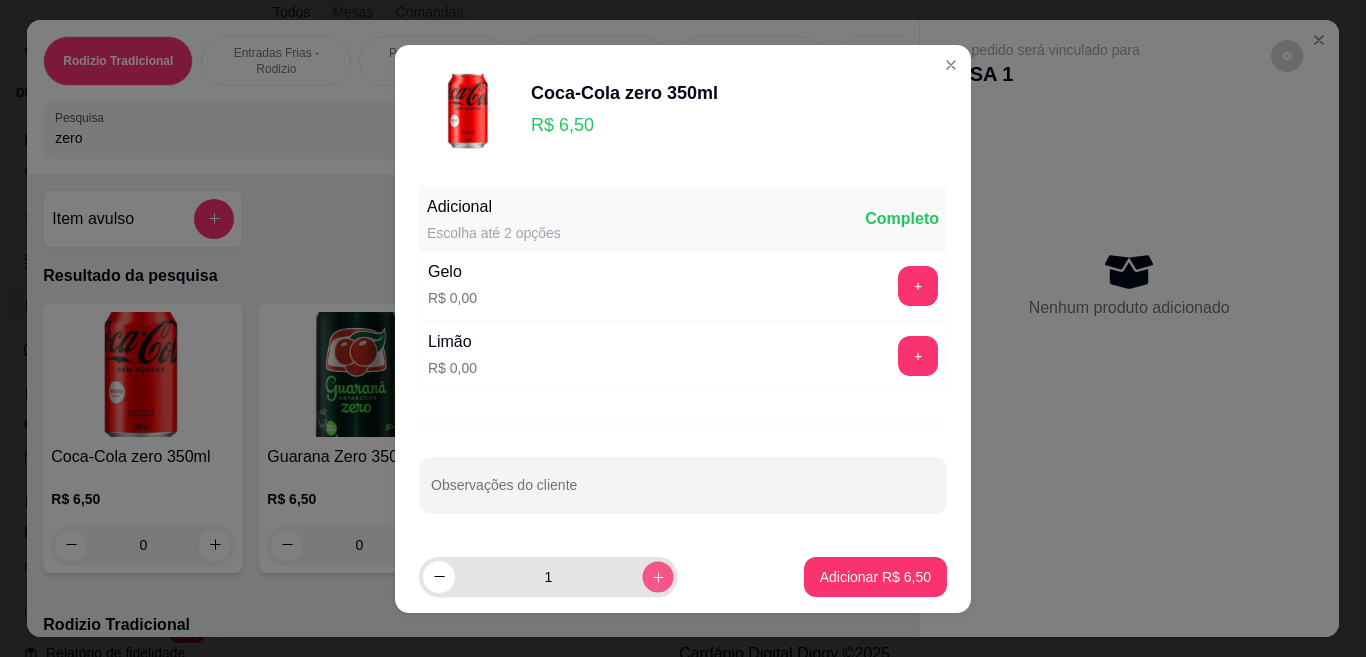 click 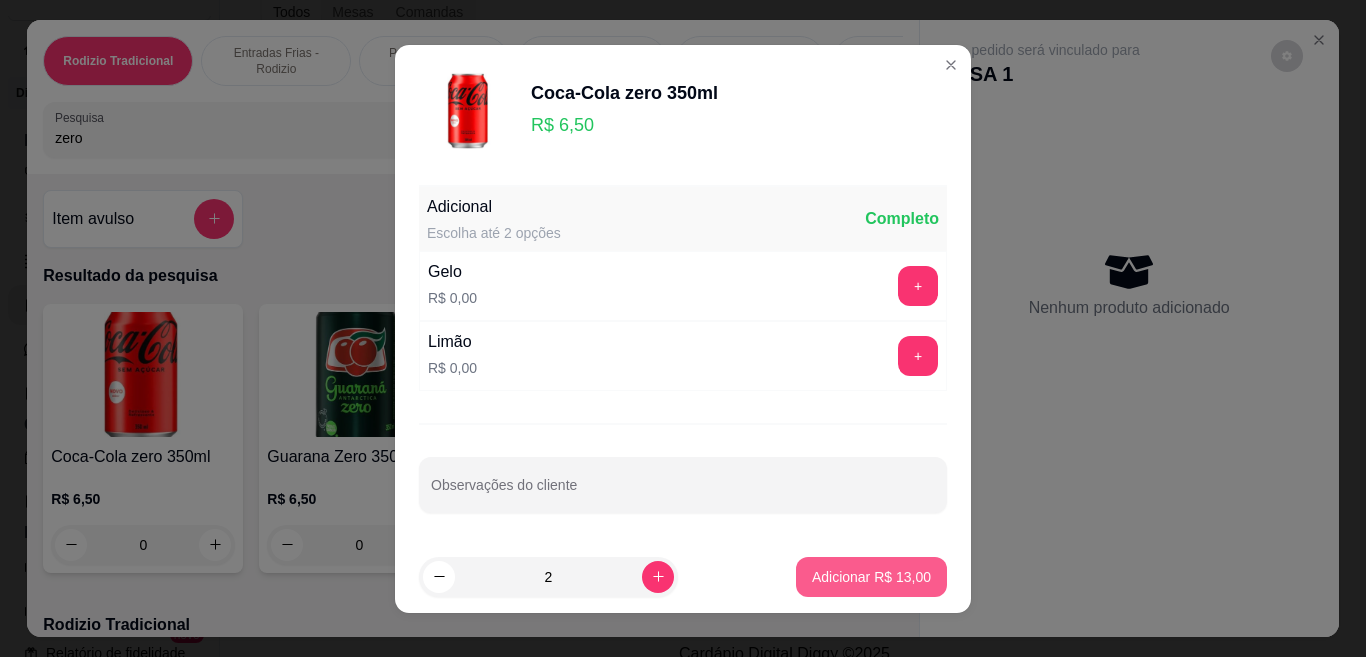 click on "Adicionar   R$ 13,00" at bounding box center [871, 577] 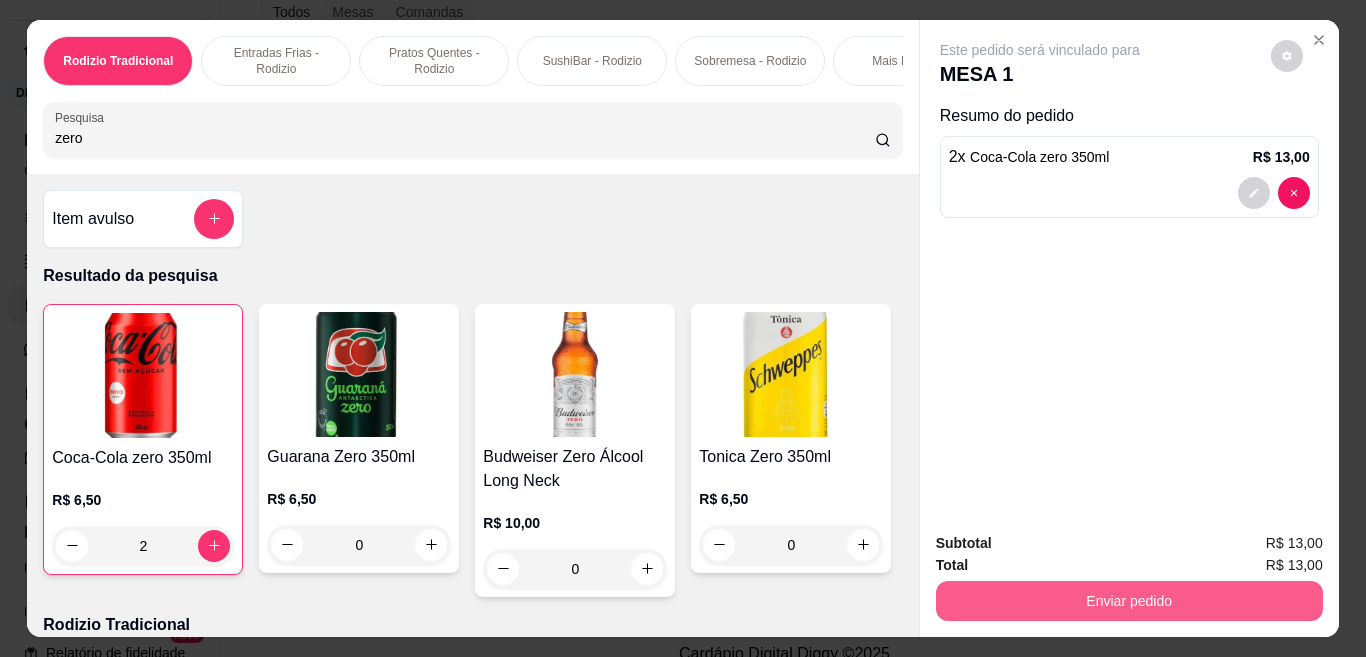 click on "Enviar pedido" at bounding box center (1129, 601) 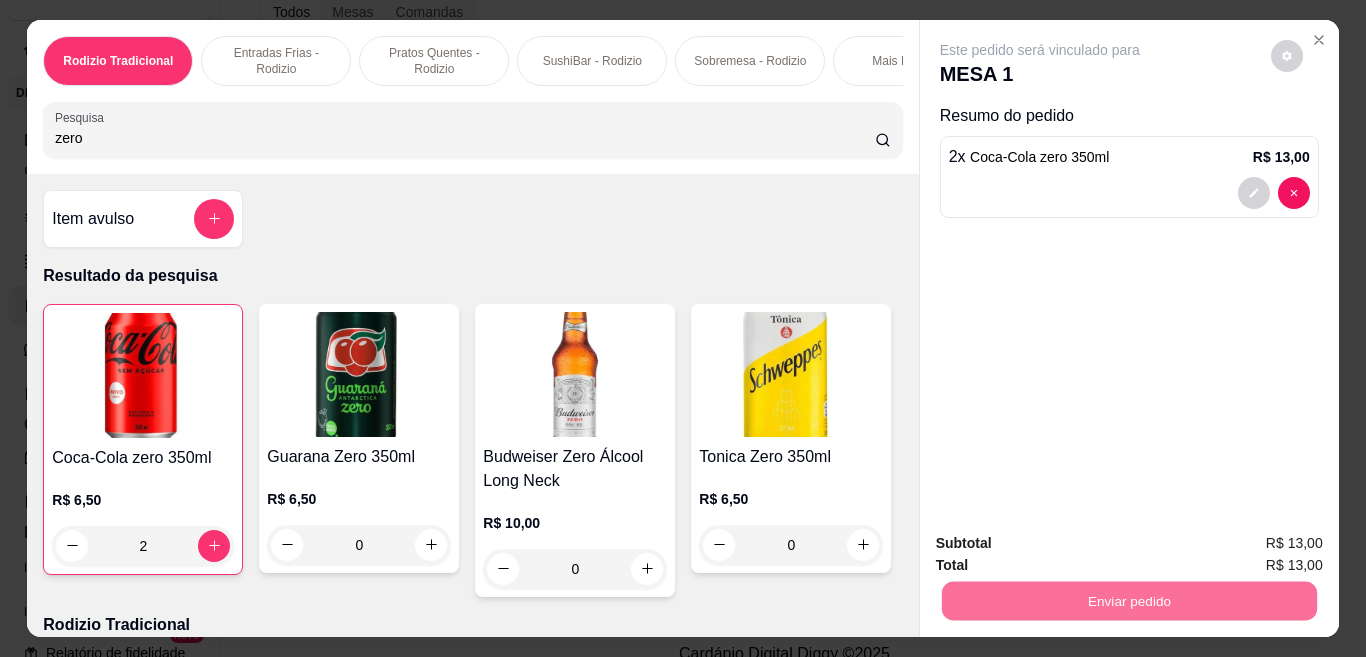 click on "Não registrar e enviar pedido" at bounding box center (1062, 544) 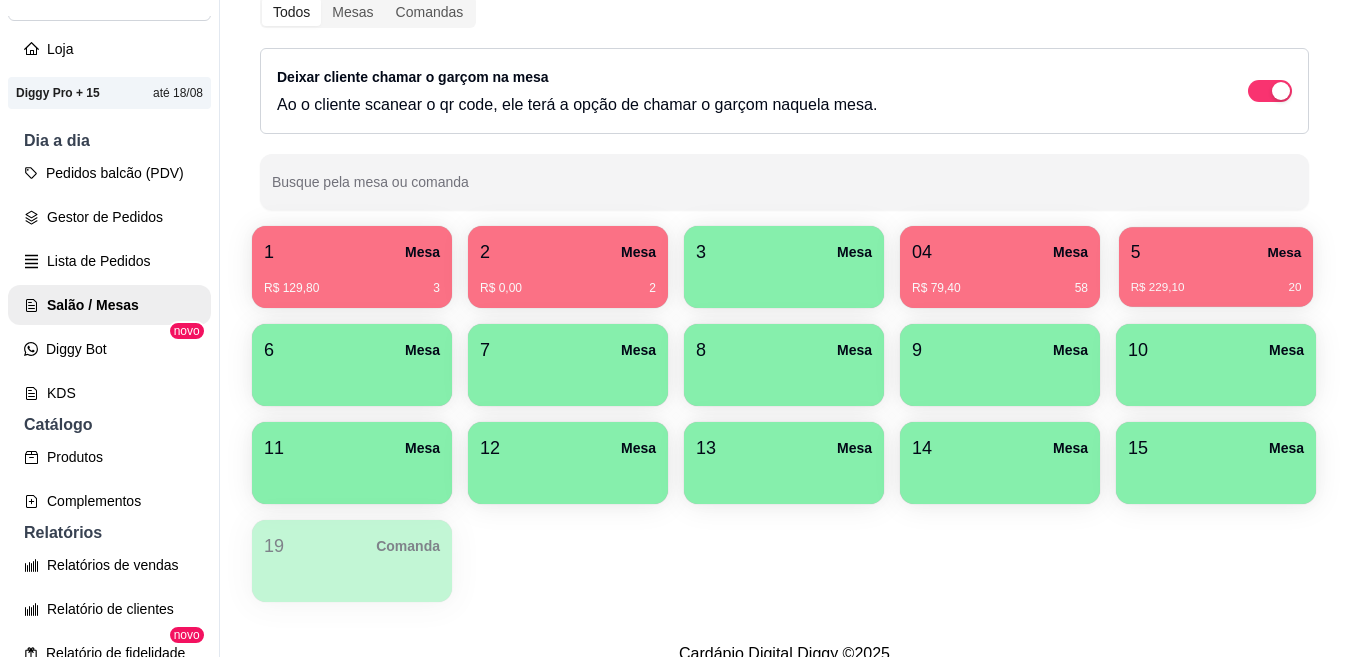 click on "Mesa" at bounding box center (1284, 252) 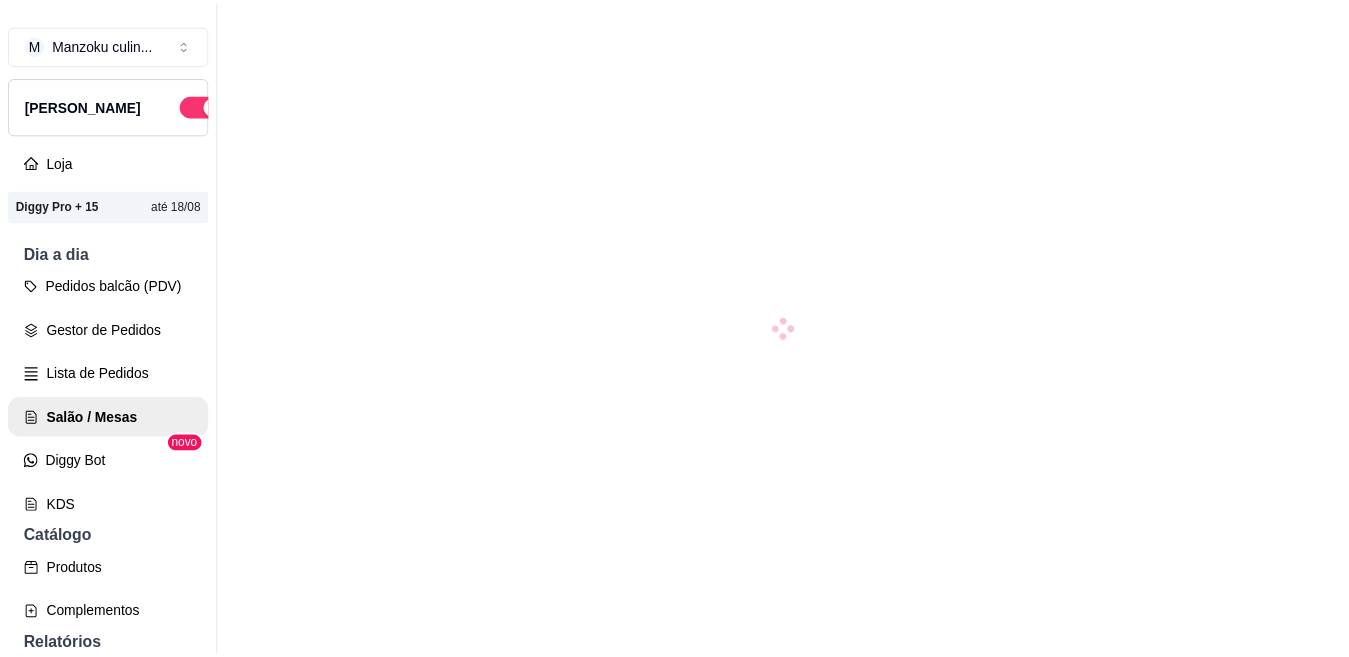 scroll, scrollTop: 0, scrollLeft: 0, axis: both 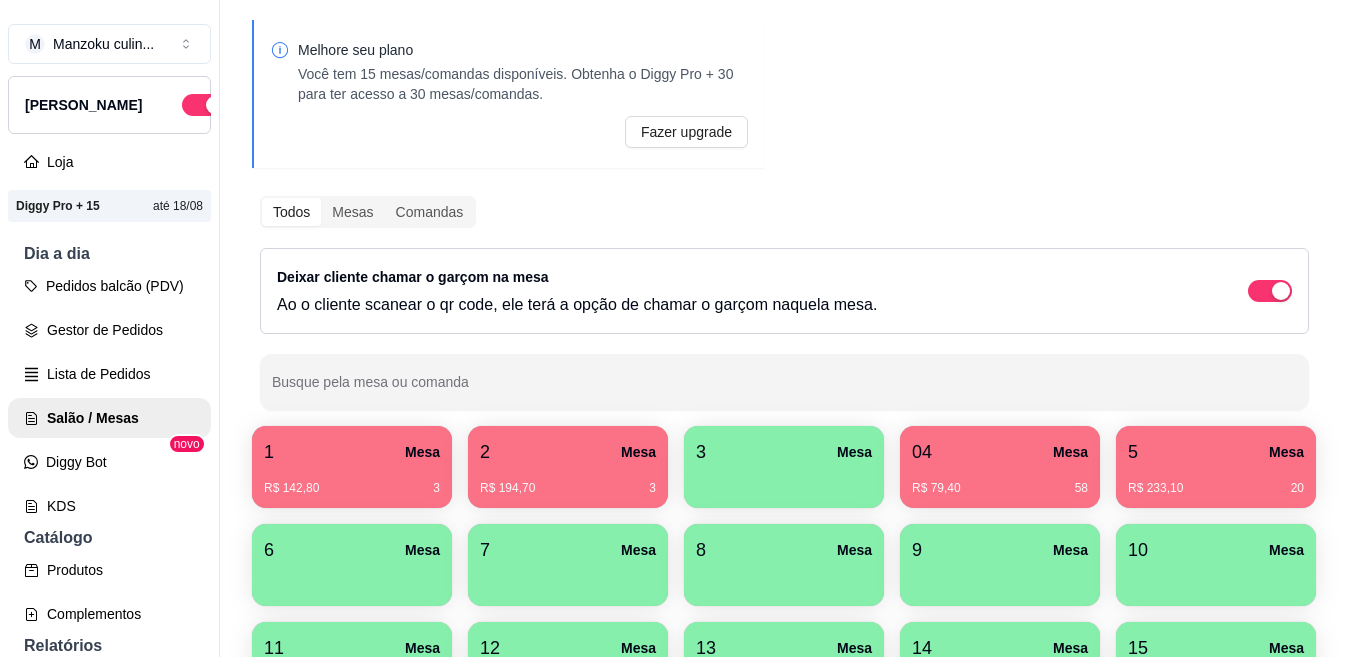 click on "R$ 142,80 3" at bounding box center [352, 481] 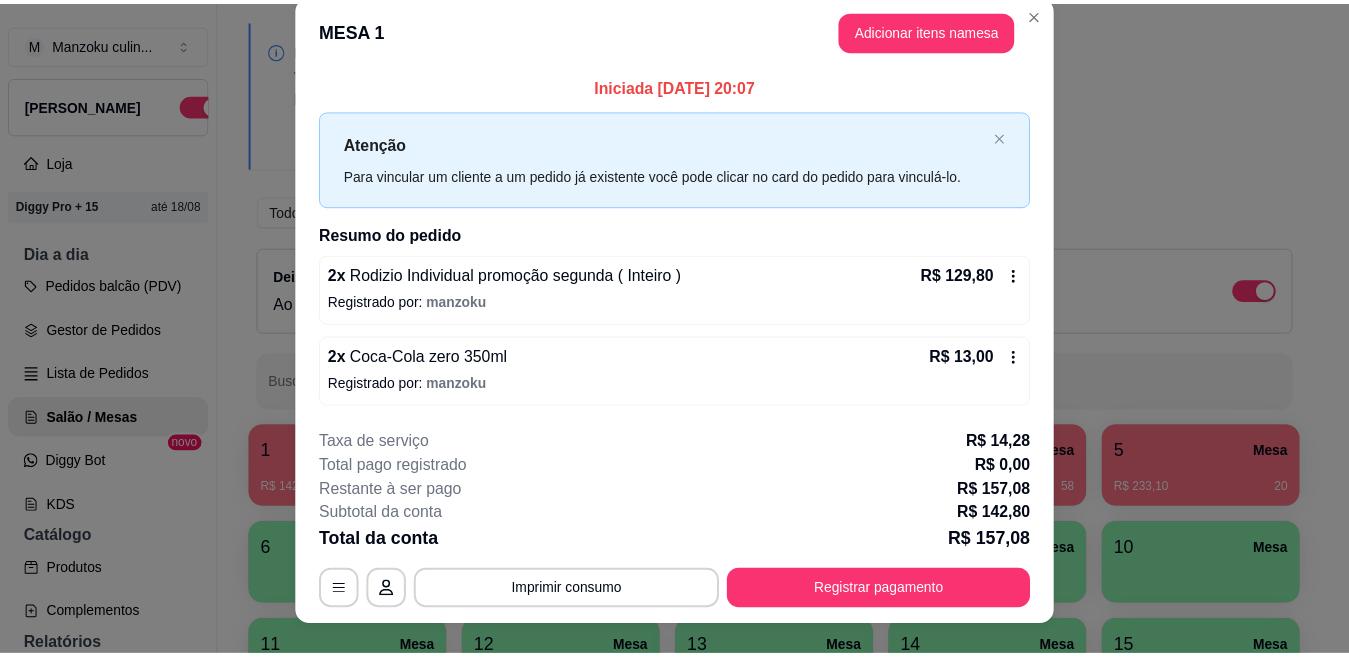 scroll, scrollTop: 0, scrollLeft: 0, axis: both 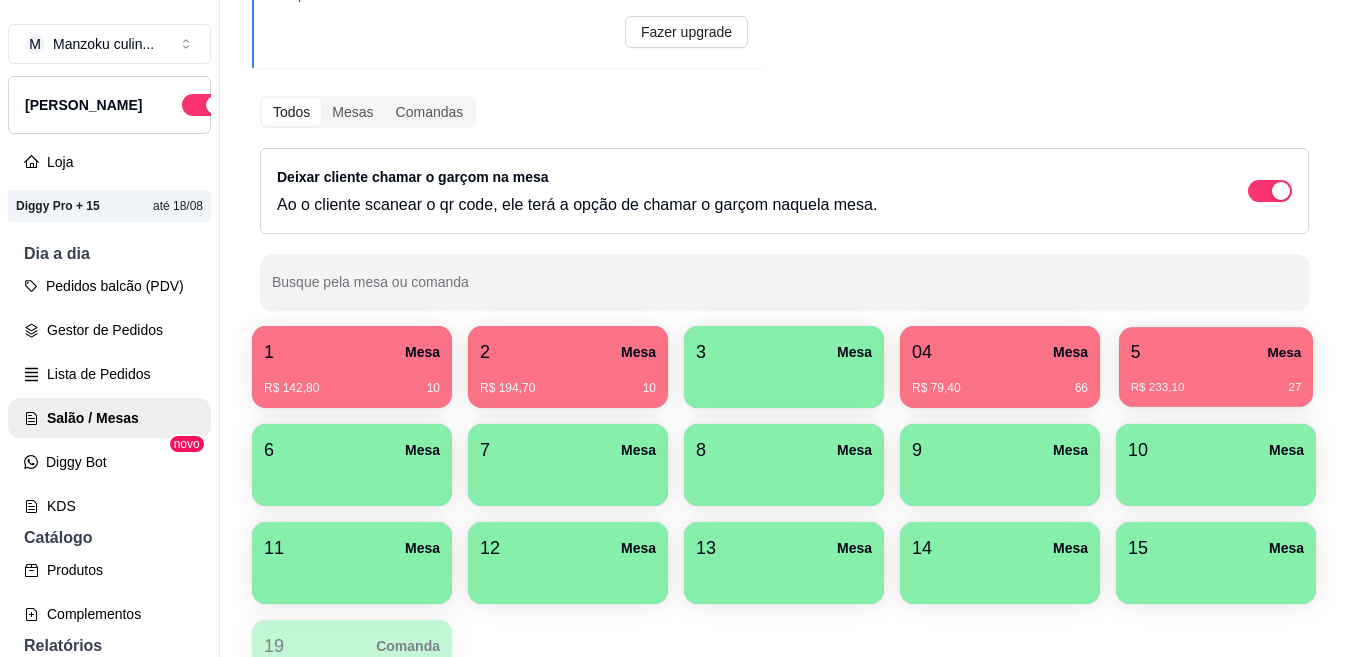 click on "5 Mesa" at bounding box center (1216, 352) 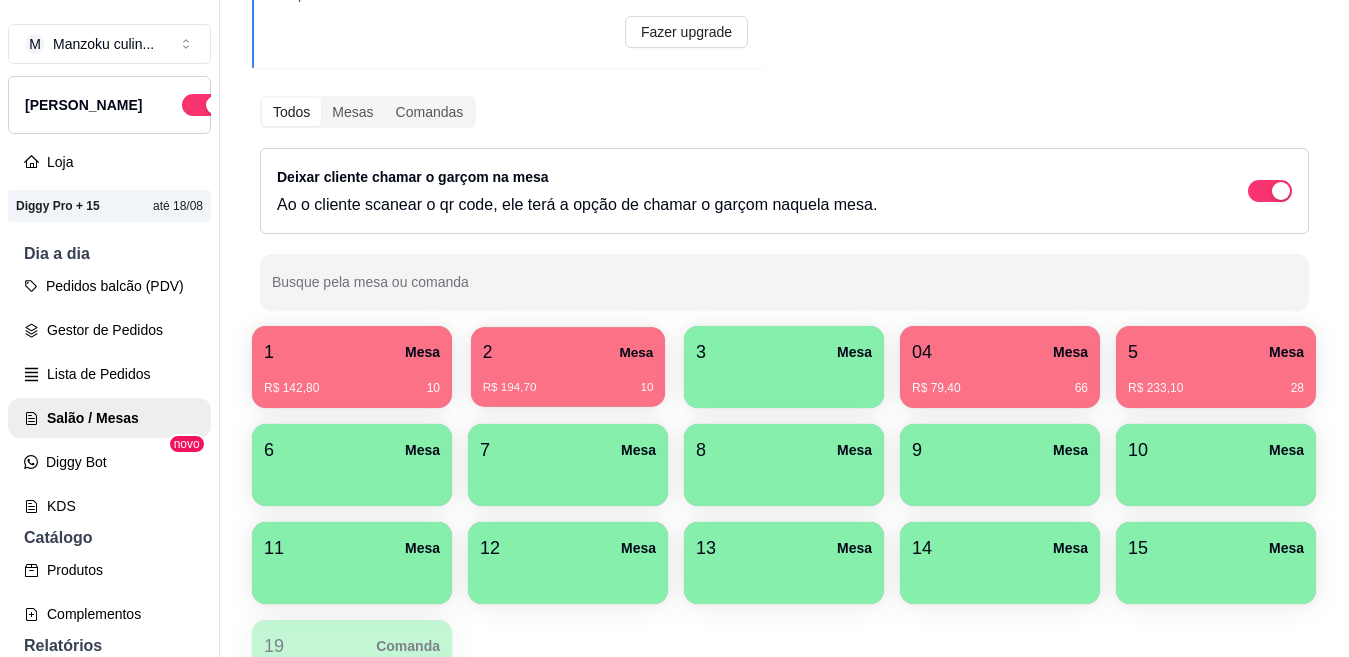 click on "2 Mesa" at bounding box center (568, 352) 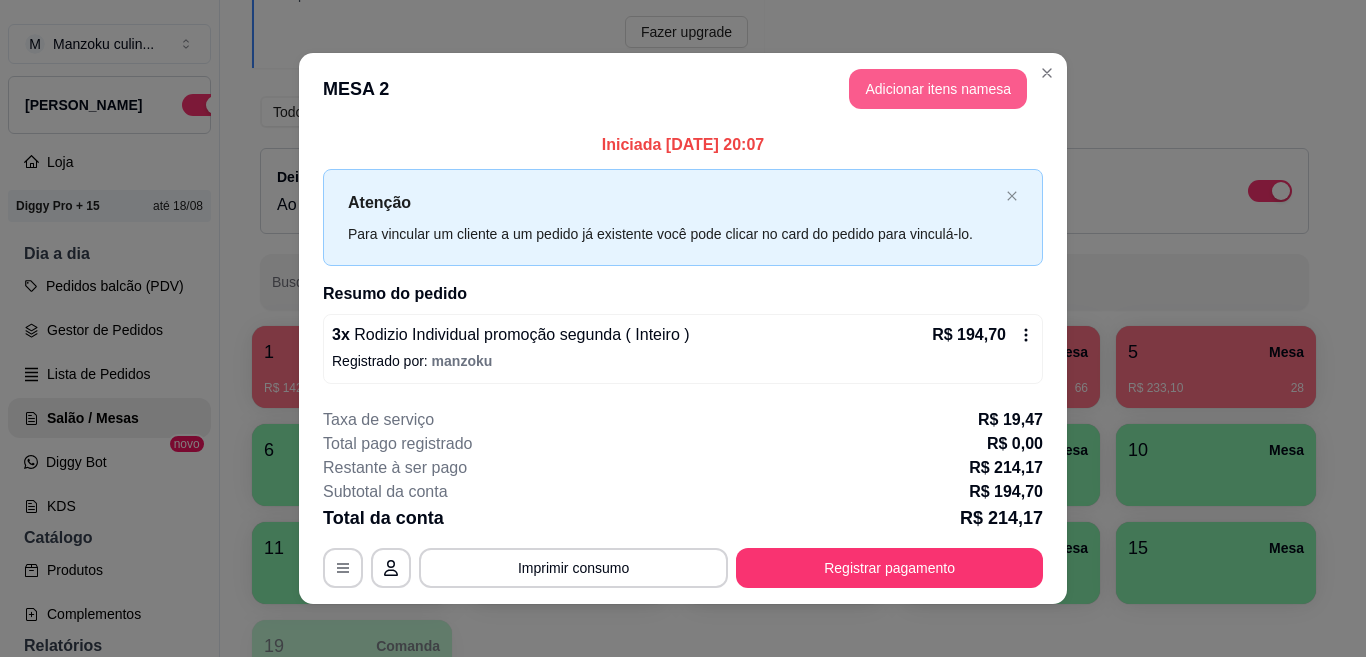 click on "Adicionar itens na  mesa" at bounding box center [938, 89] 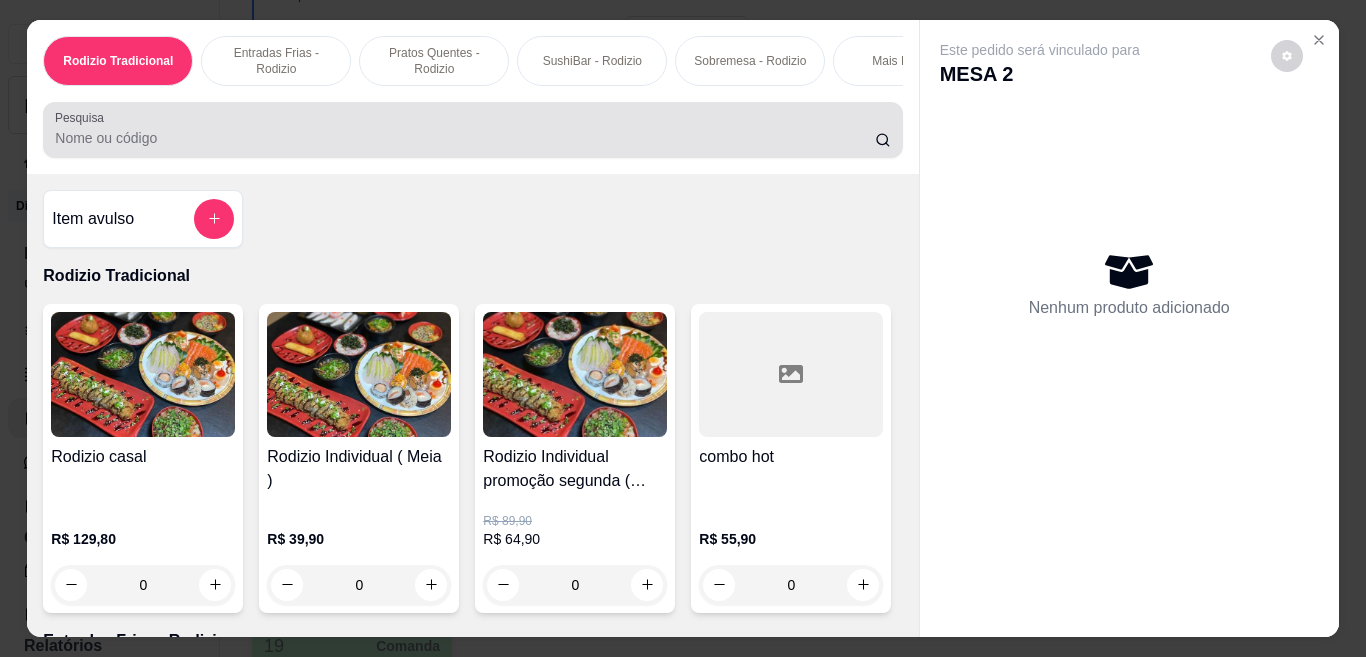 click at bounding box center [472, 130] 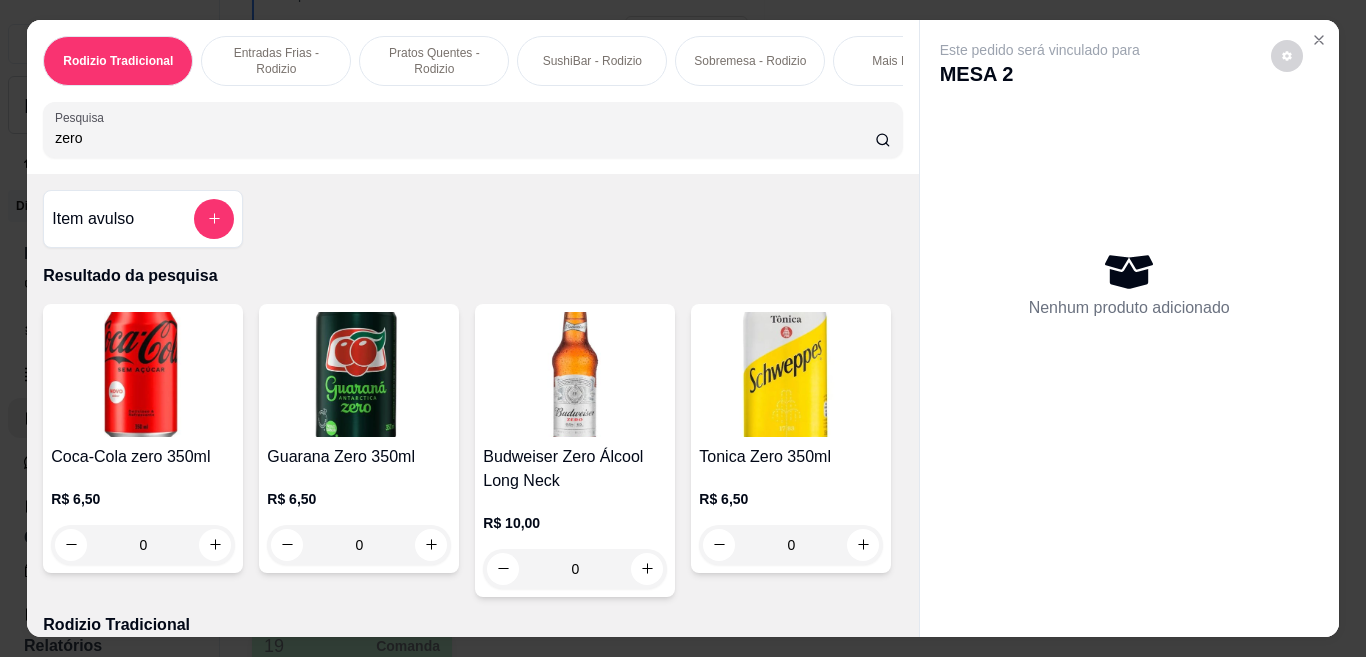 type on "zero" 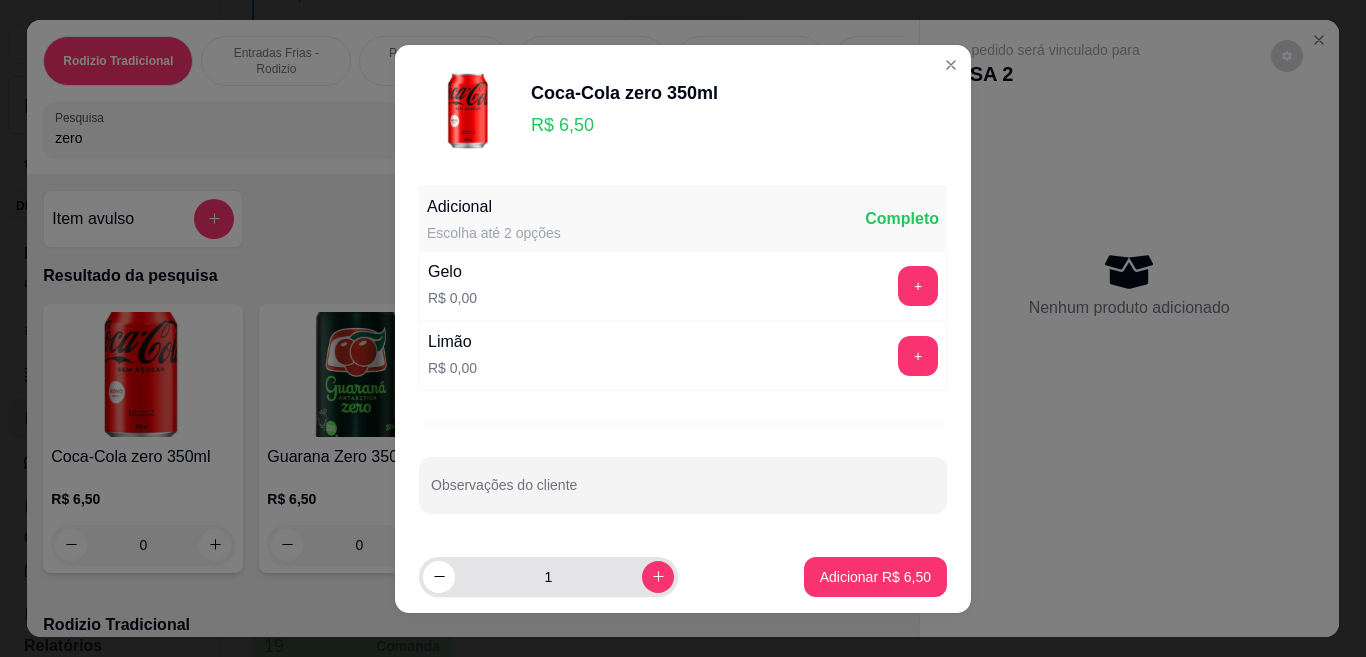 click on "1" at bounding box center (548, 577) 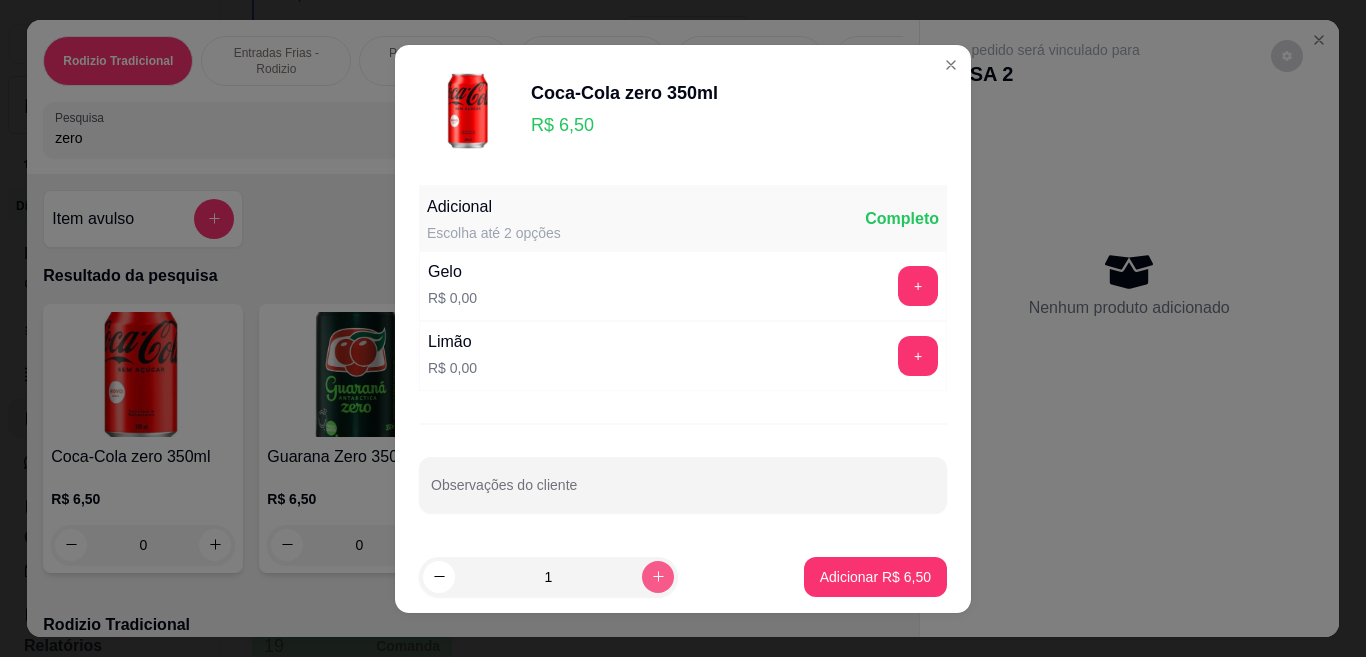 click at bounding box center [658, 577] 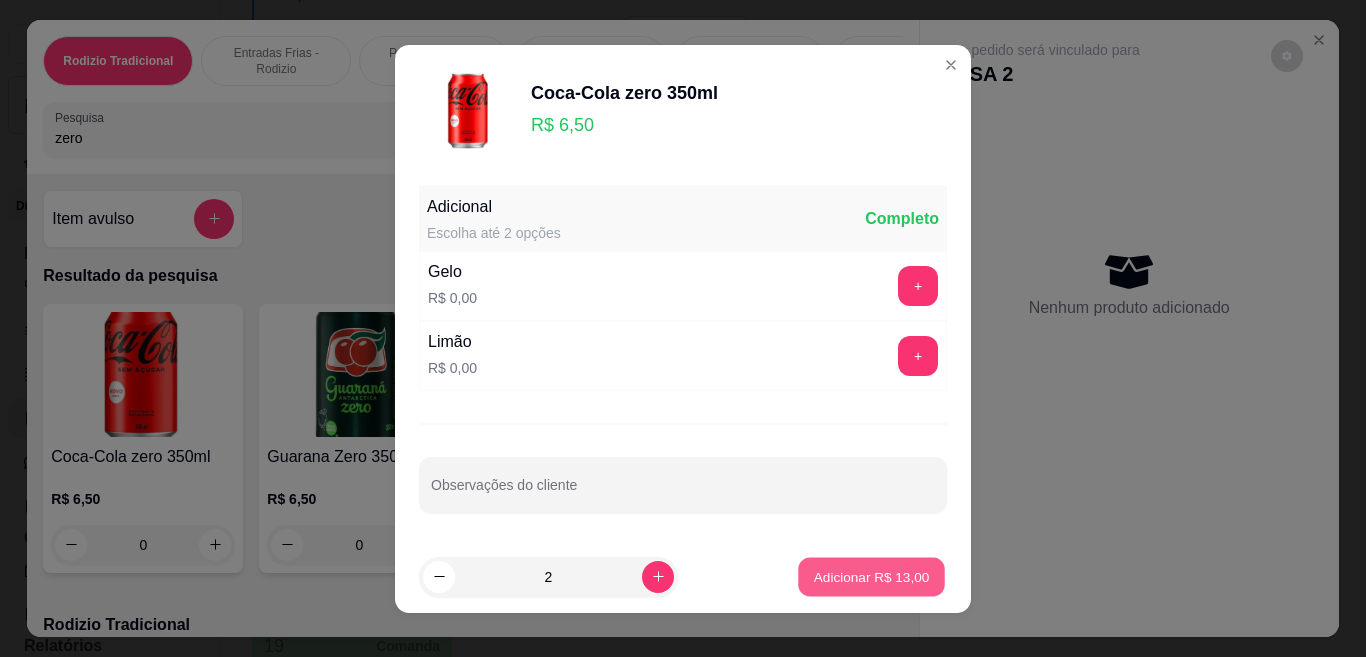 click on "Adicionar   R$ 13,00" at bounding box center [872, 576] 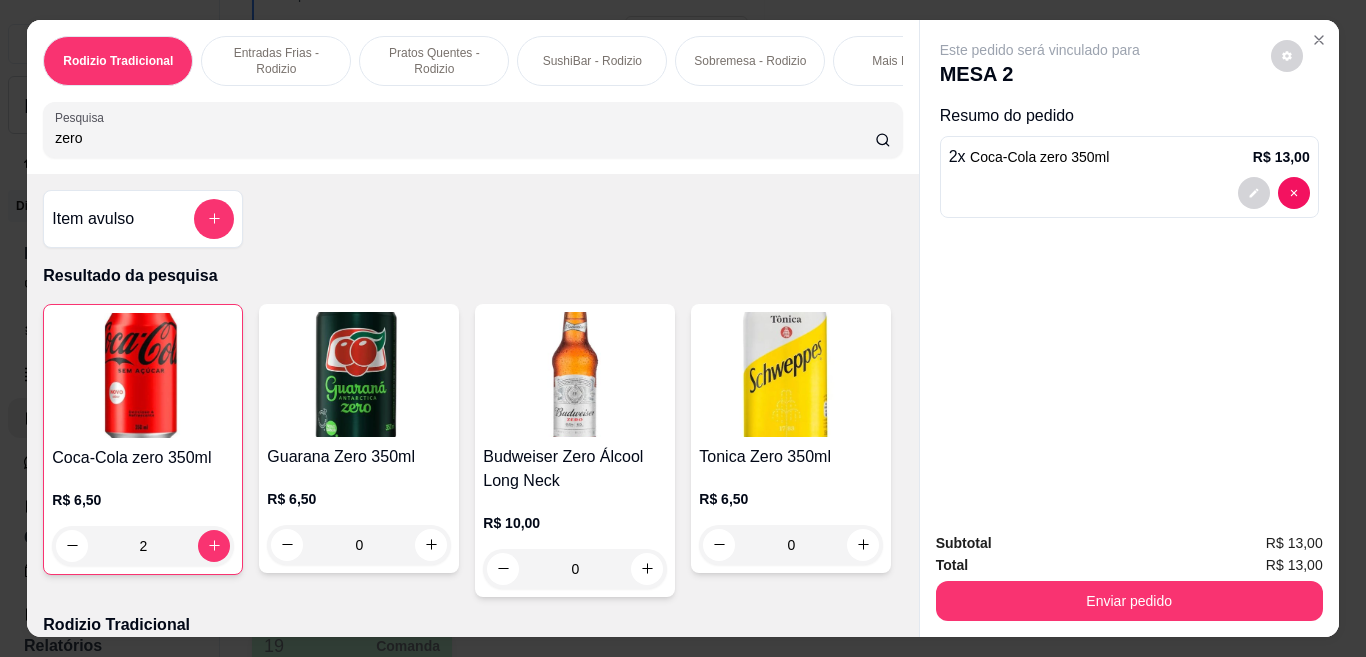 click on "zero" at bounding box center [465, 138] 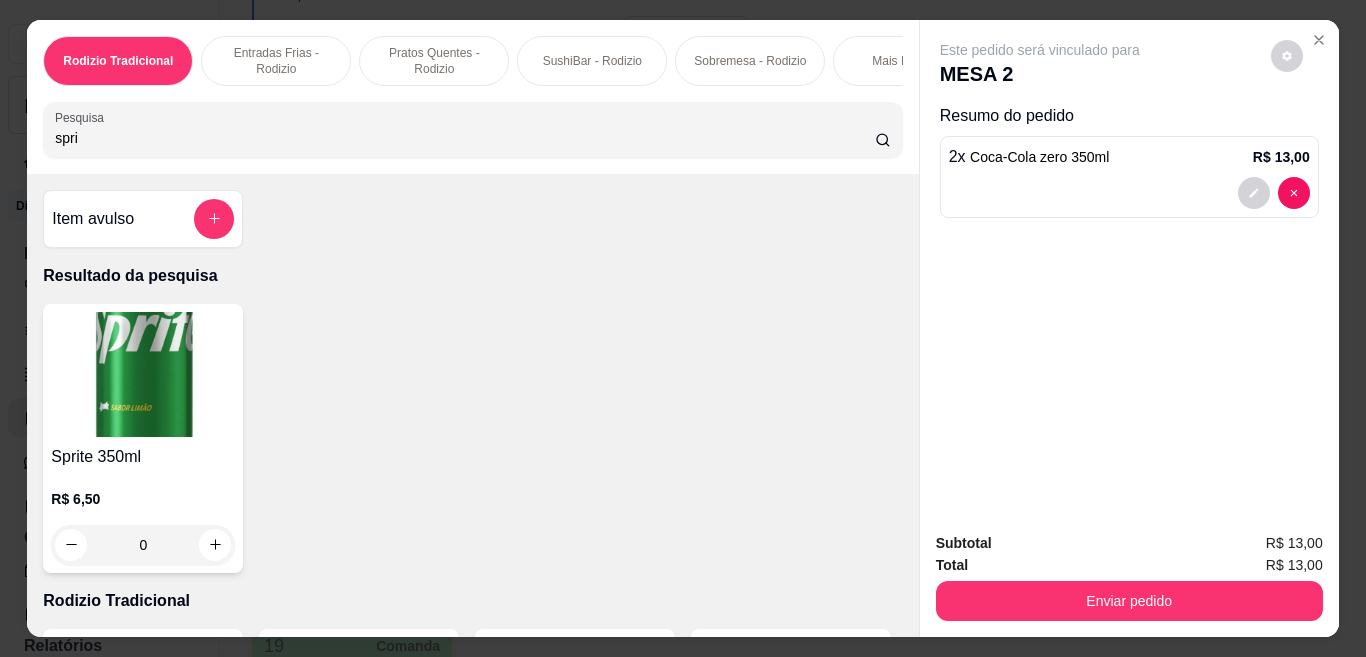 type on "spri" 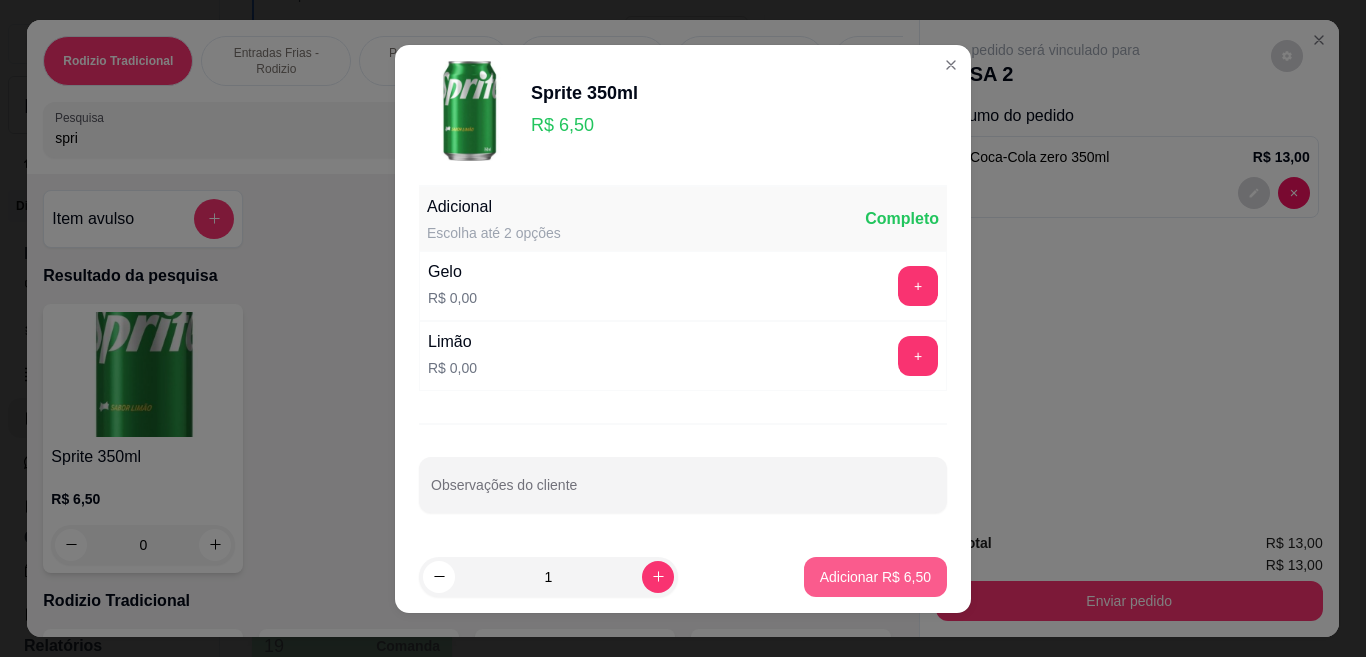 click on "Adicionar   R$ 6,50" at bounding box center (875, 577) 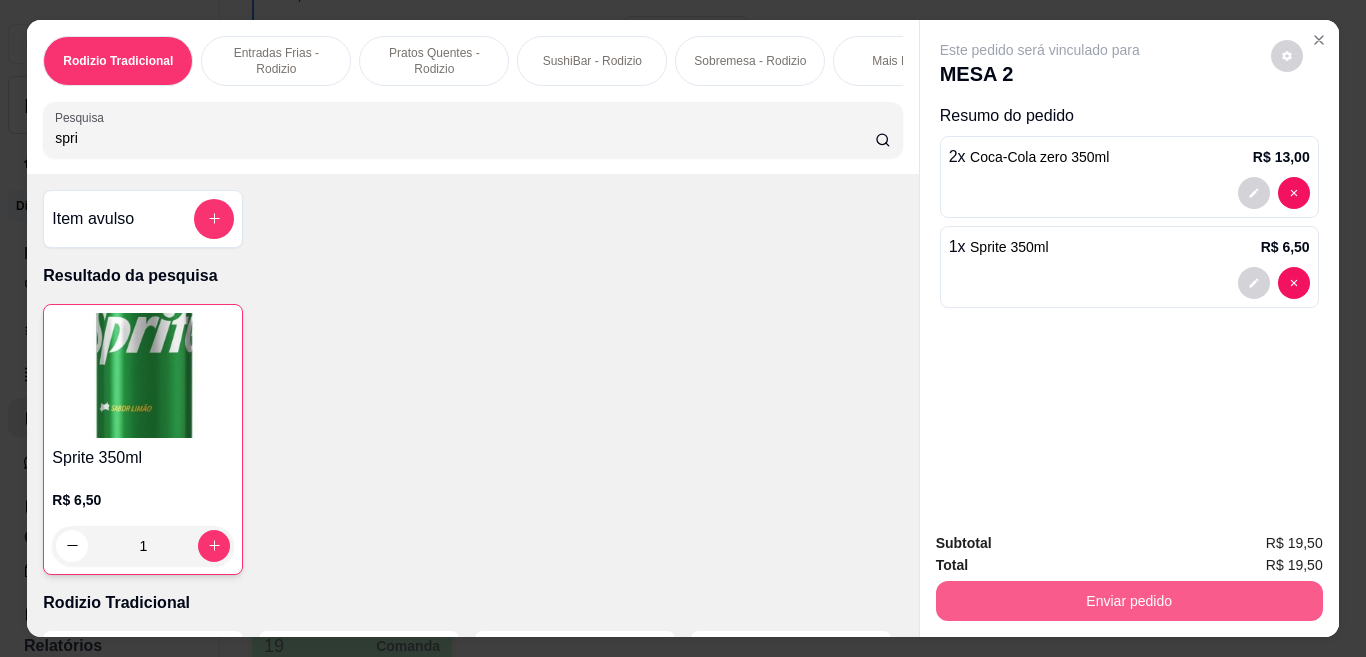 click on "Enviar pedido" at bounding box center (1129, 601) 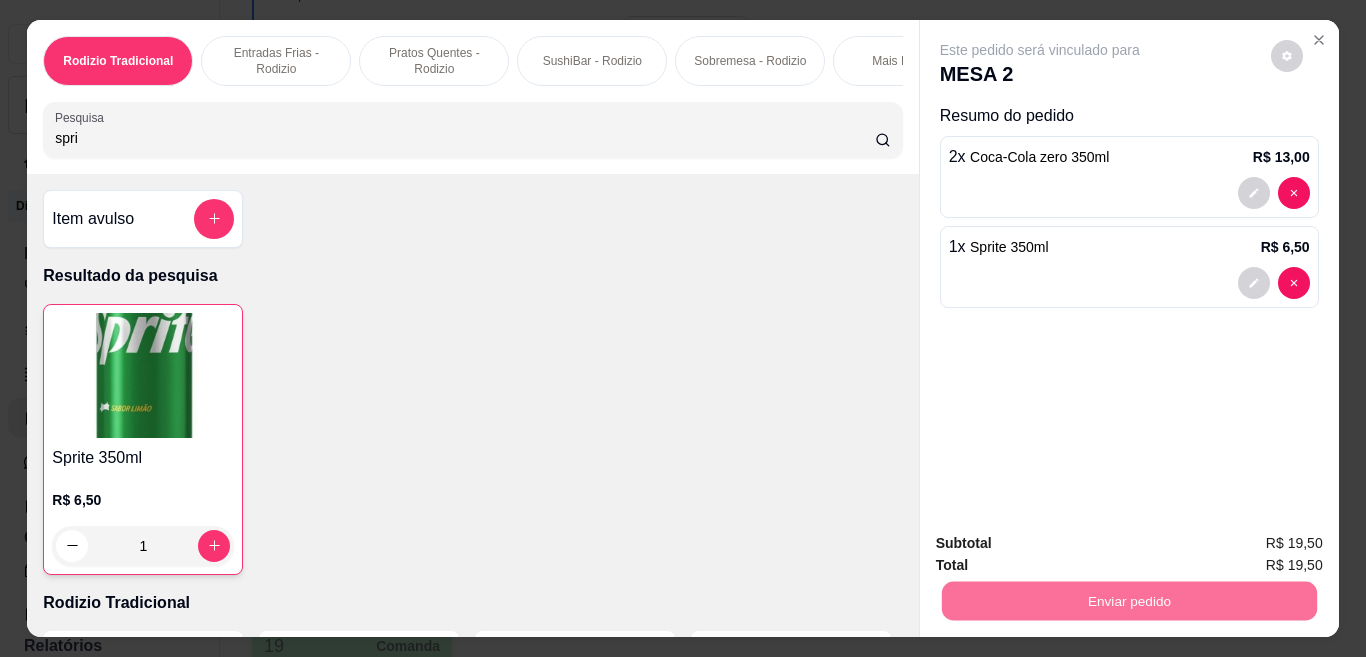 click on "Não registrar e enviar pedido" at bounding box center (1062, 544) 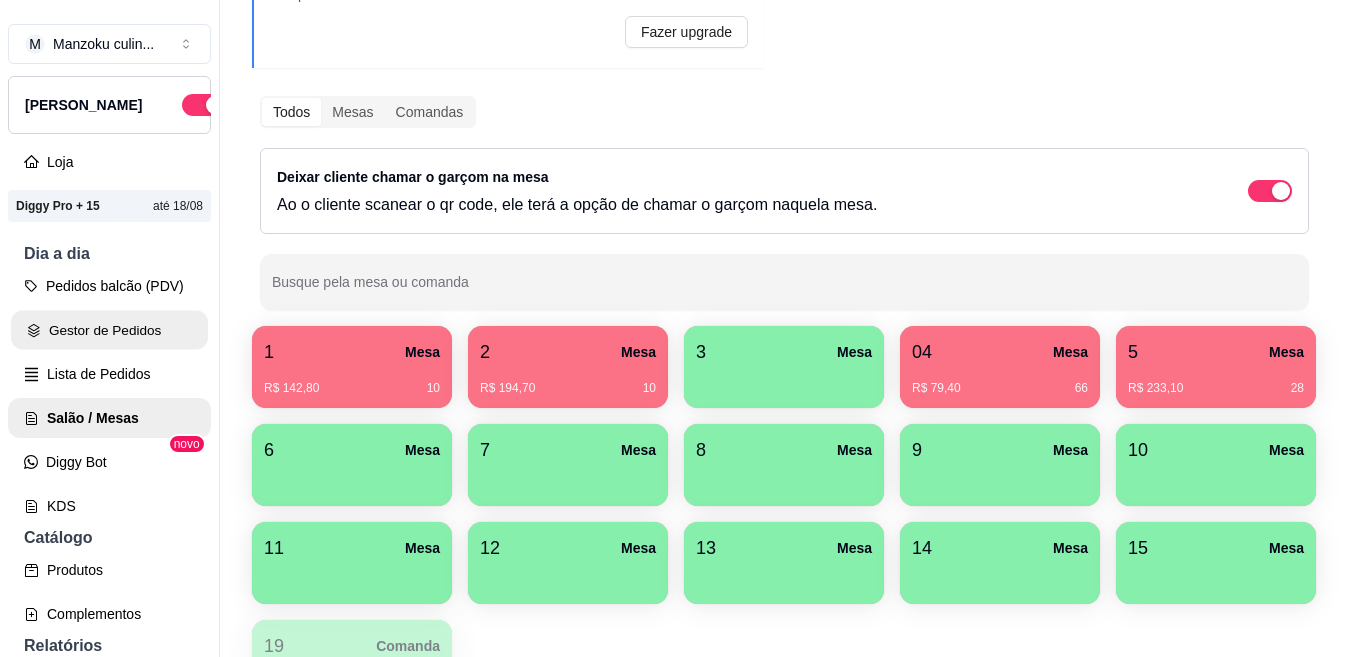 click on "Gestor de Pedidos" at bounding box center (109, 330) 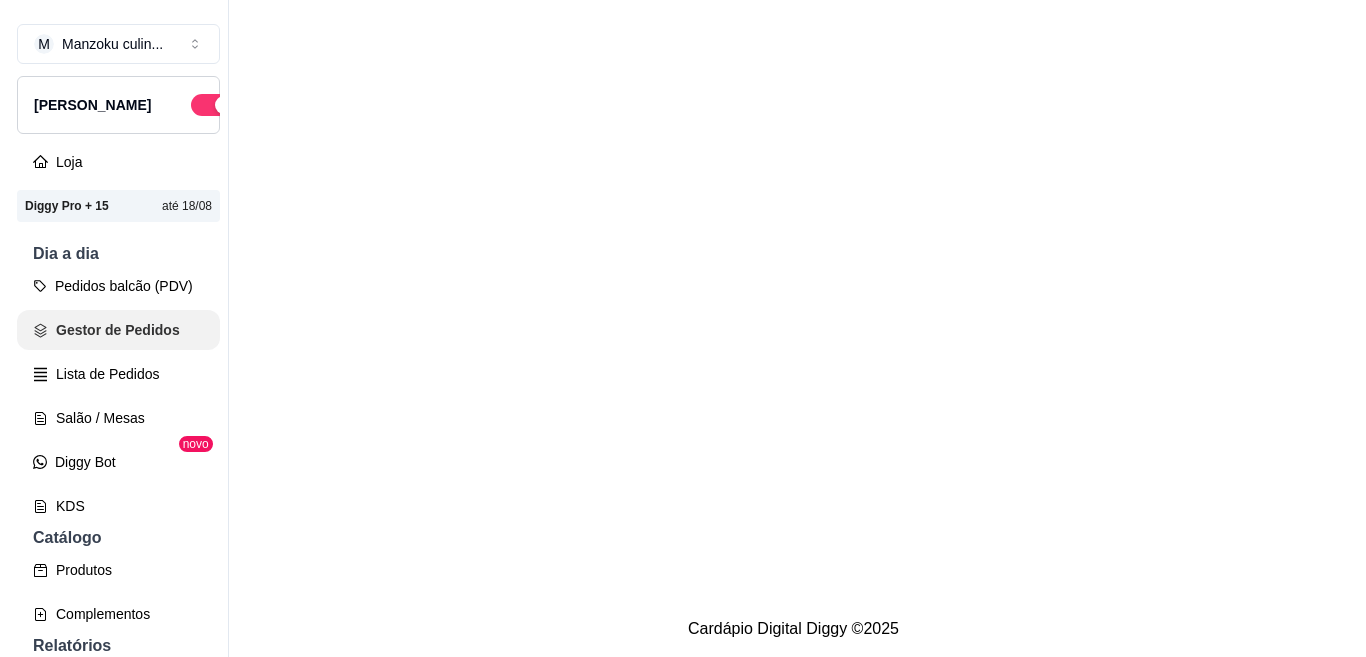 scroll, scrollTop: 0, scrollLeft: 0, axis: both 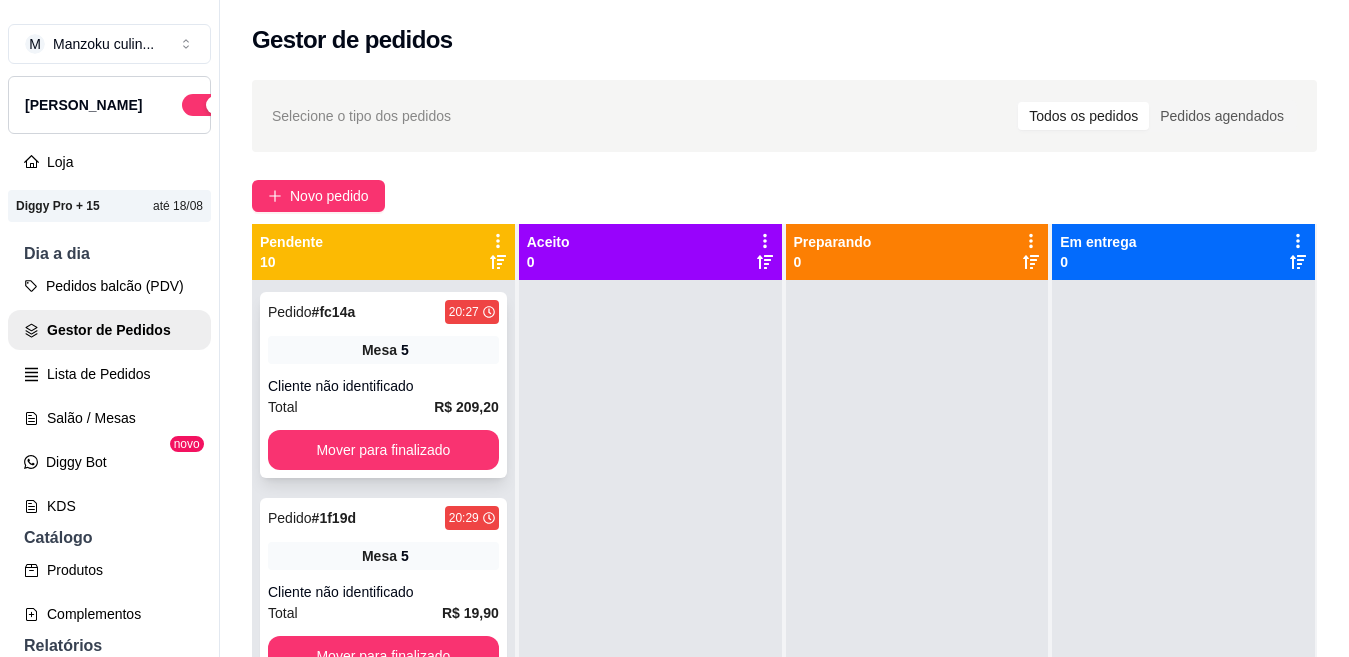 click on "Pedido  # fc14a 20:27 Mesa 5 Cliente não identificado Total R$ 209,20 Mover para finalizado" at bounding box center [383, 385] 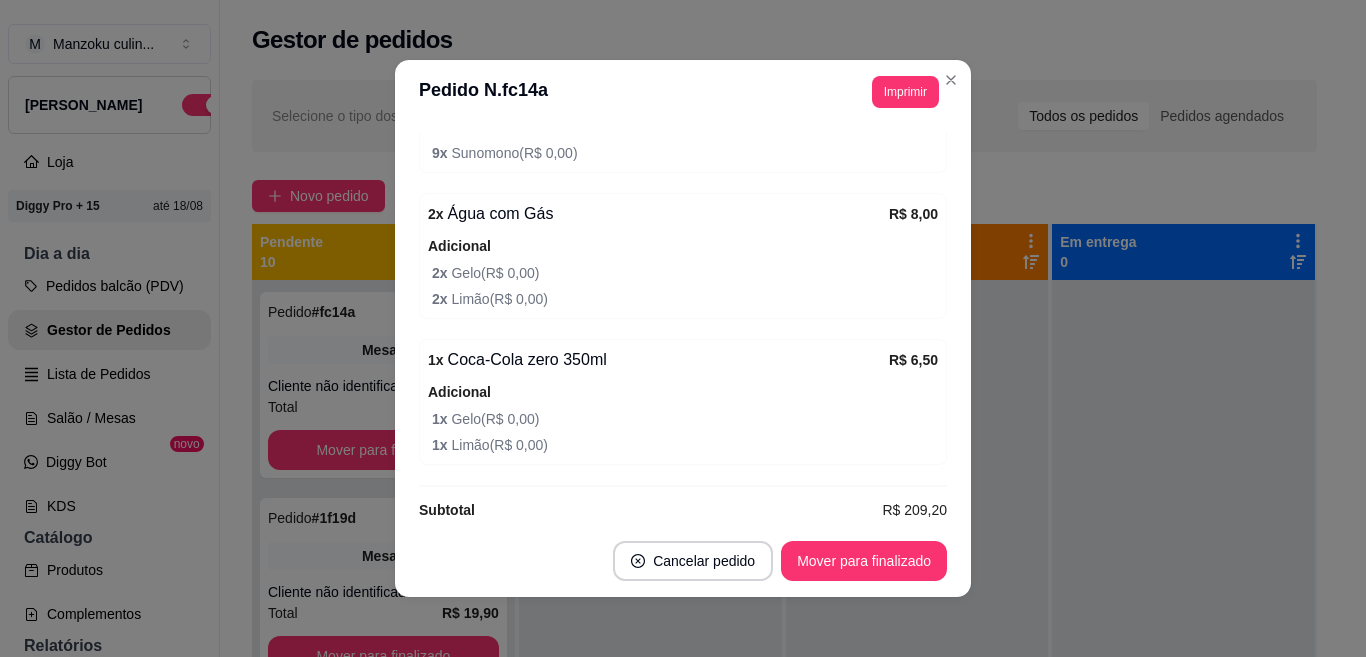 scroll, scrollTop: 374, scrollLeft: 0, axis: vertical 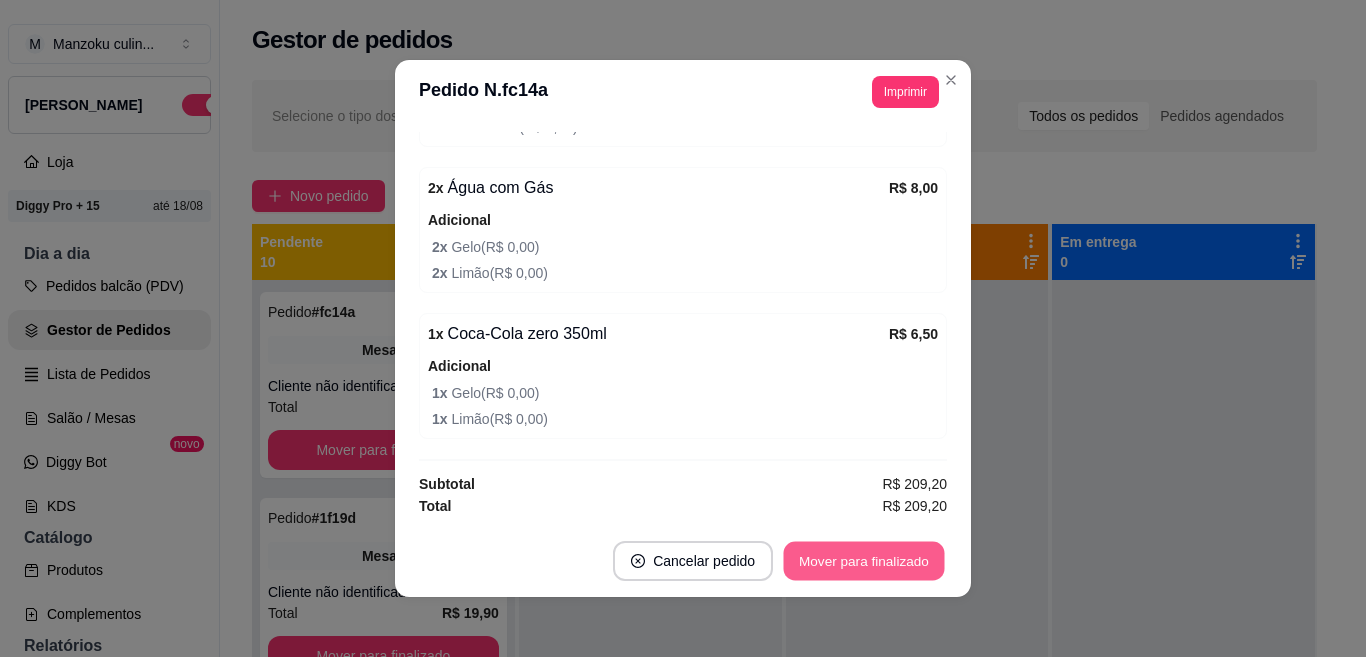 click on "Mover para finalizado" at bounding box center (864, 561) 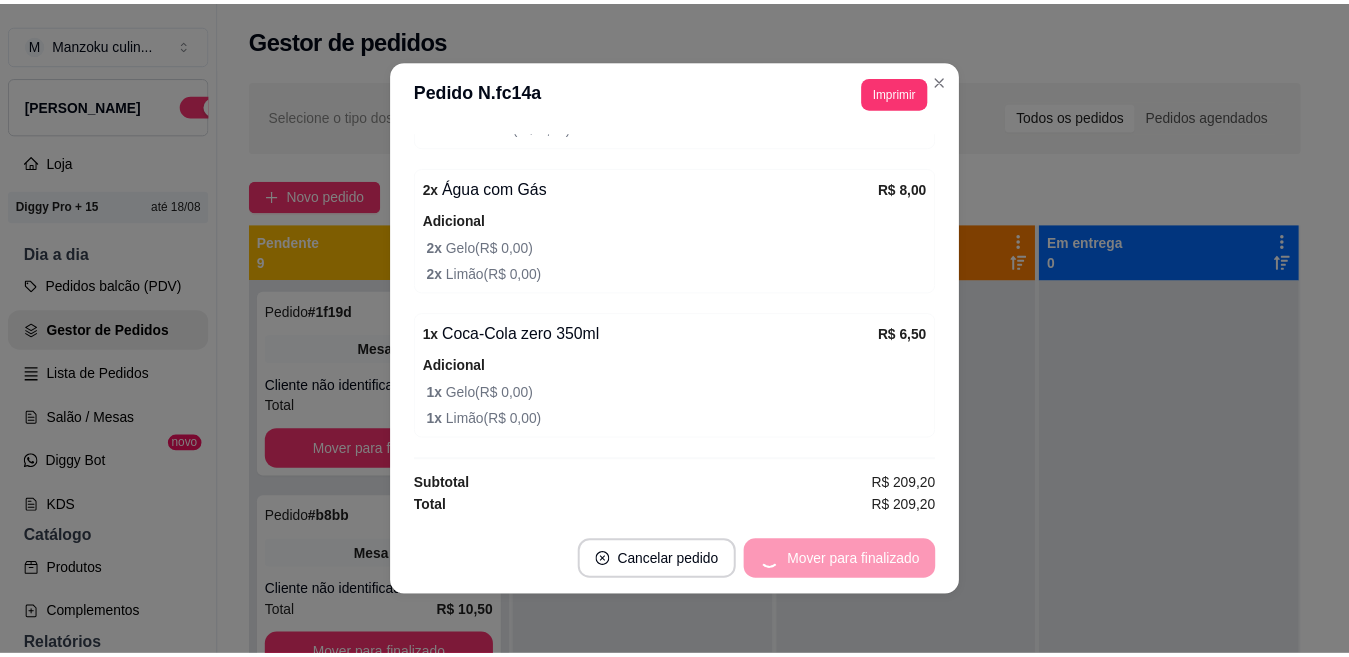scroll, scrollTop: 308, scrollLeft: 0, axis: vertical 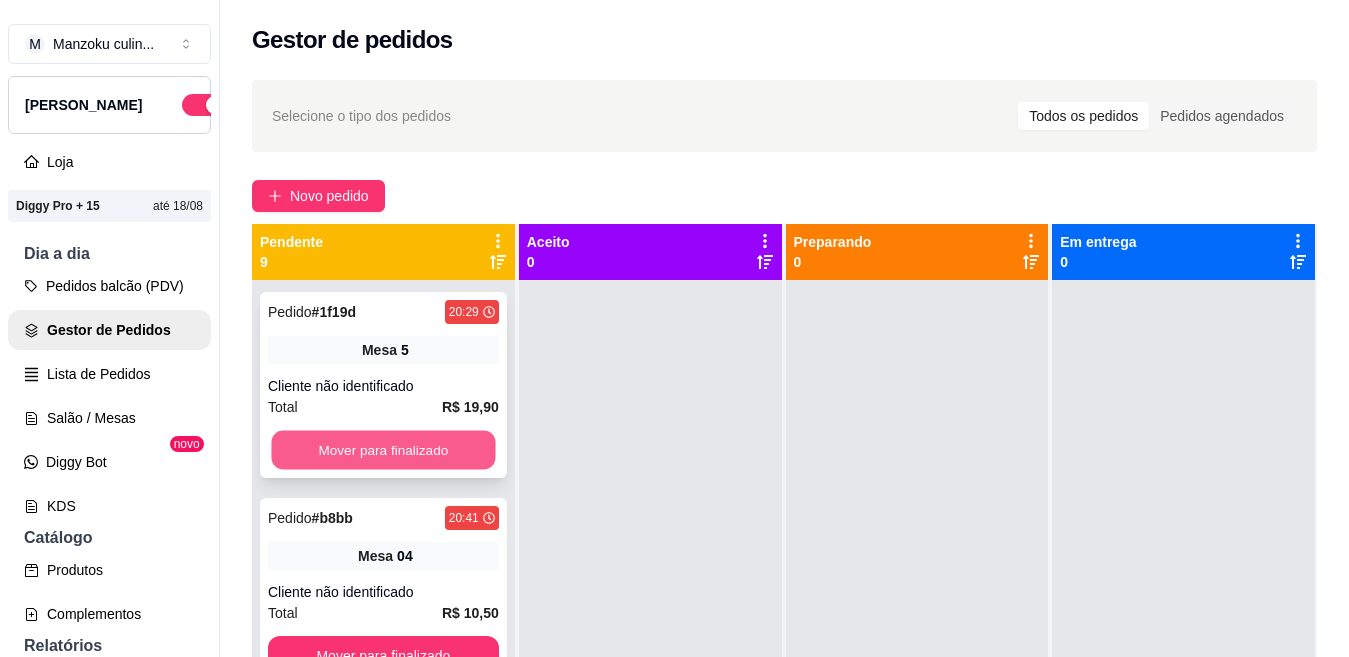 click on "Mover para finalizado" at bounding box center [383, 450] 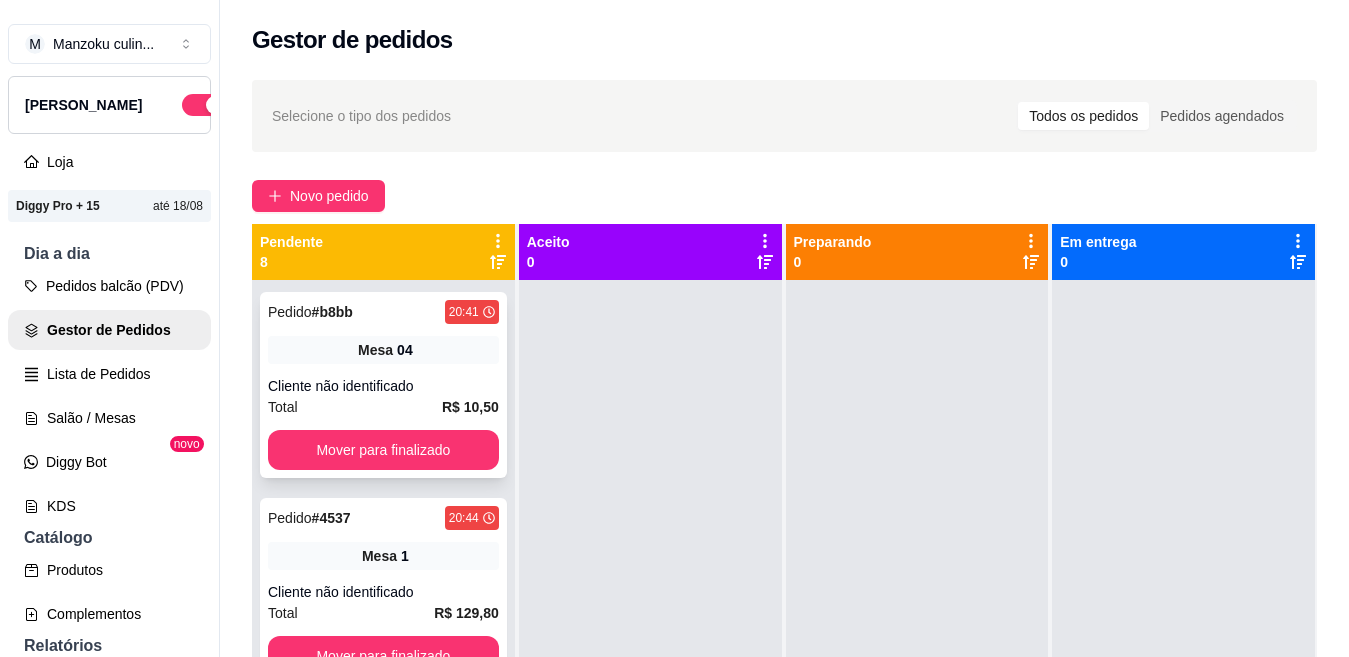 click on "Pedido  # b8bb 20:41 Mesa 04 Cliente não identificado Total R$ 10,50 Mover para finalizado" at bounding box center (383, 385) 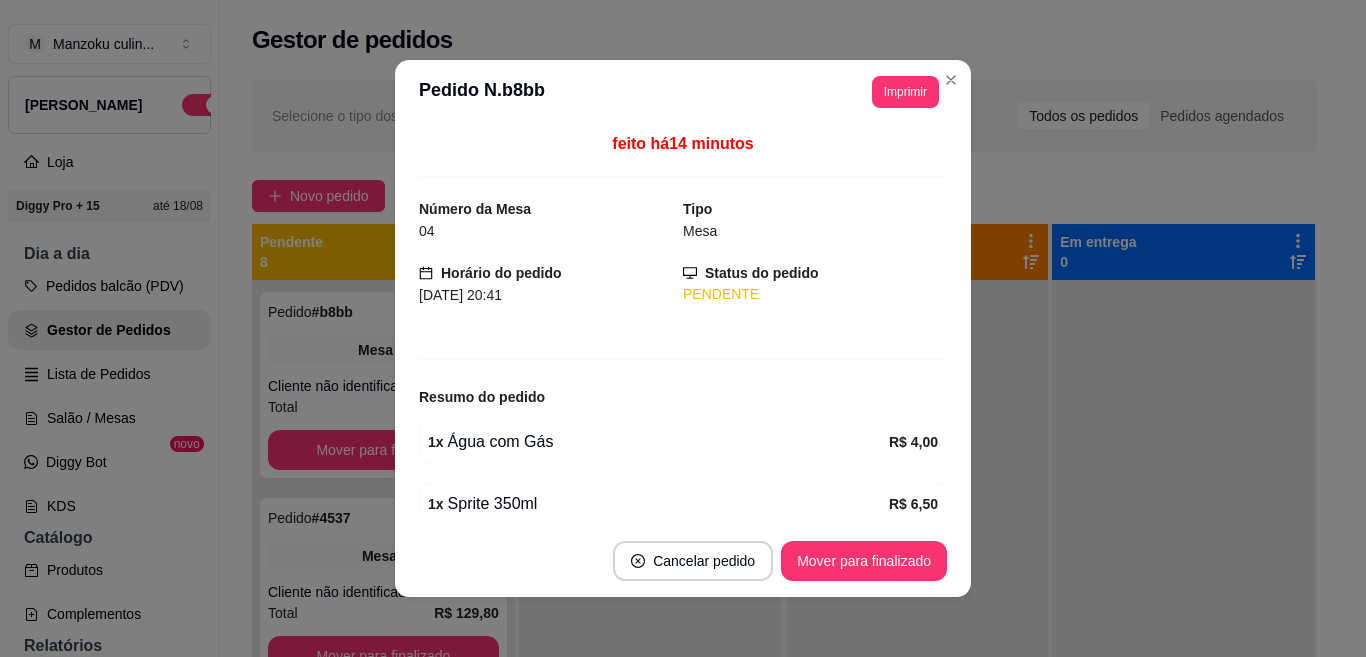 scroll, scrollTop: 86, scrollLeft: 0, axis: vertical 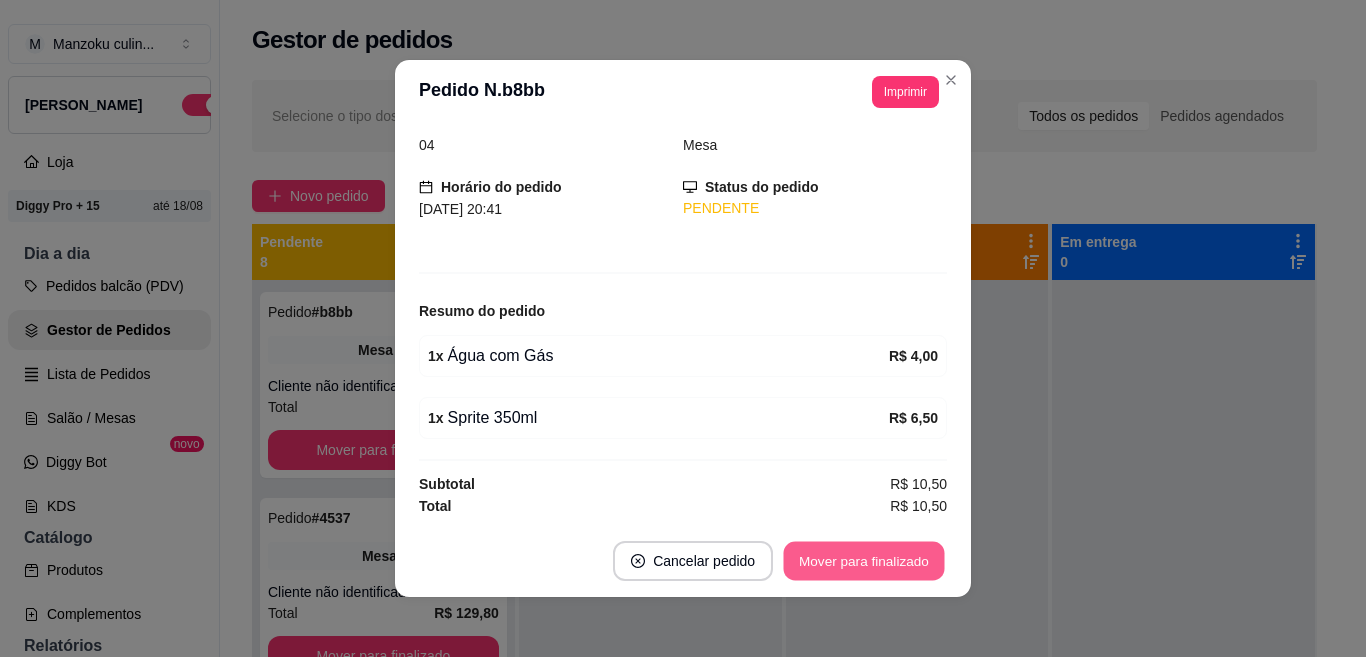 click on "Mover para finalizado" at bounding box center (864, 561) 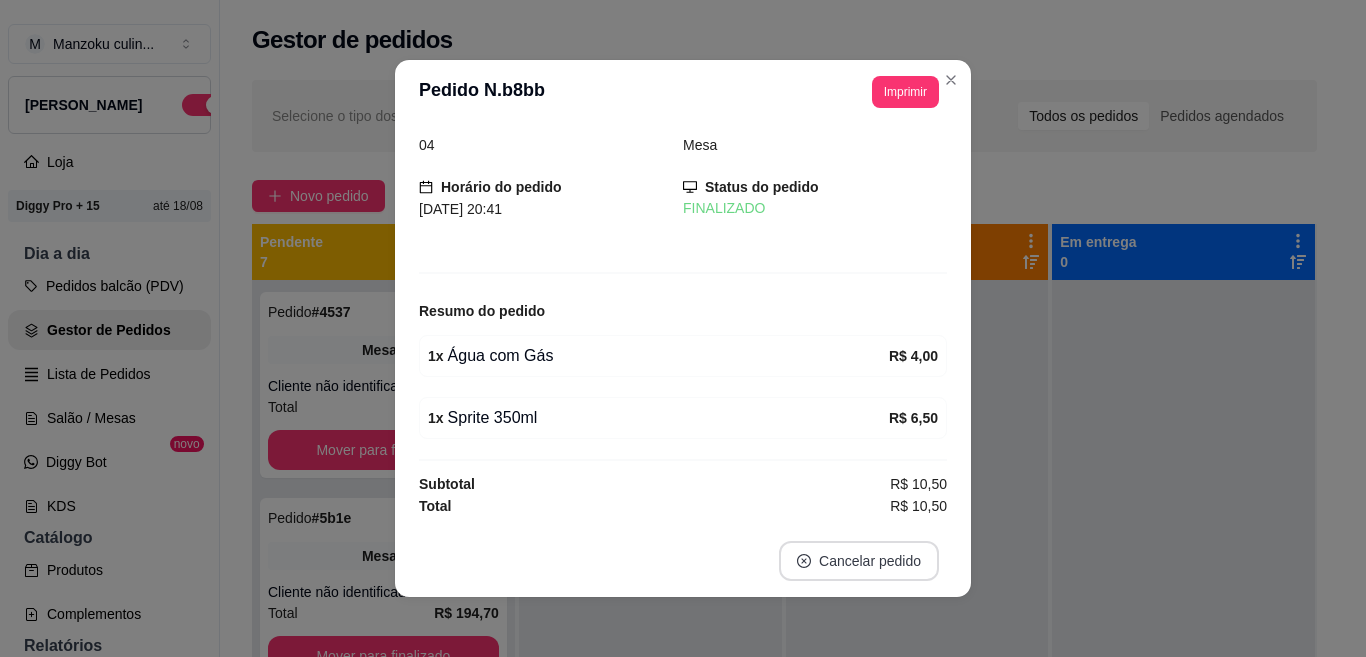 scroll, scrollTop: 20, scrollLeft: 0, axis: vertical 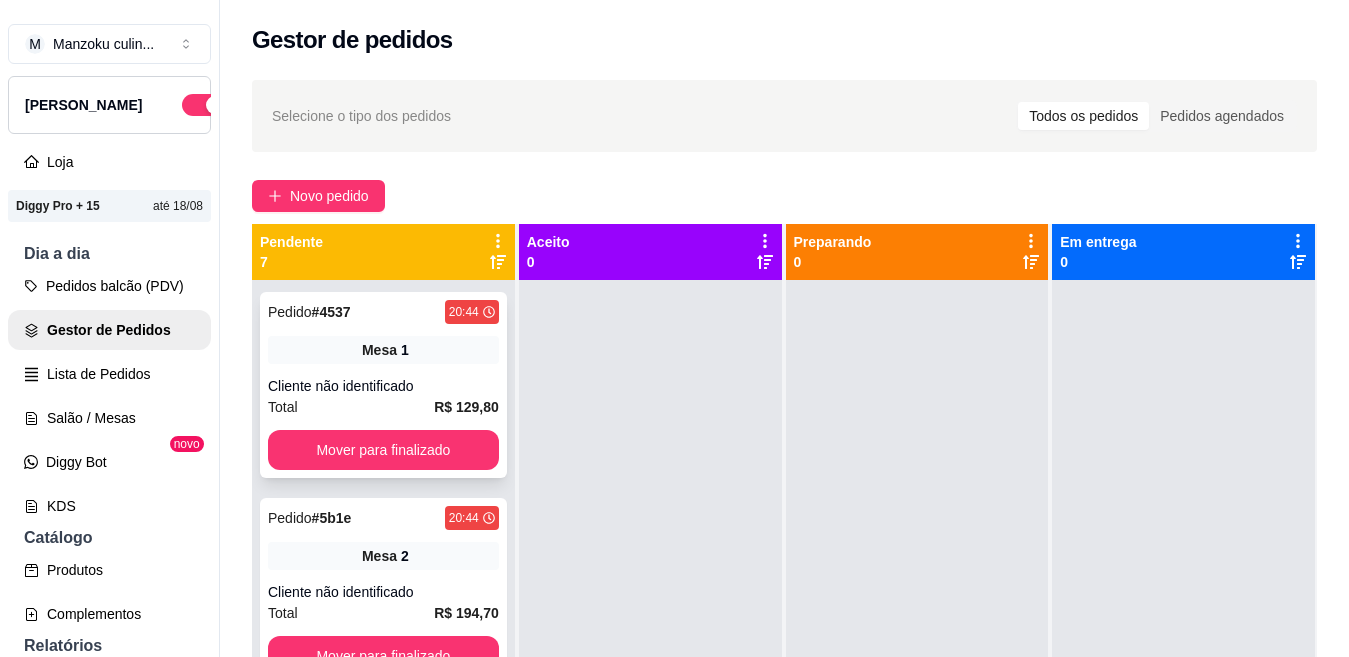 click on "Pedido  # 4537 20:44" at bounding box center (383, 312) 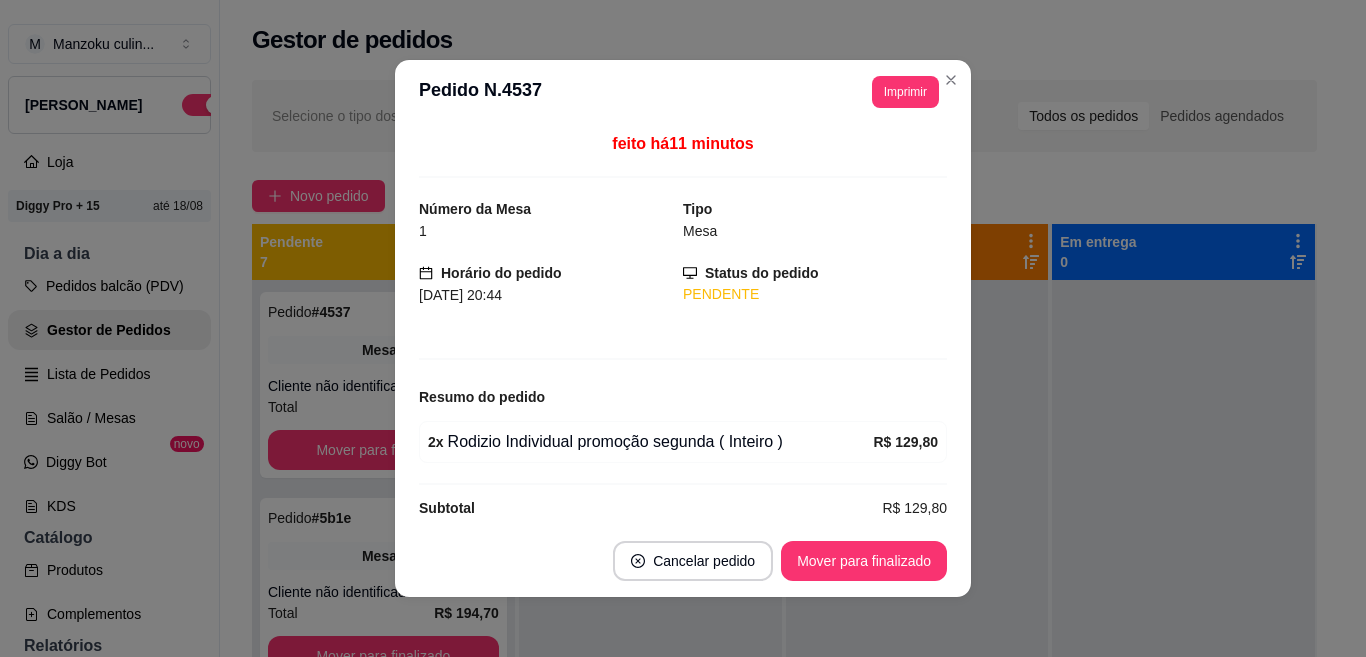 scroll, scrollTop: 24, scrollLeft: 0, axis: vertical 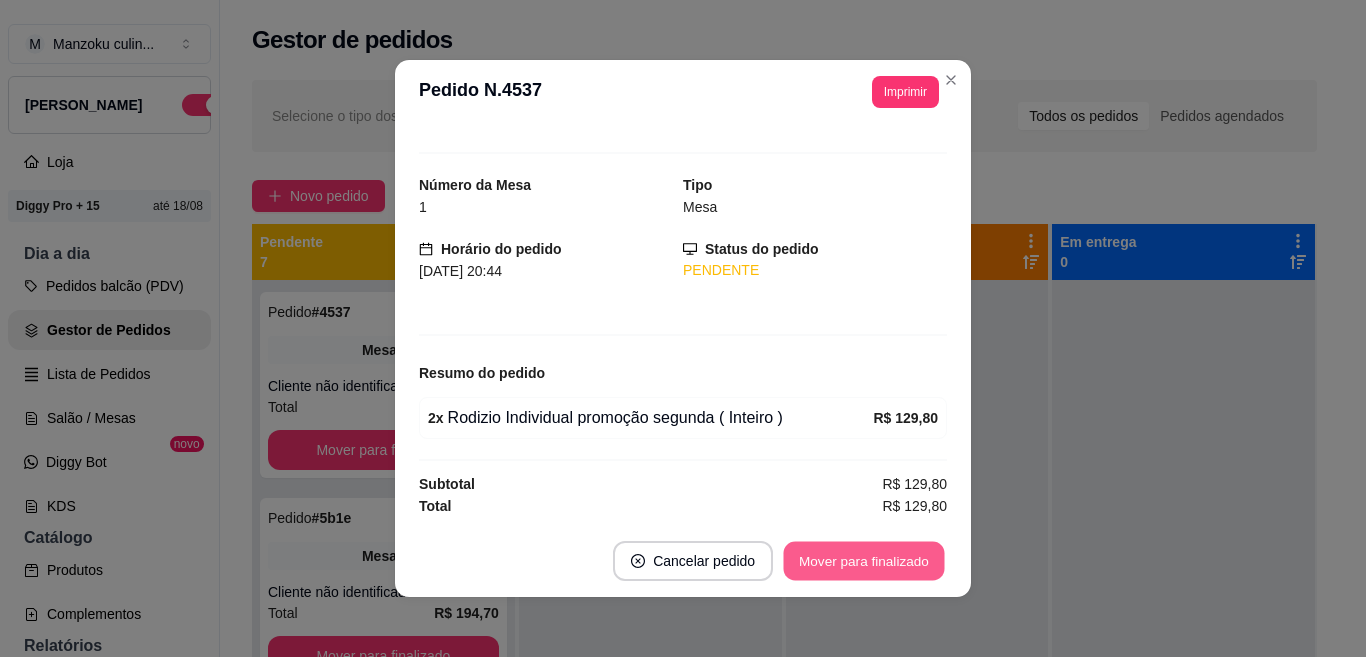 click on "Mover para finalizado" at bounding box center (864, 561) 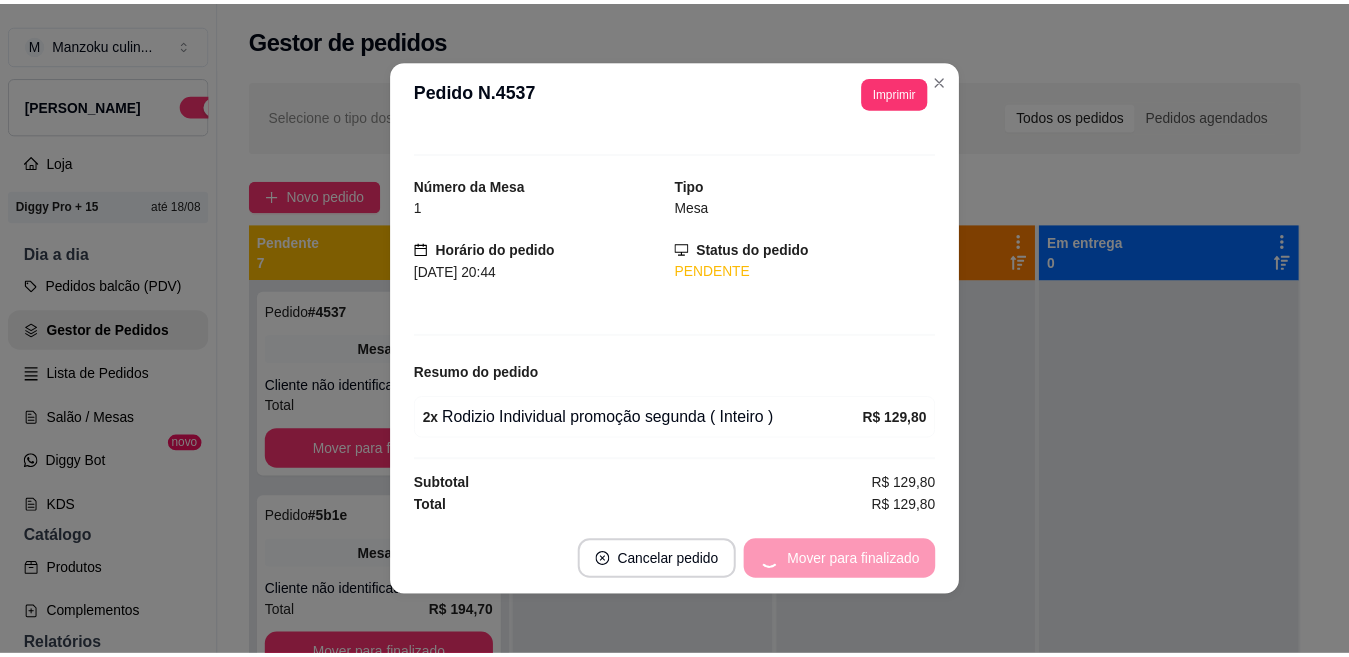 scroll, scrollTop: 0, scrollLeft: 0, axis: both 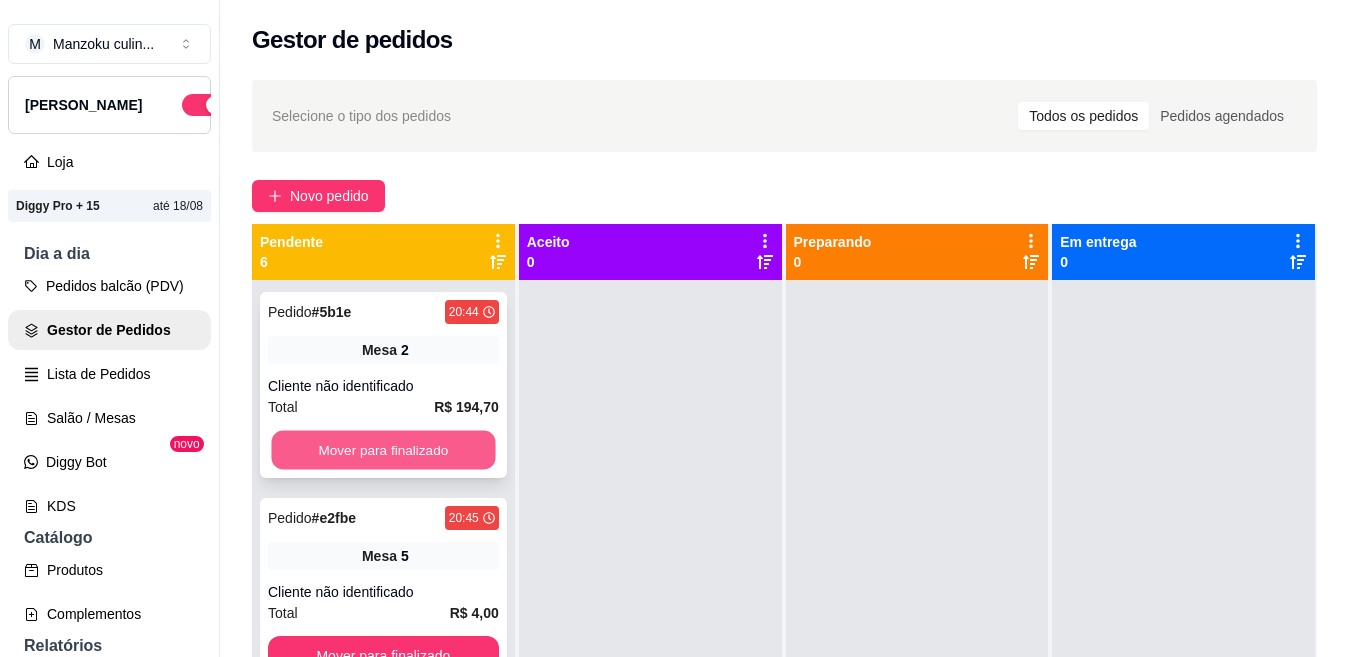 click on "Mover para finalizado" at bounding box center (383, 450) 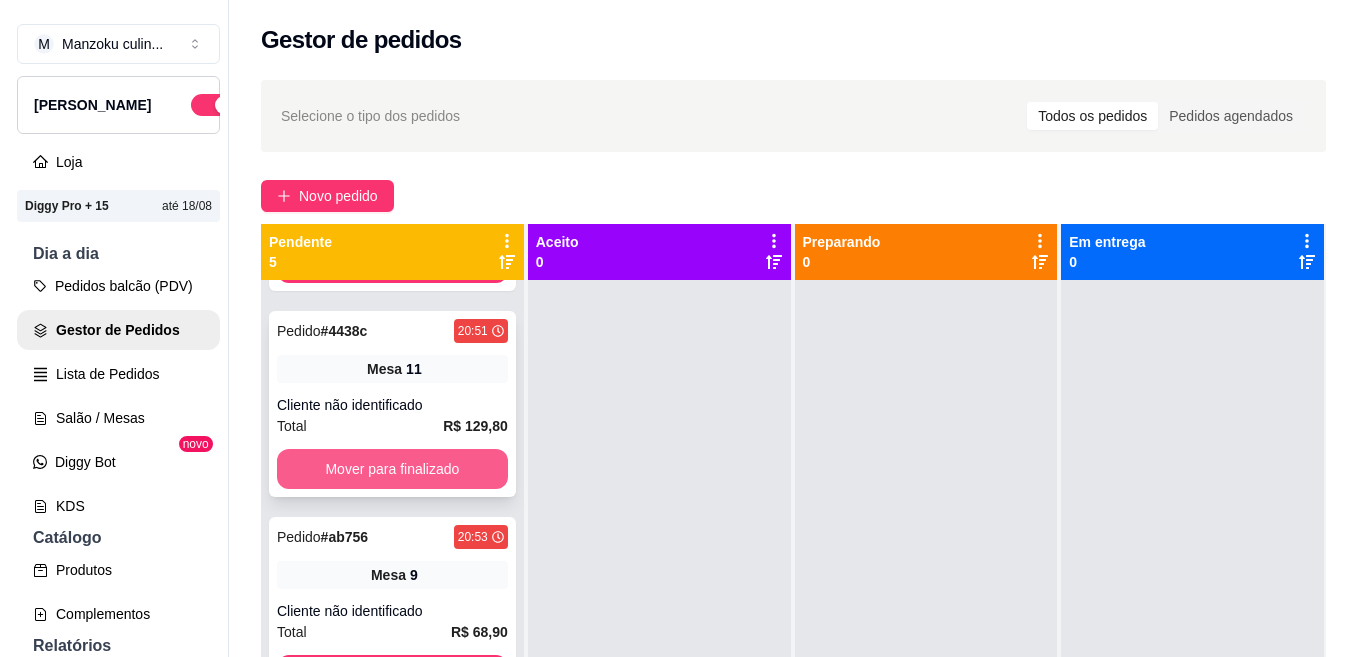 scroll, scrollTop: 0, scrollLeft: 0, axis: both 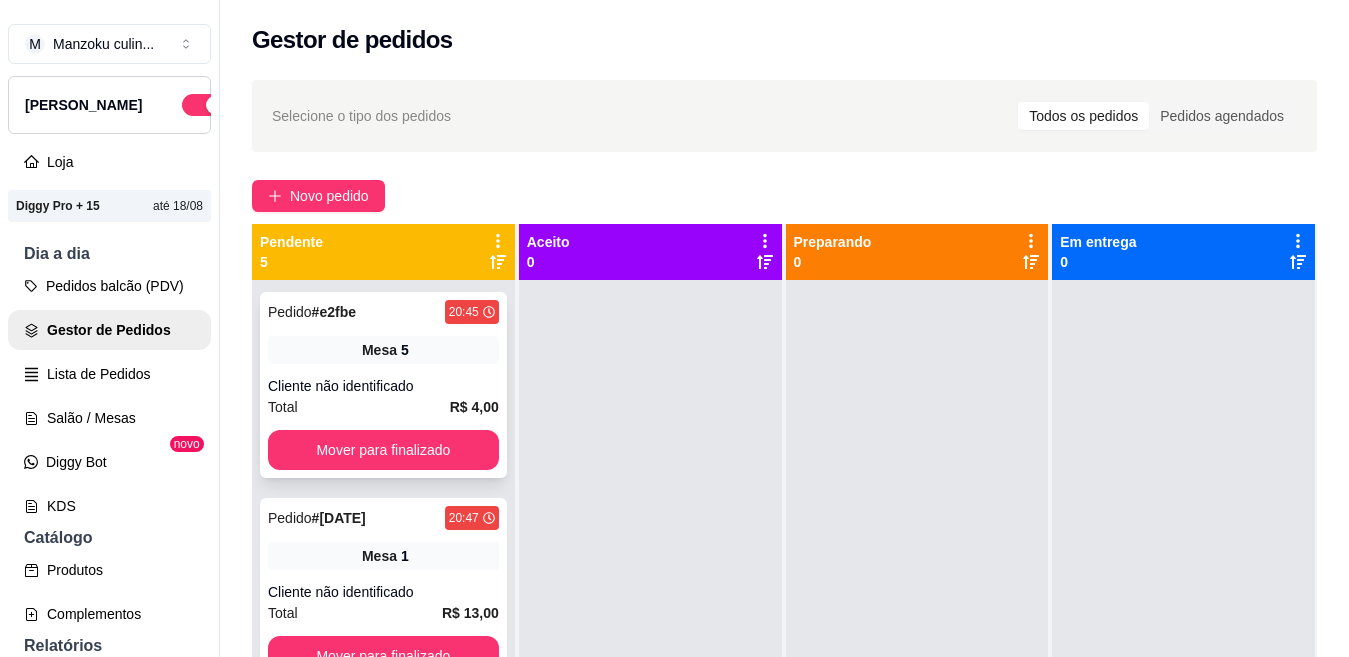 click on "Mesa 5" at bounding box center [383, 350] 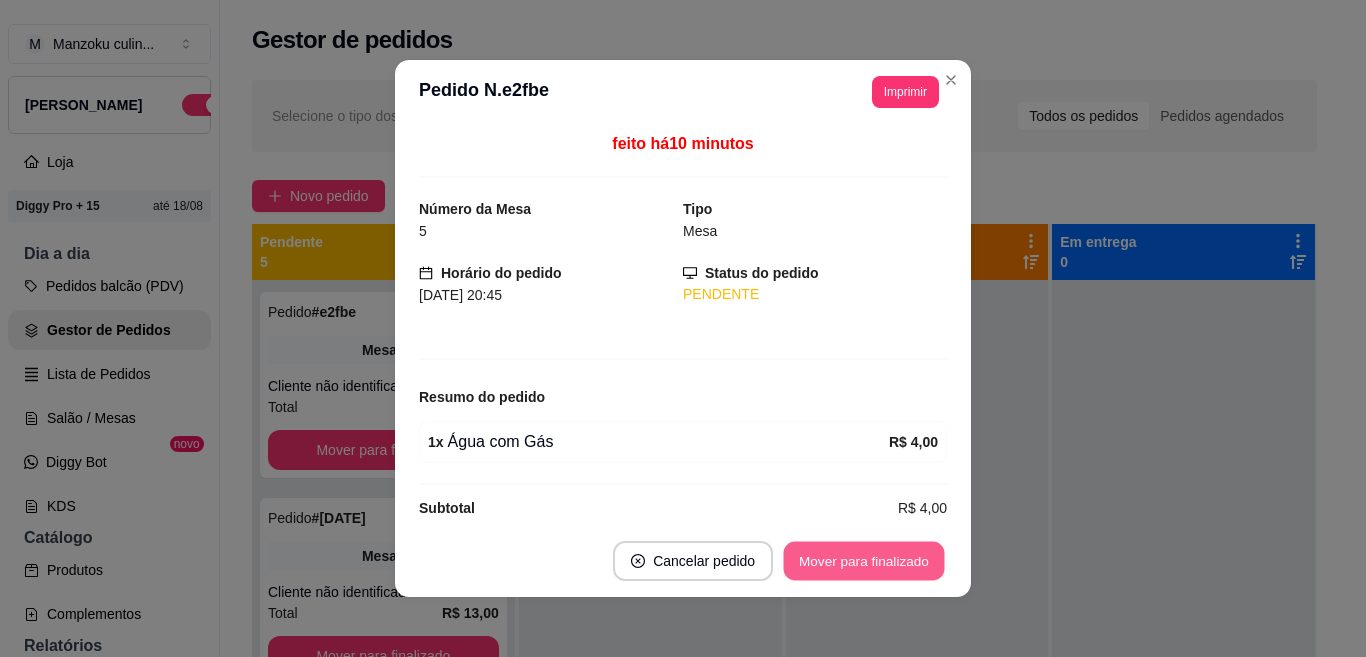click on "Mover para finalizado" at bounding box center (864, 561) 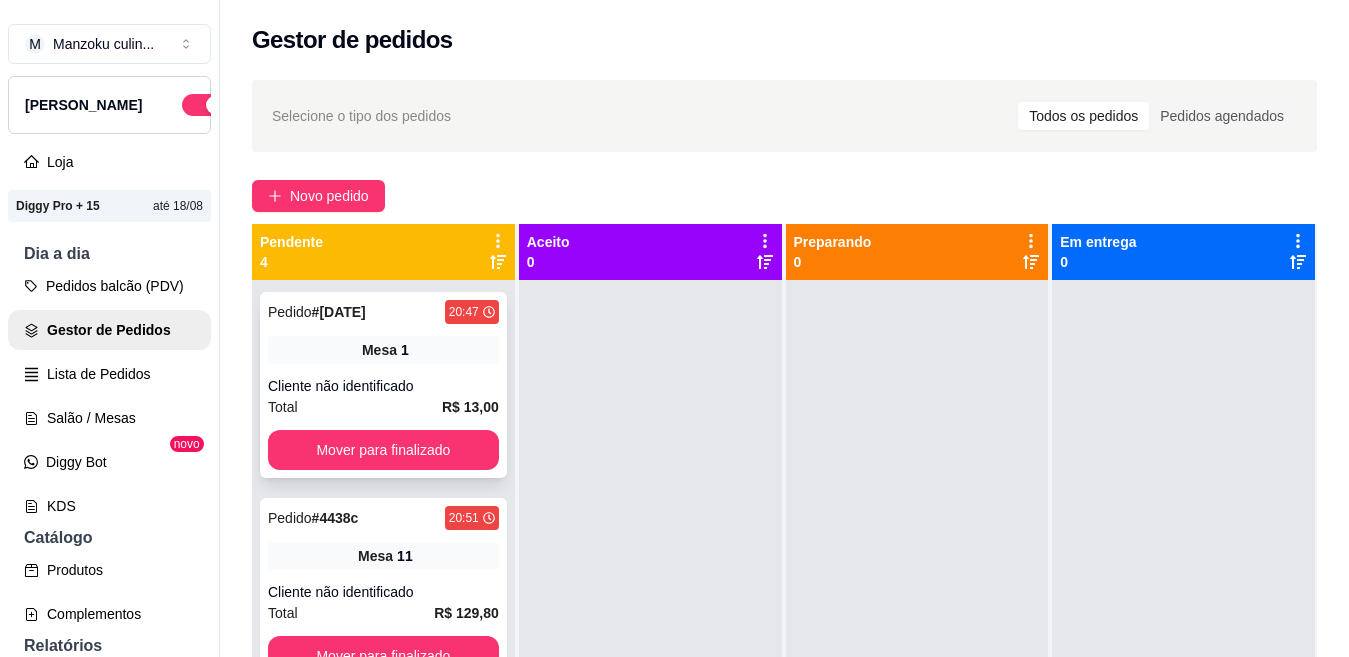 click on "Pedido  # 55dc 20:47 Mesa 1 Cliente não identificado Total R$ 13,00 Mover para finalizado" at bounding box center [383, 385] 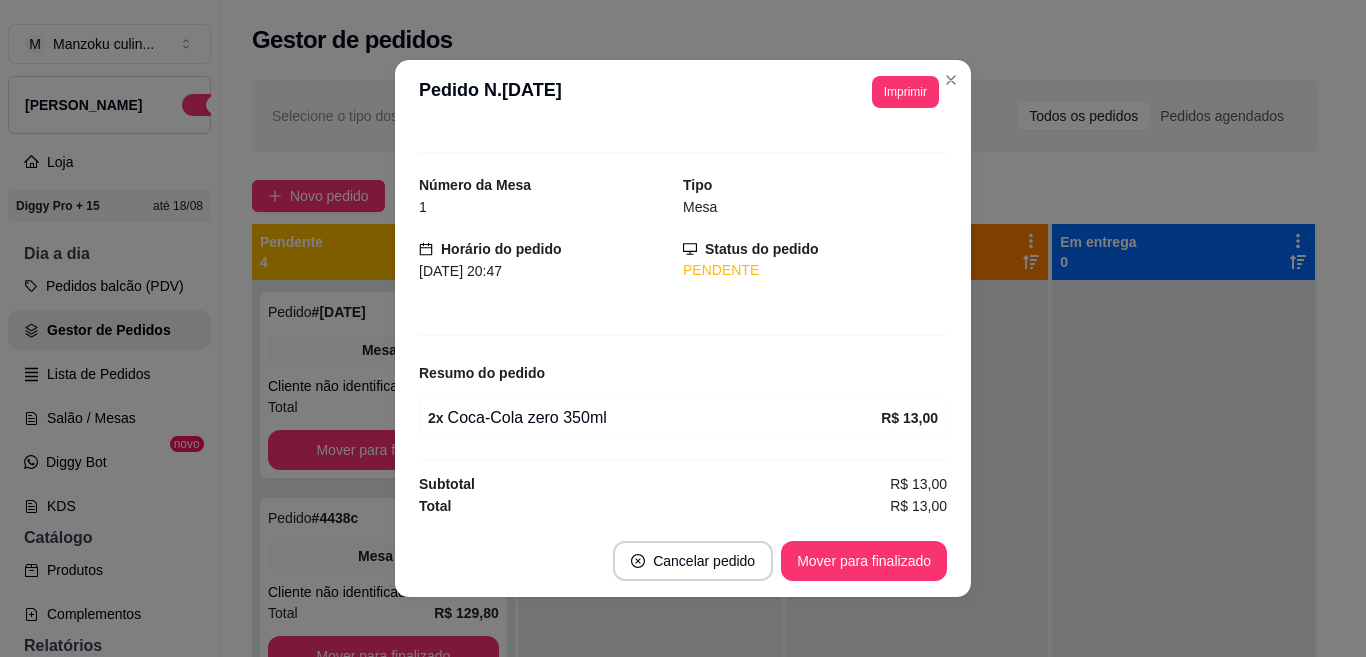 scroll, scrollTop: 0, scrollLeft: 0, axis: both 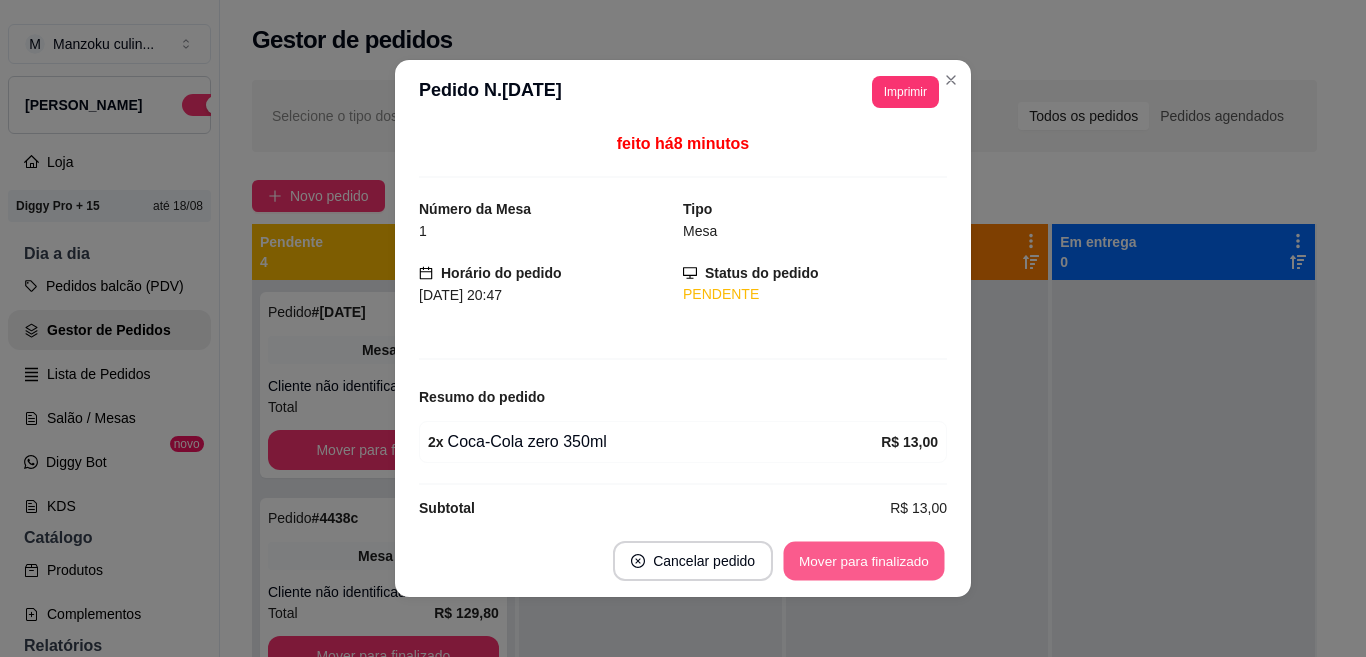 click on "Mover para finalizado" at bounding box center (864, 561) 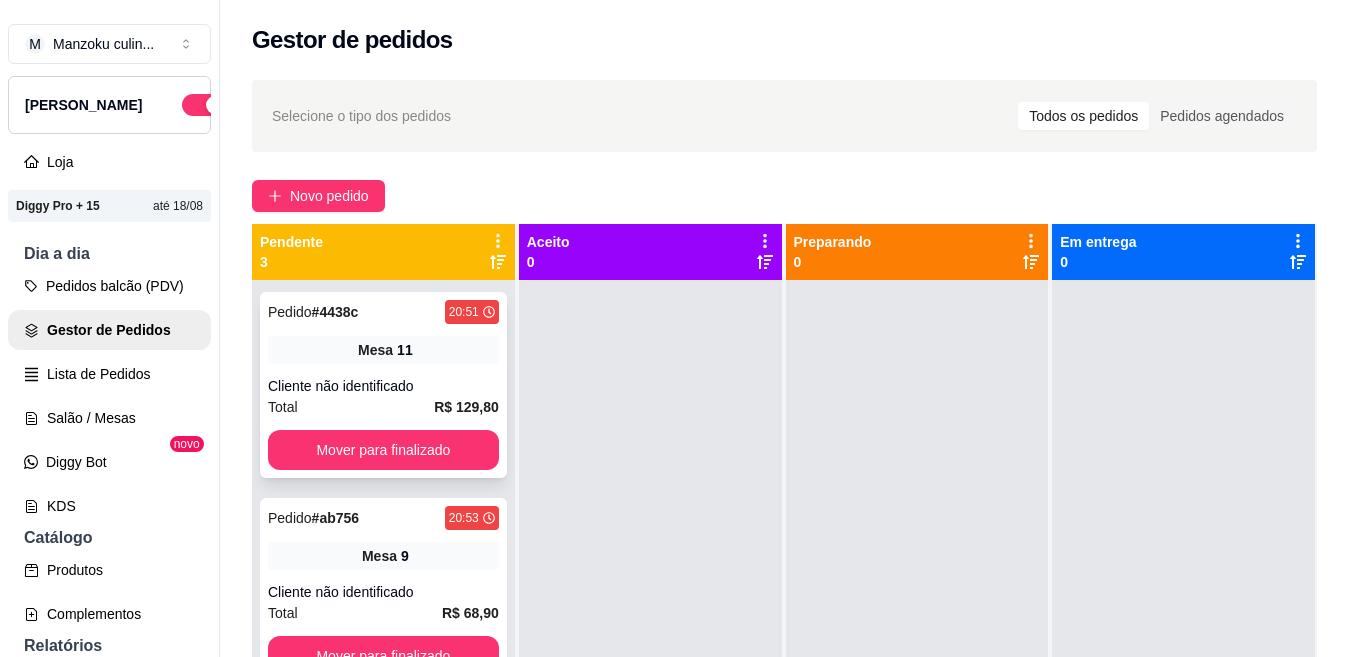 click on "Pedido  # 4438c 20:51 Mesa 11 Cliente não identificado Total R$ 129,80 Mover para finalizado" at bounding box center [383, 385] 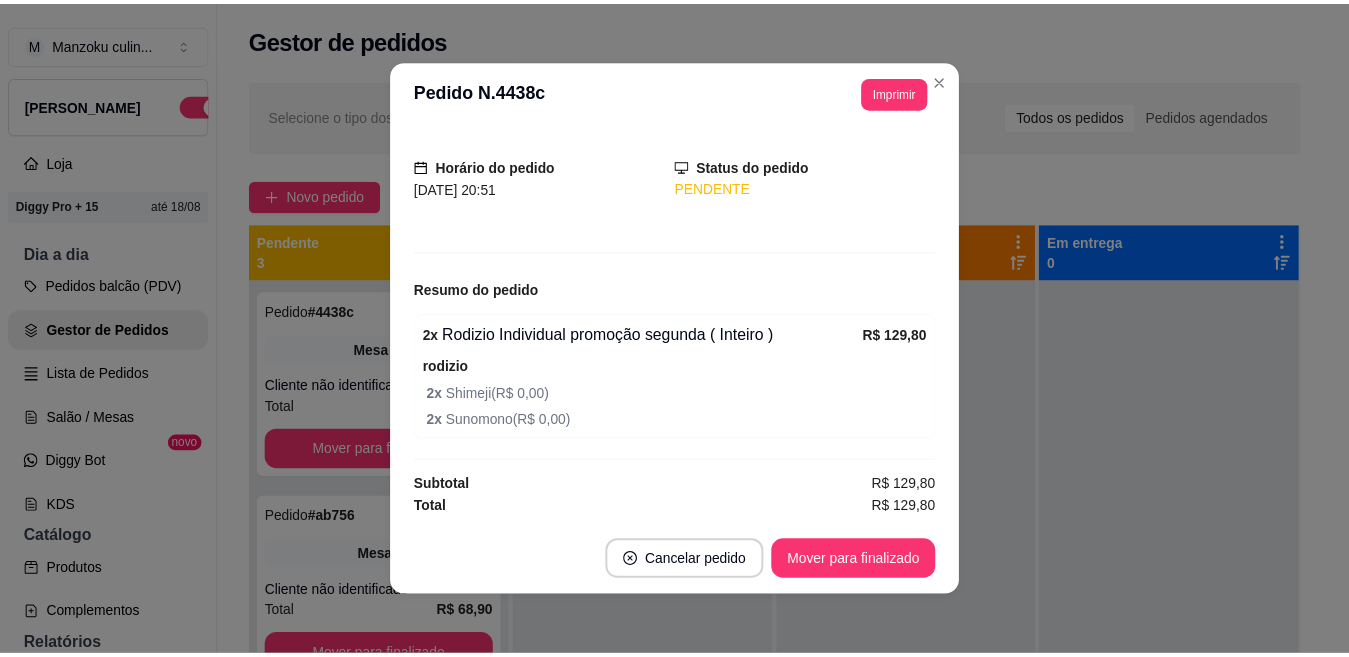 scroll, scrollTop: 108, scrollLeft: 0, axis: vertical 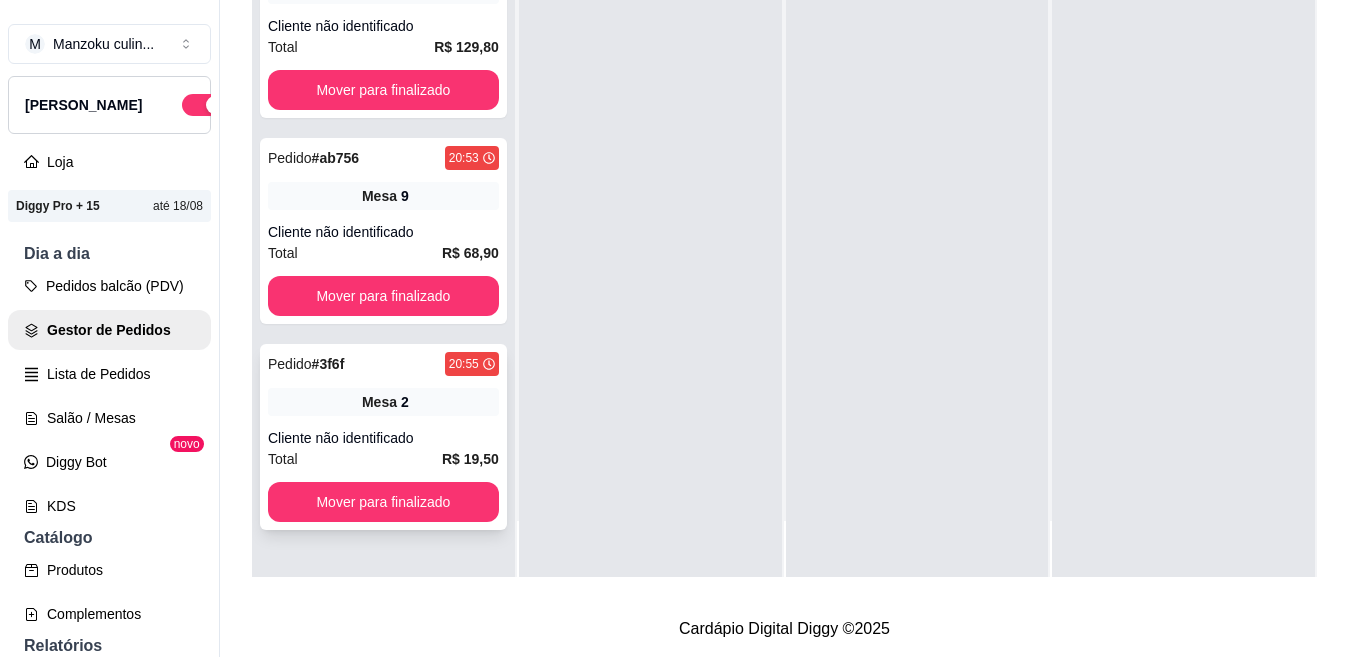 click on "Mesa 2" at bounding box center (383, 402) 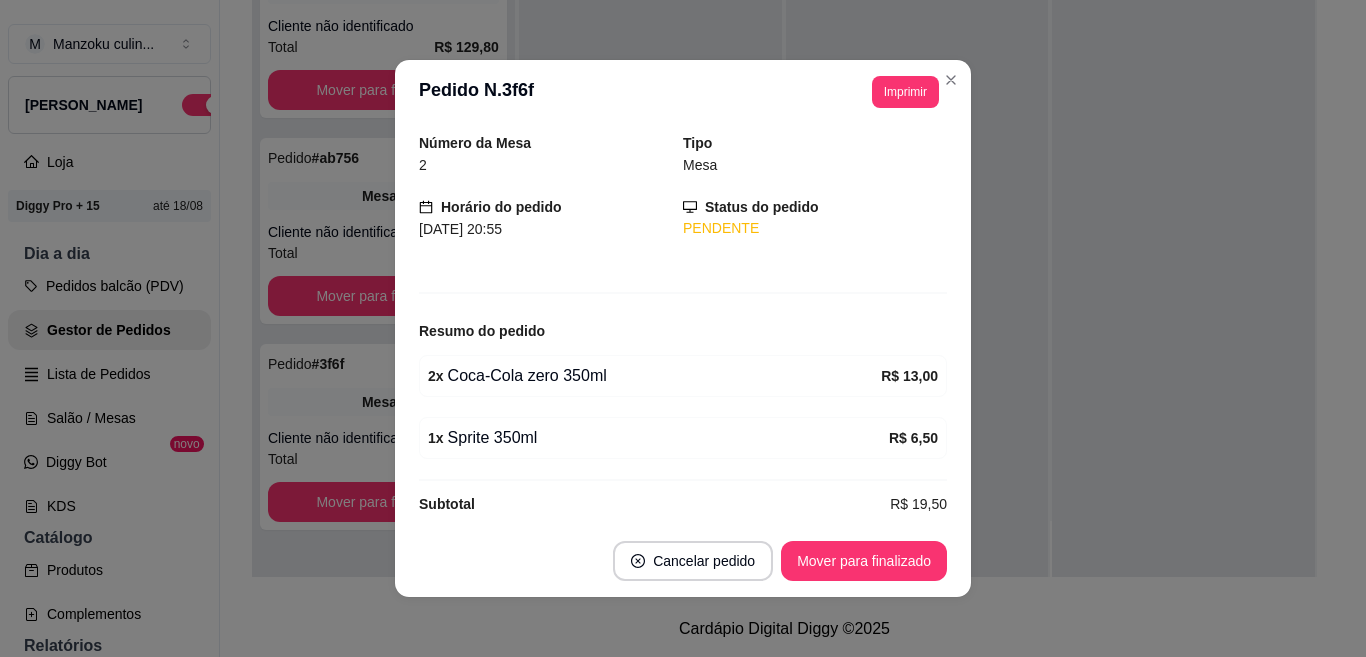 scroll, scrollTop: 86, scrollLeft: 0, axis: vertical 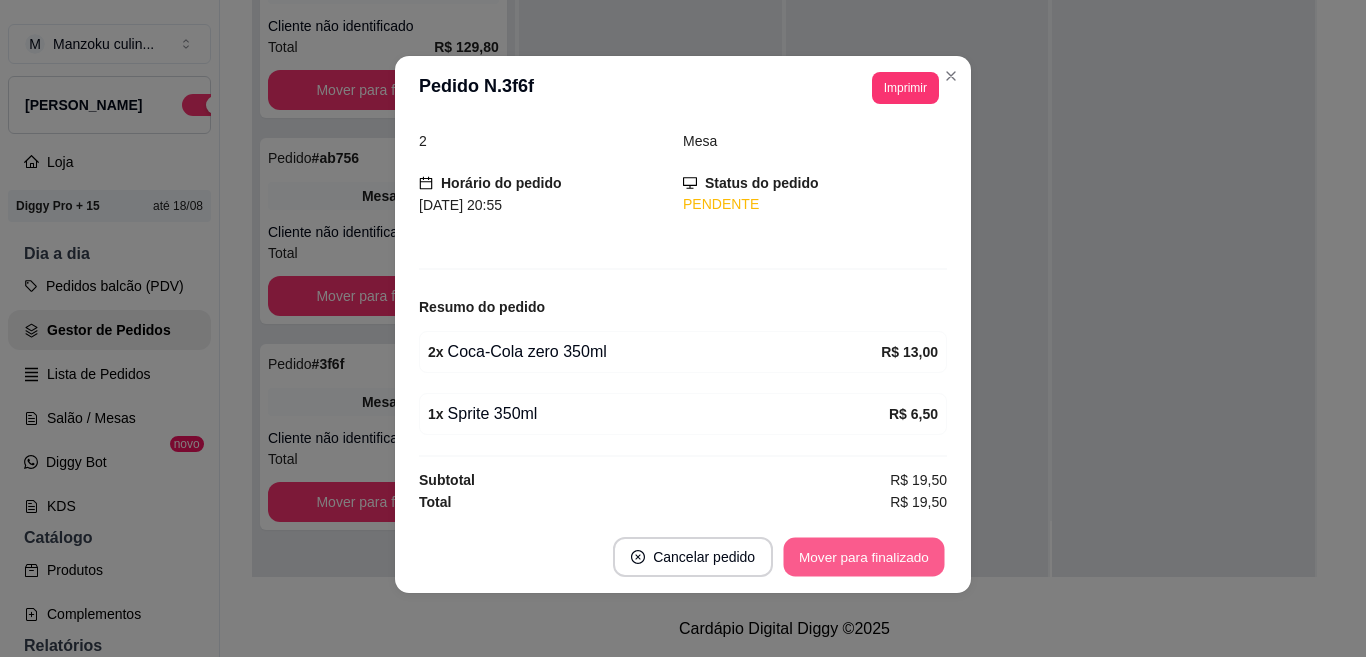 click on "Mover para finalizado" at bounding box center [864, 557] 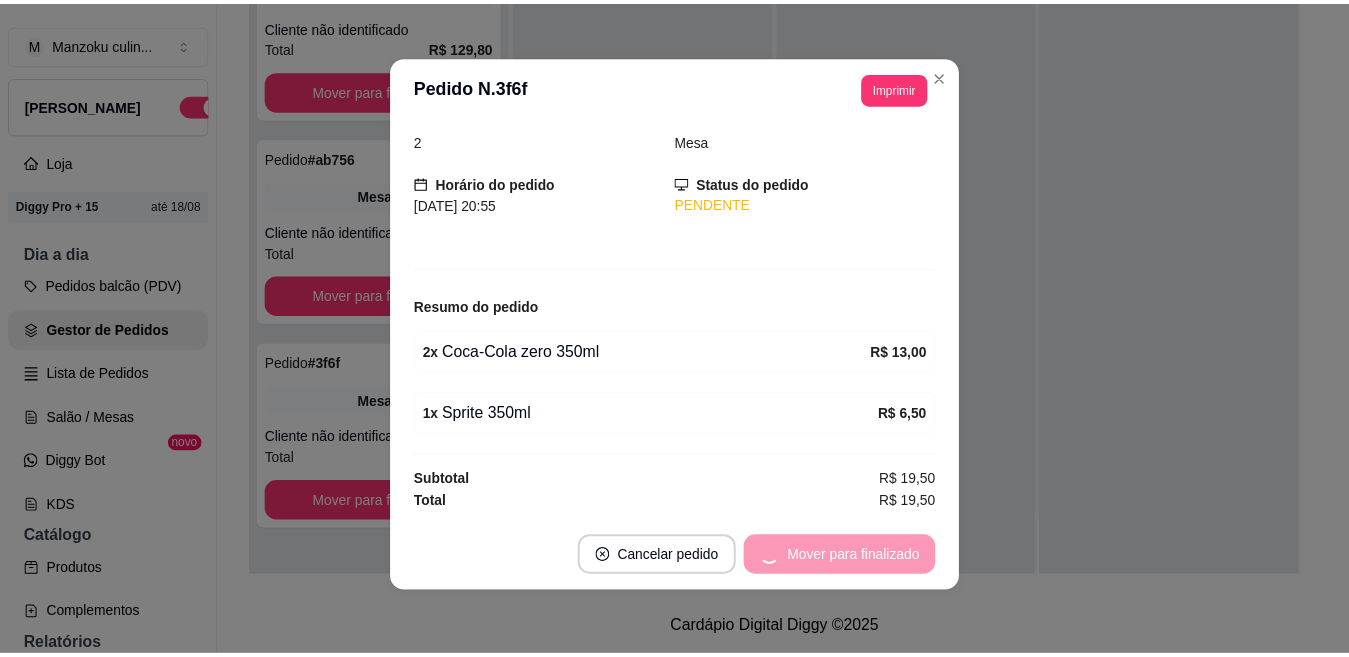 scroll, scrollTop: 20, scrollLeft: 0, axis: vertical 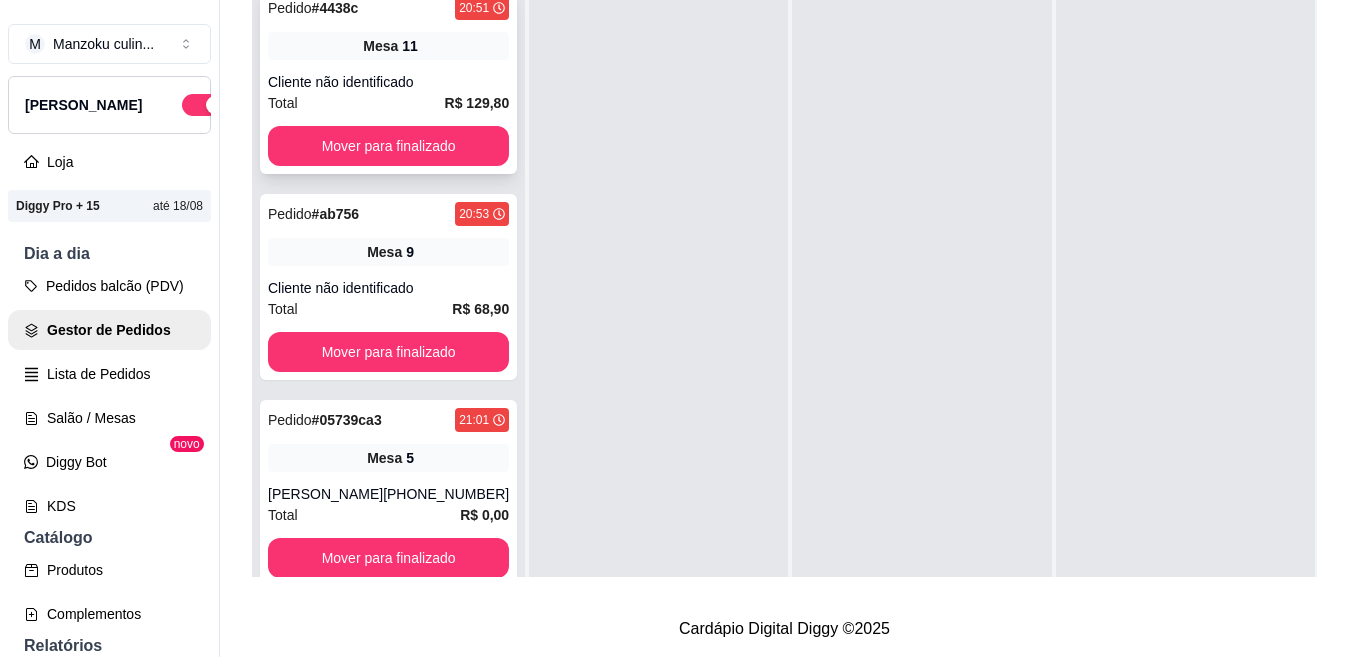 click on "Mesa 11" at bounding box center [388, 46] 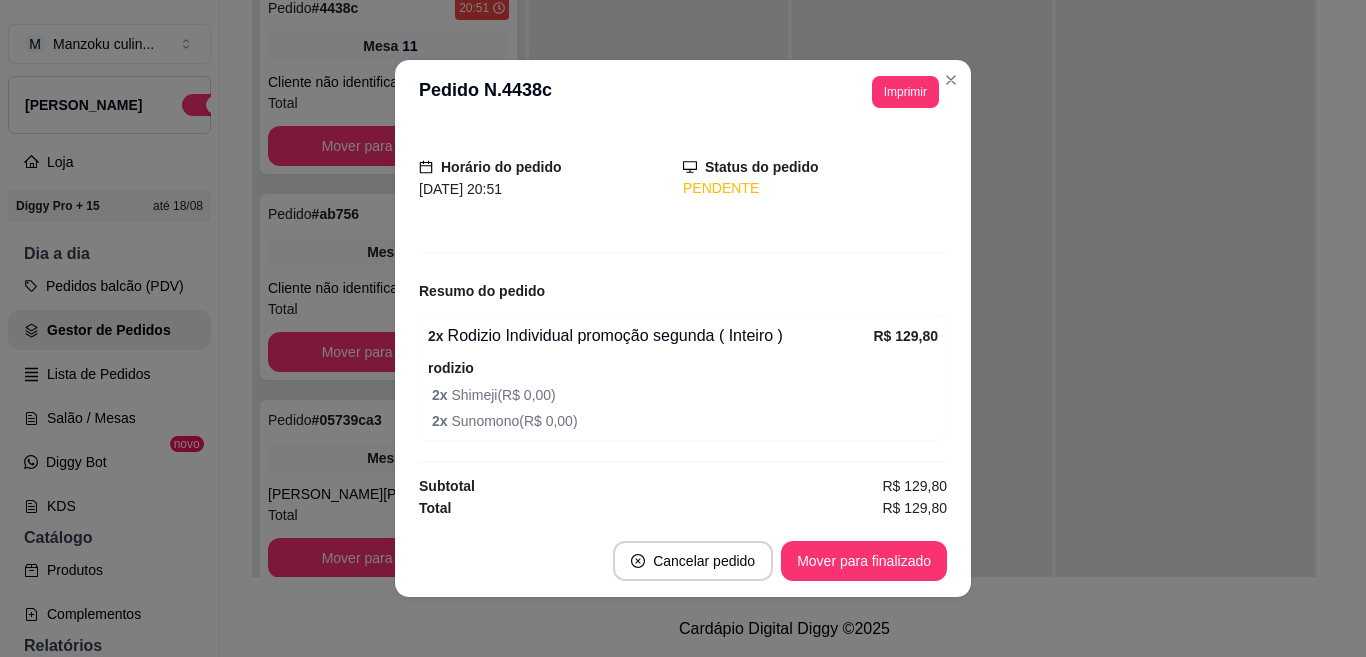 scroll, scrollTop: 108, scrollLeft: 0, axis: vertical 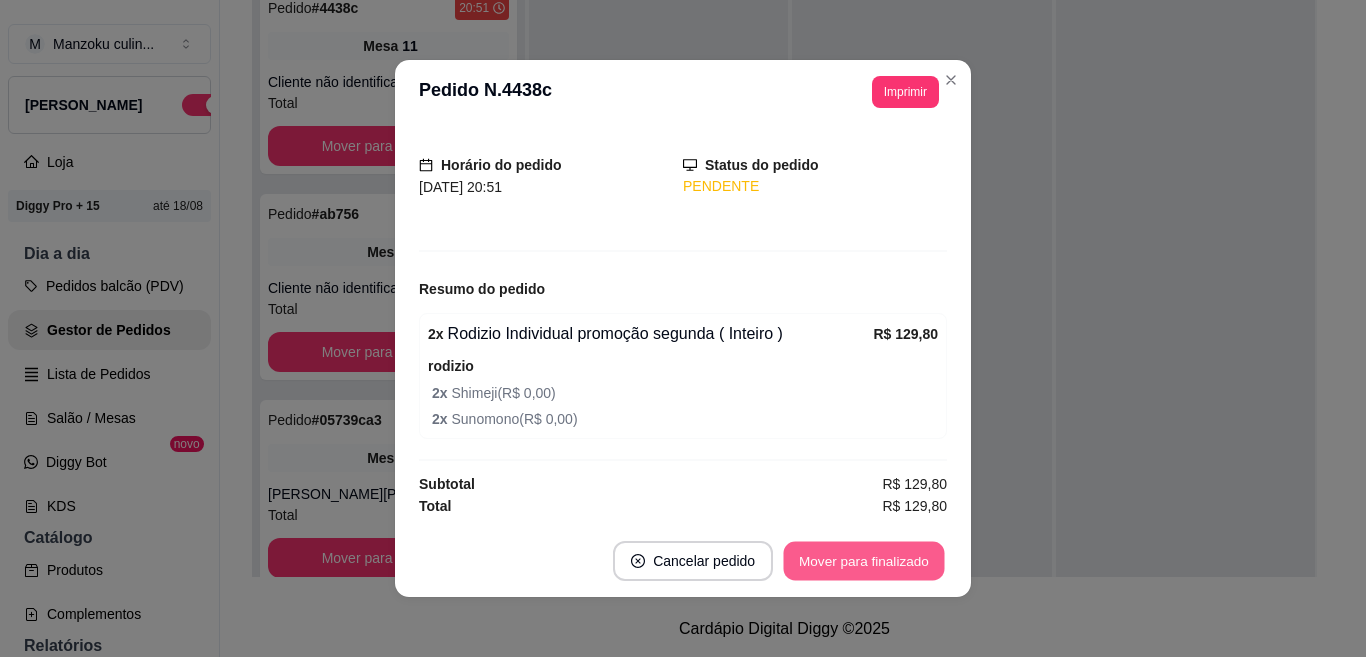 click on "Mover para finalizado" at bounding box center [864, 561] 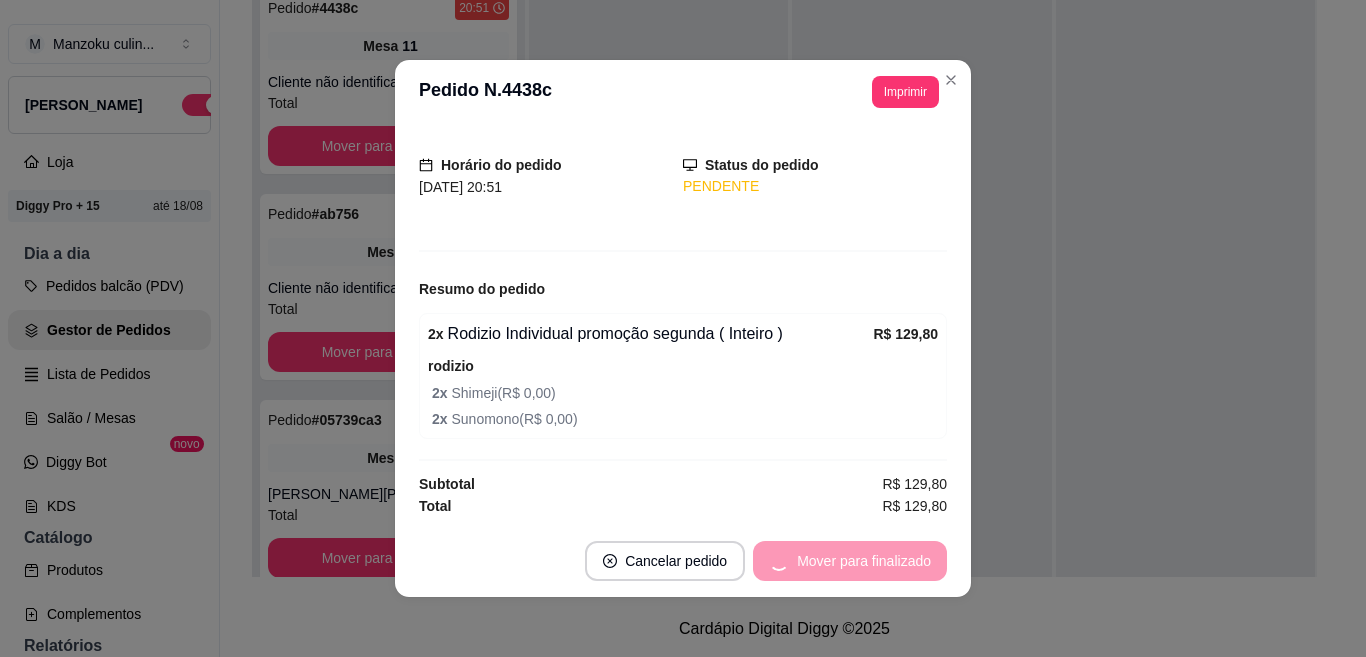 scroll, scrollTop: 115, scrollLeft: 0, axis: vertical 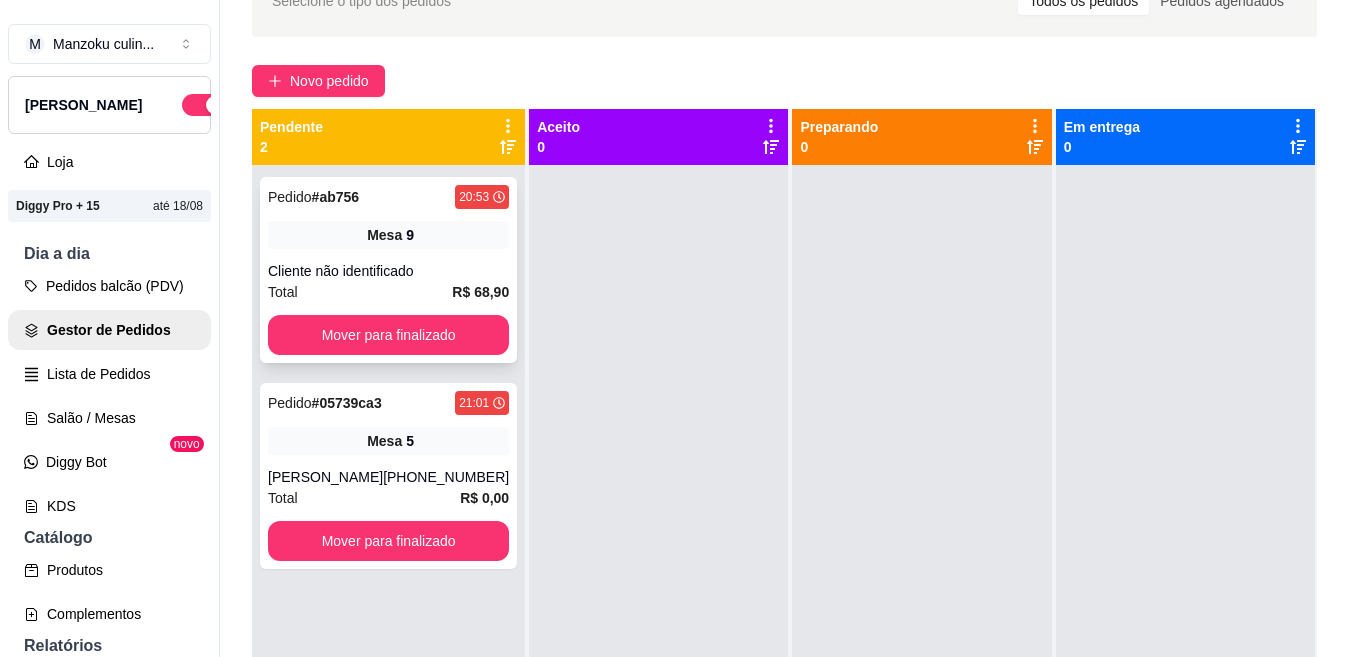 click on "Pedido  # ab756 20:53 Mesa 9 Cliente não identificado Total R$ 68,90 Mover para finalizado" at bounding box center [388, 270] 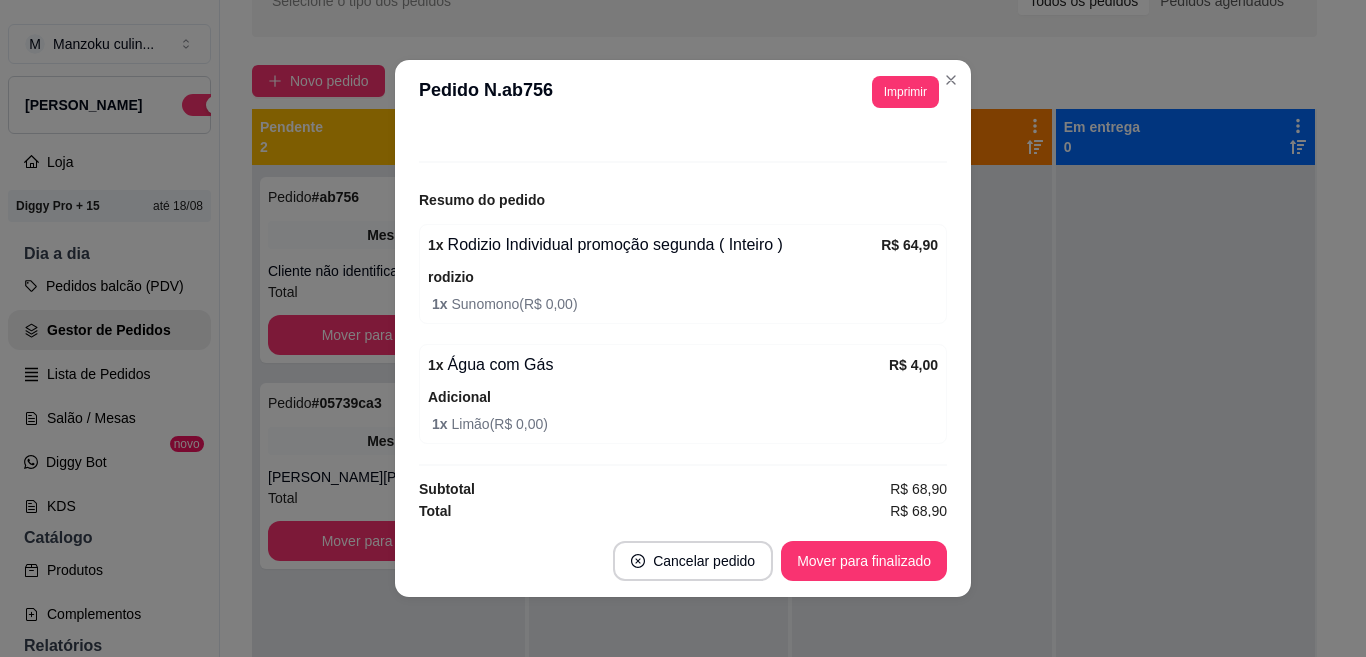 scroll, scrollTop: 202, scrollLeft: 0, axis: vertical 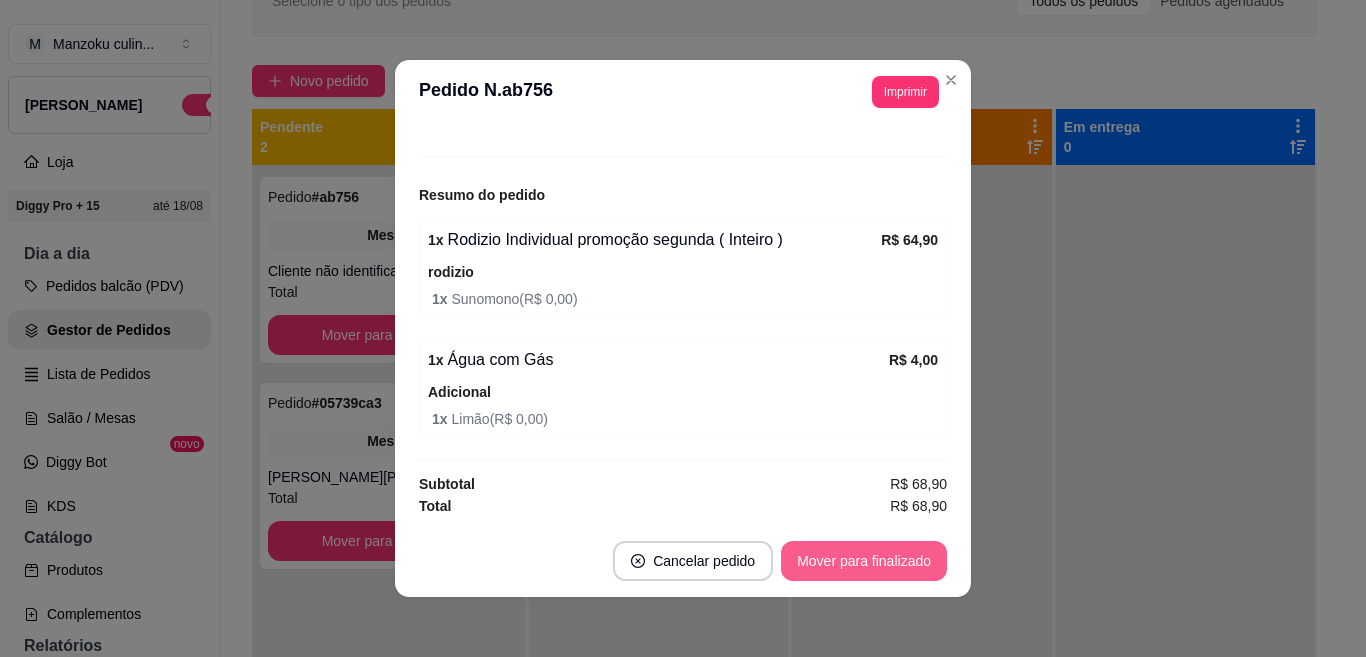 click on "Mover para finalizado" at bounding box center [864, 561] 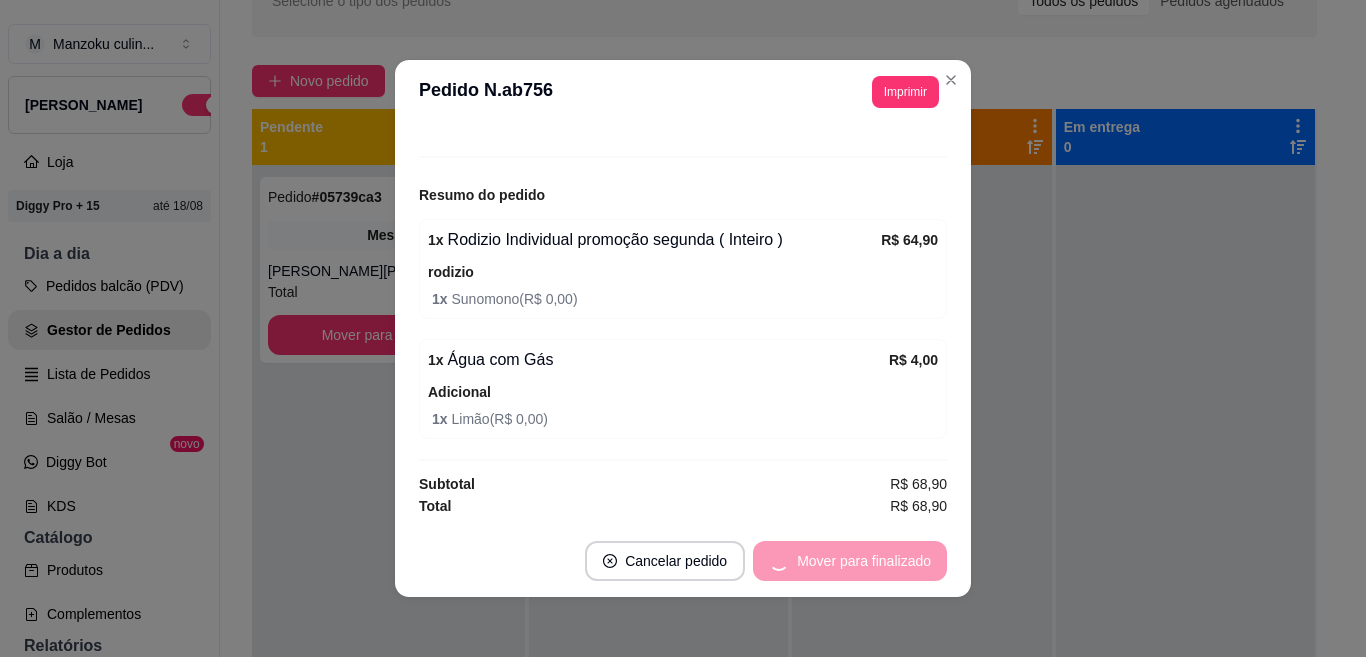 scroll, scrollTop: 136, scrollLeft: 0, axis: vertical 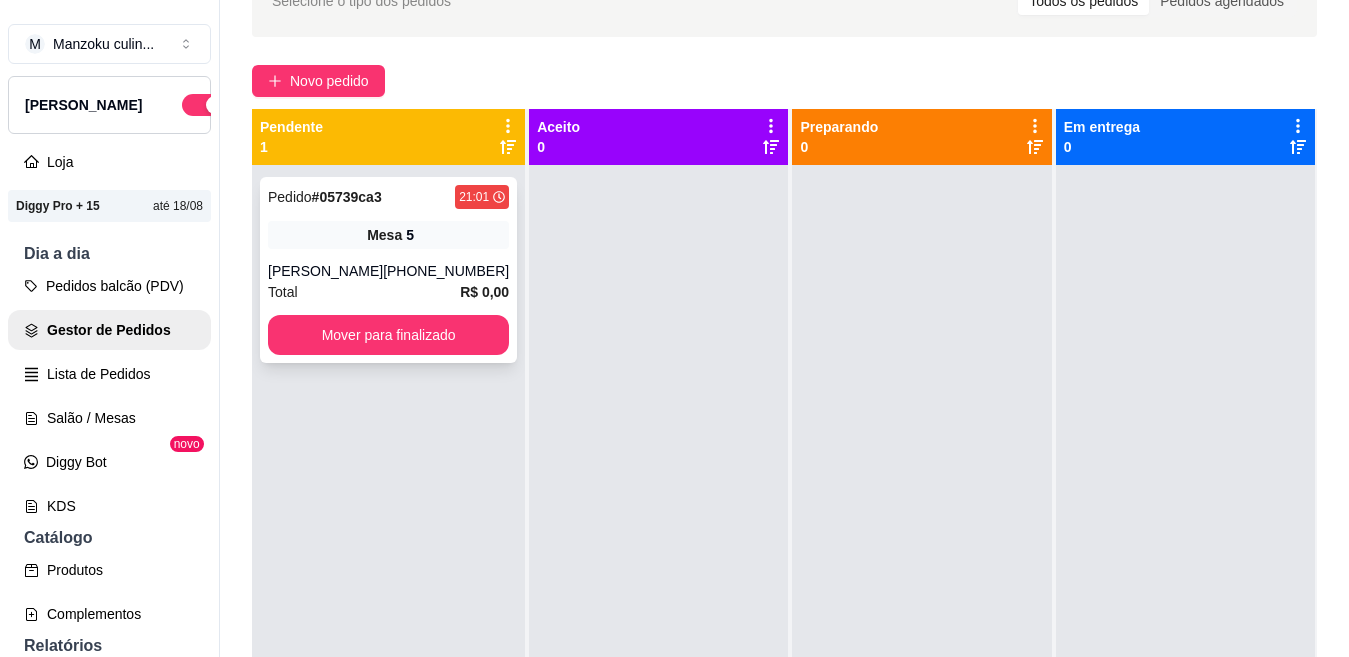 click on "Mesa 5" at bounding box center (388, 235) 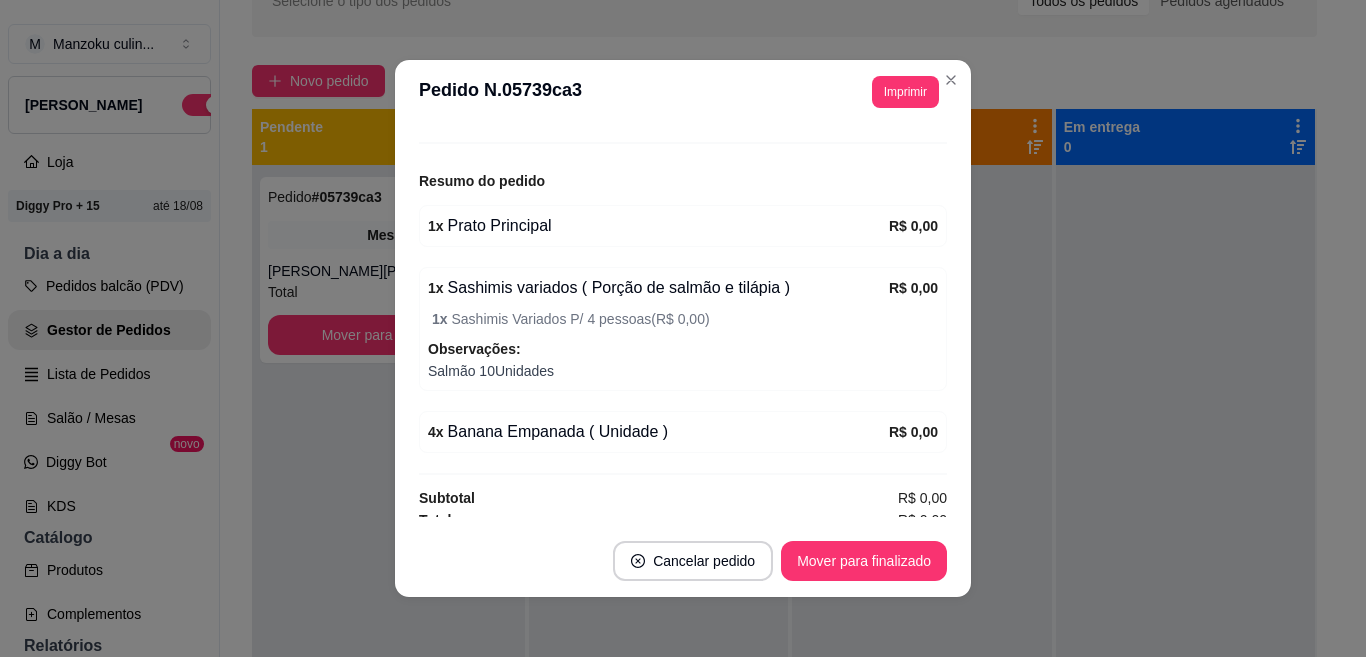 scroll, scrollTop: 314, scrollLeft: 0, axis: vertical 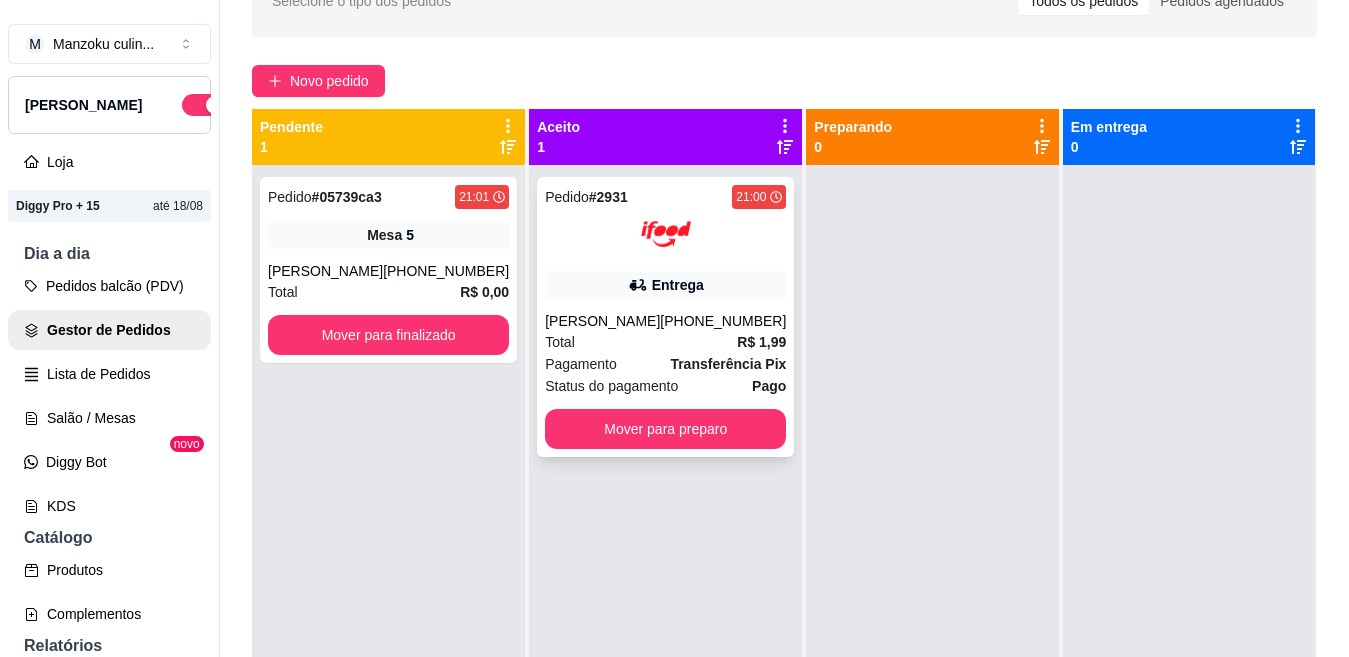 click at bounding box center (666, 234) 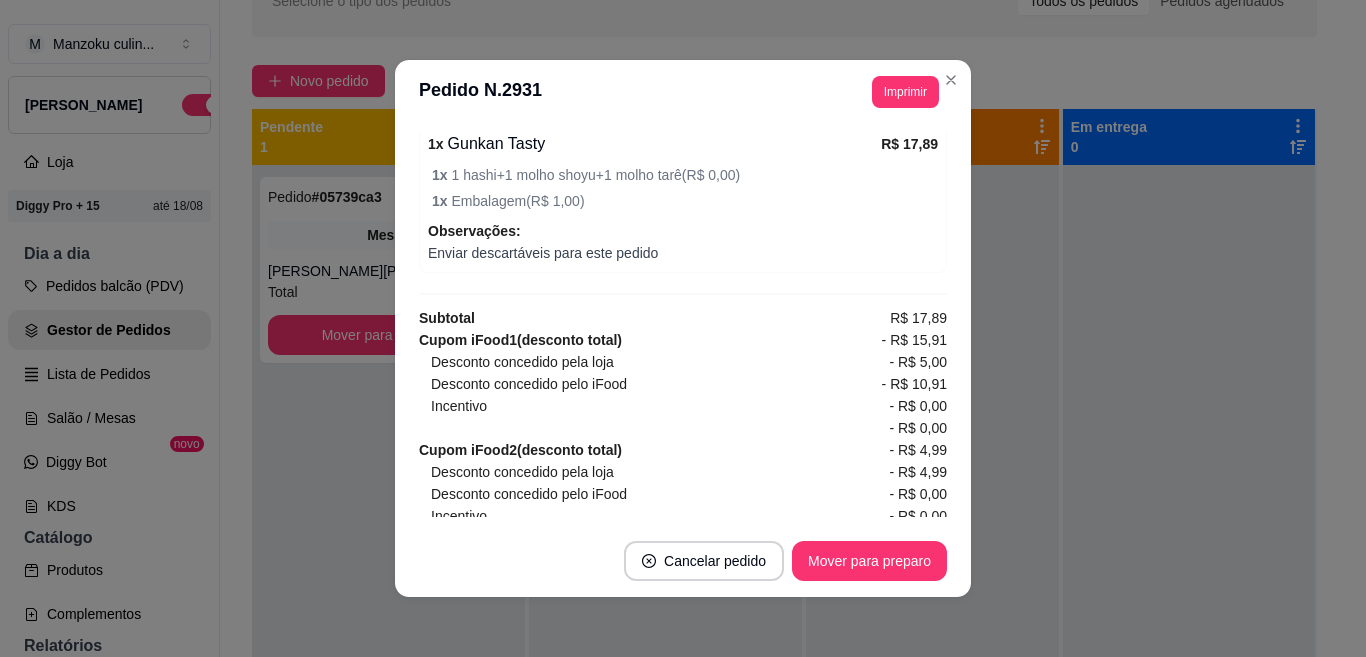 scroll, scrollTop: 898, scrollLeft: 0, axis: vertical 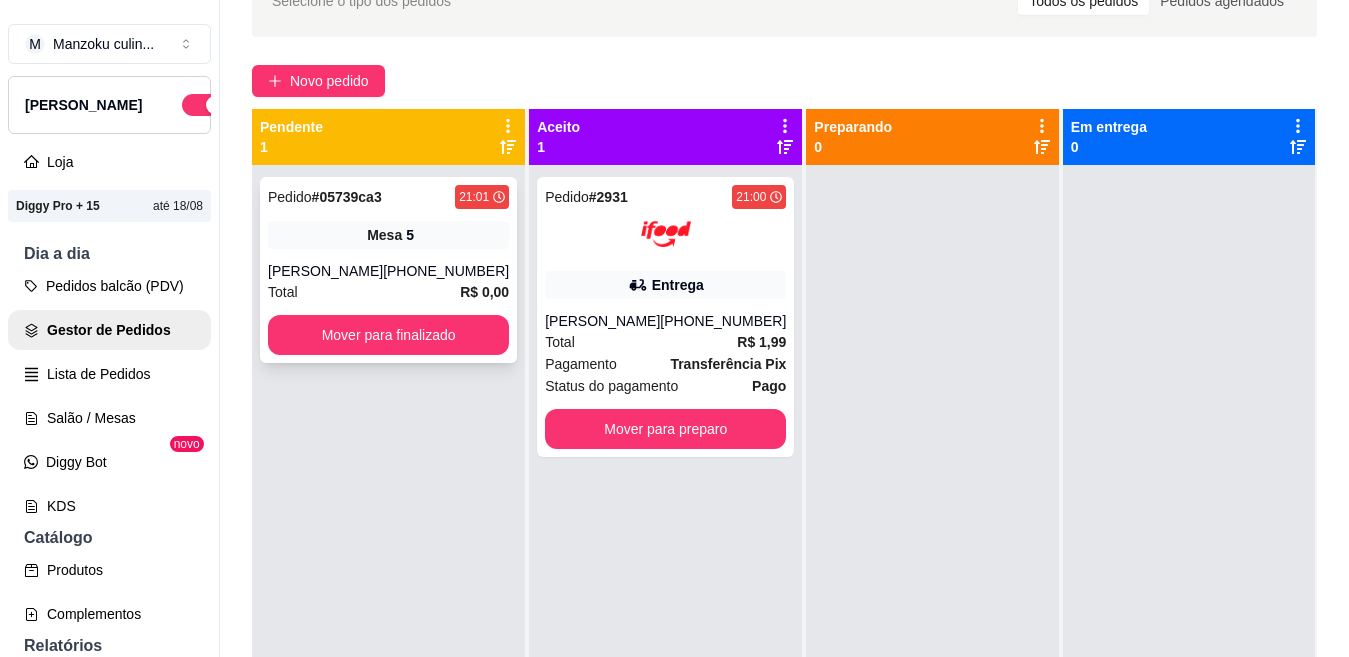 click on "Mesa 5" at bounding box center (388, 235) 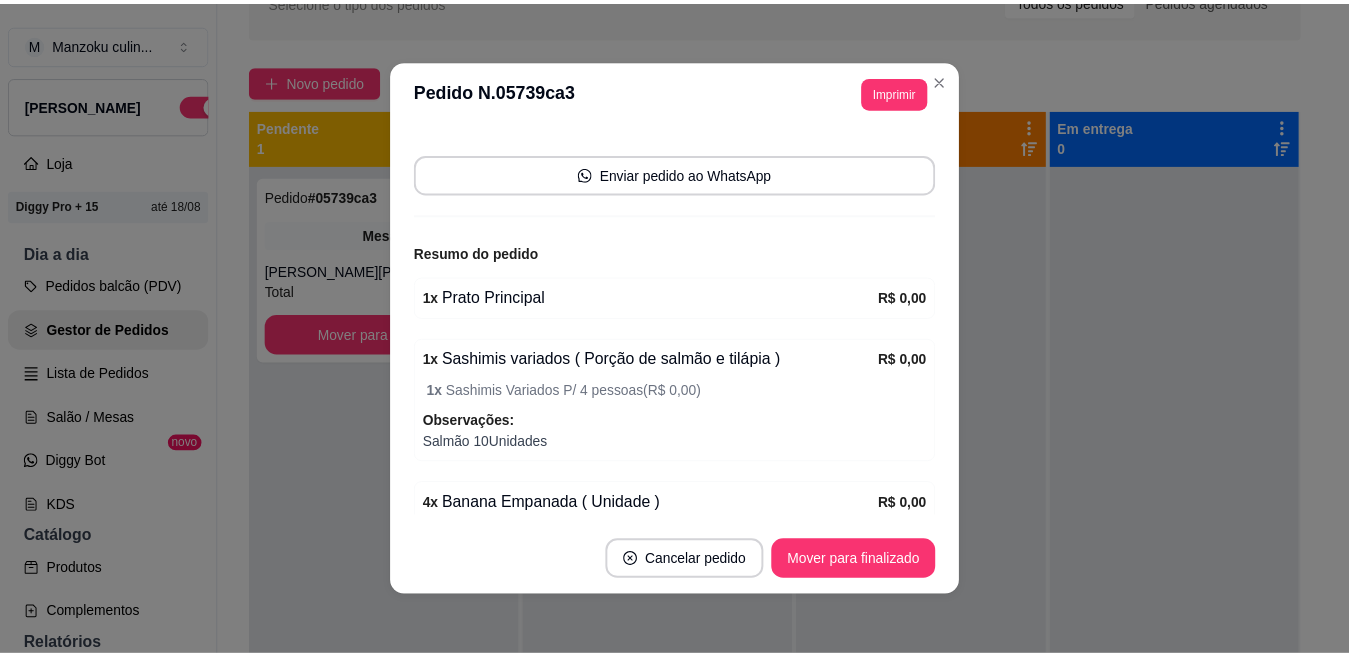 scroll, scrollTop: 114, scrollLeft: 0, axis: vertical 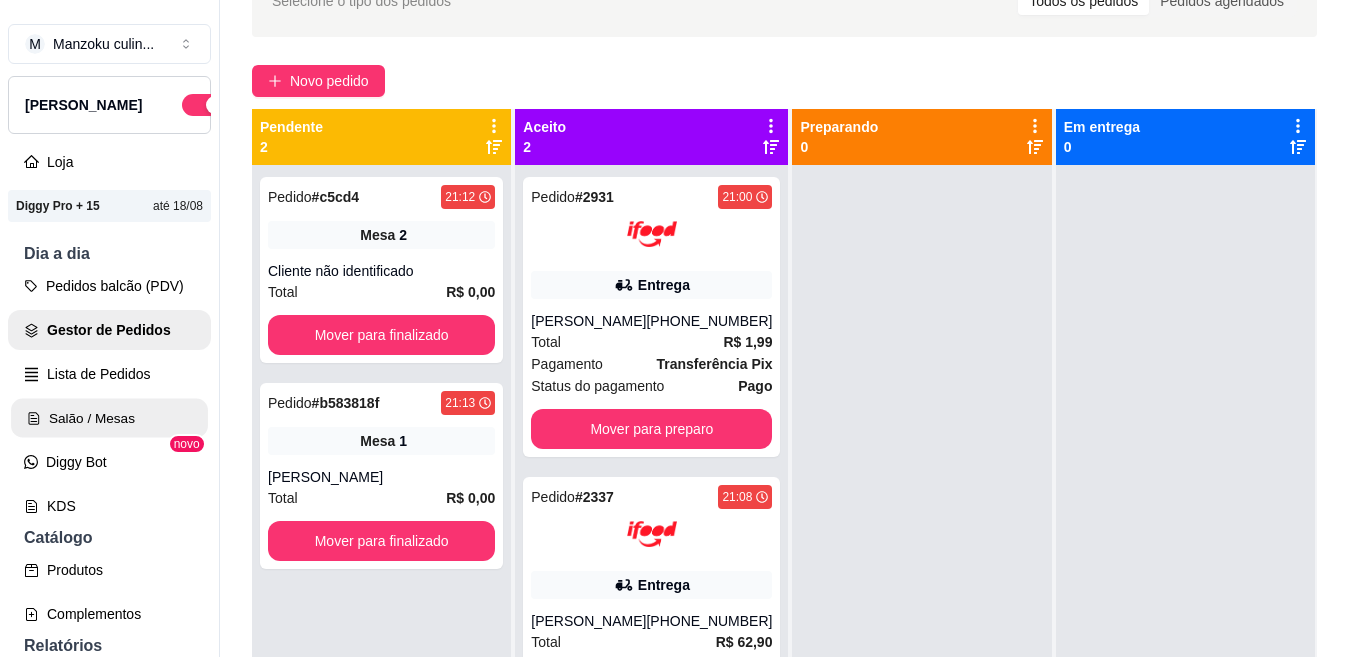 click on "Salão / Mesas" at bounding box center [109, 418] 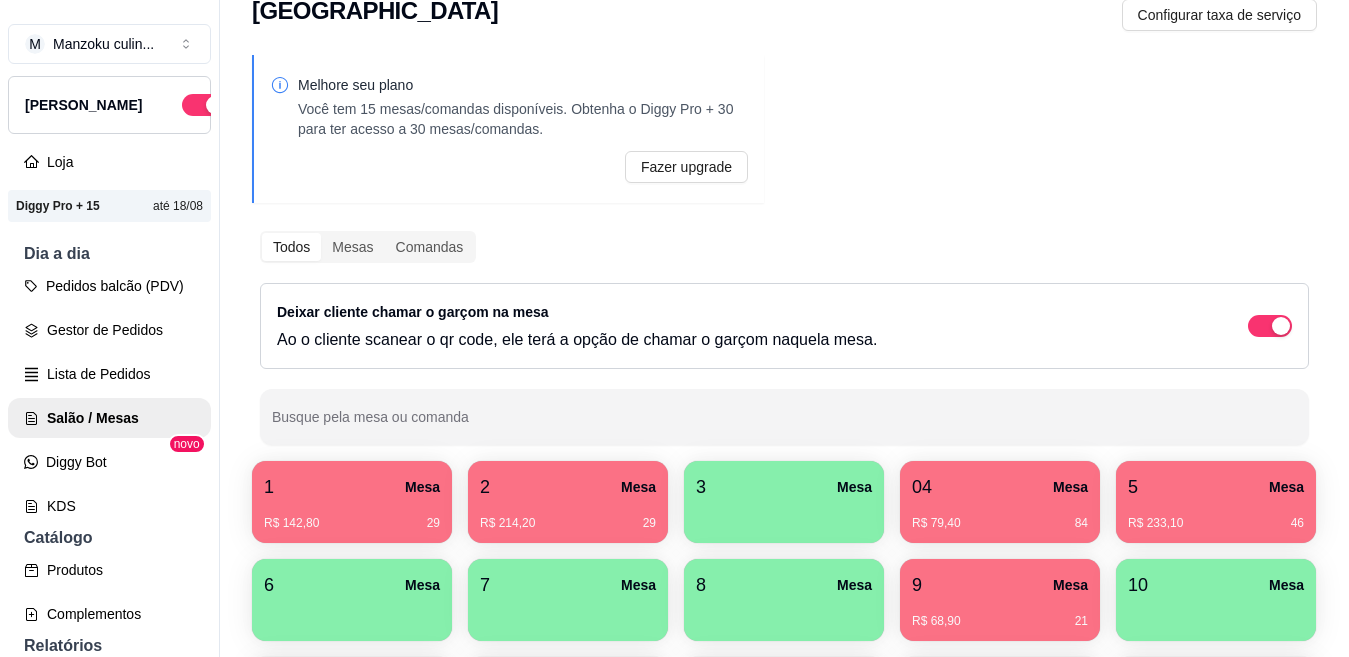 scroll, scrollTop: 100, scrollLeft: 0, axis: vertical 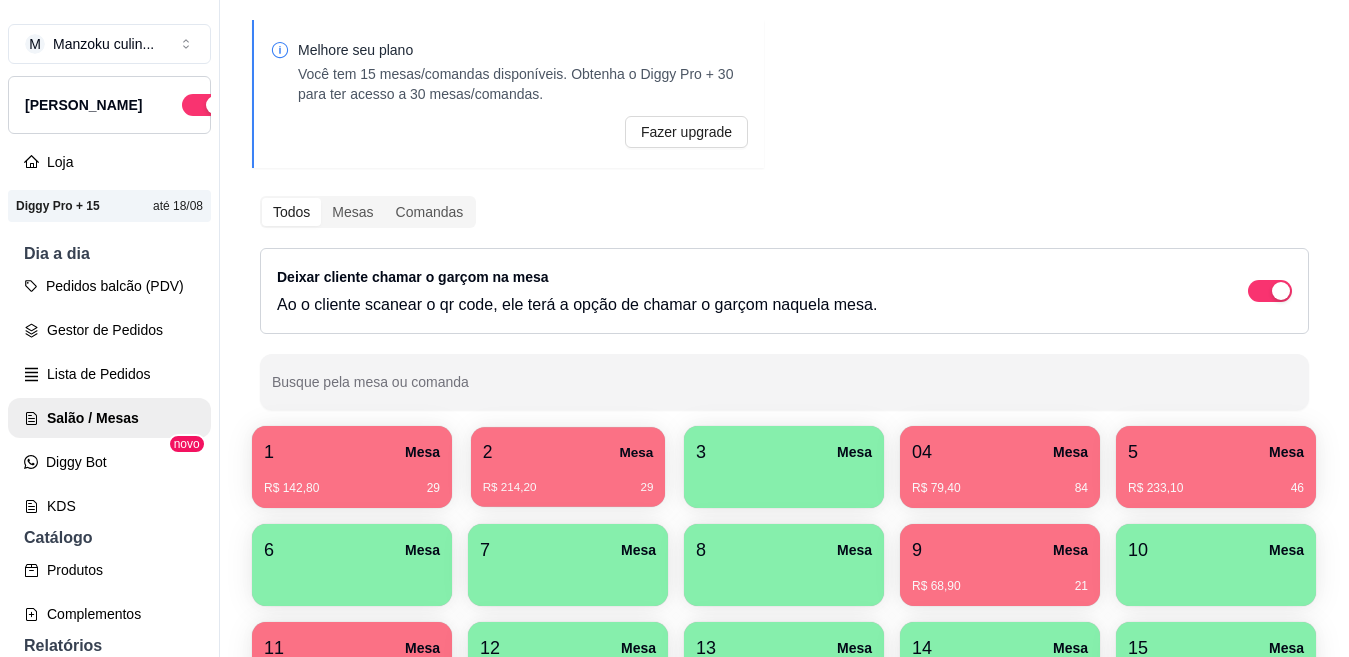click on "2 Mesa" at bounding box center [568, 452] 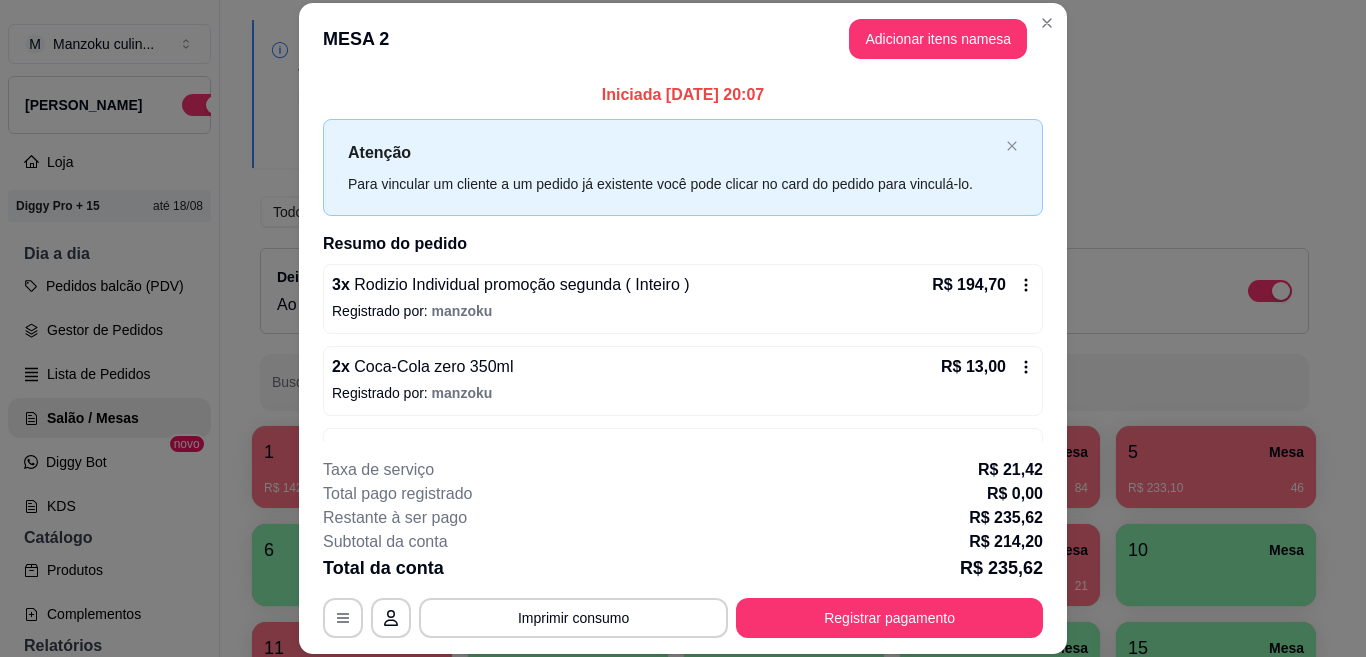 drag, startPoint x: 918, startPoint y: 81, endPoint x: 922, endPoint y: 49, distance: 32.24903 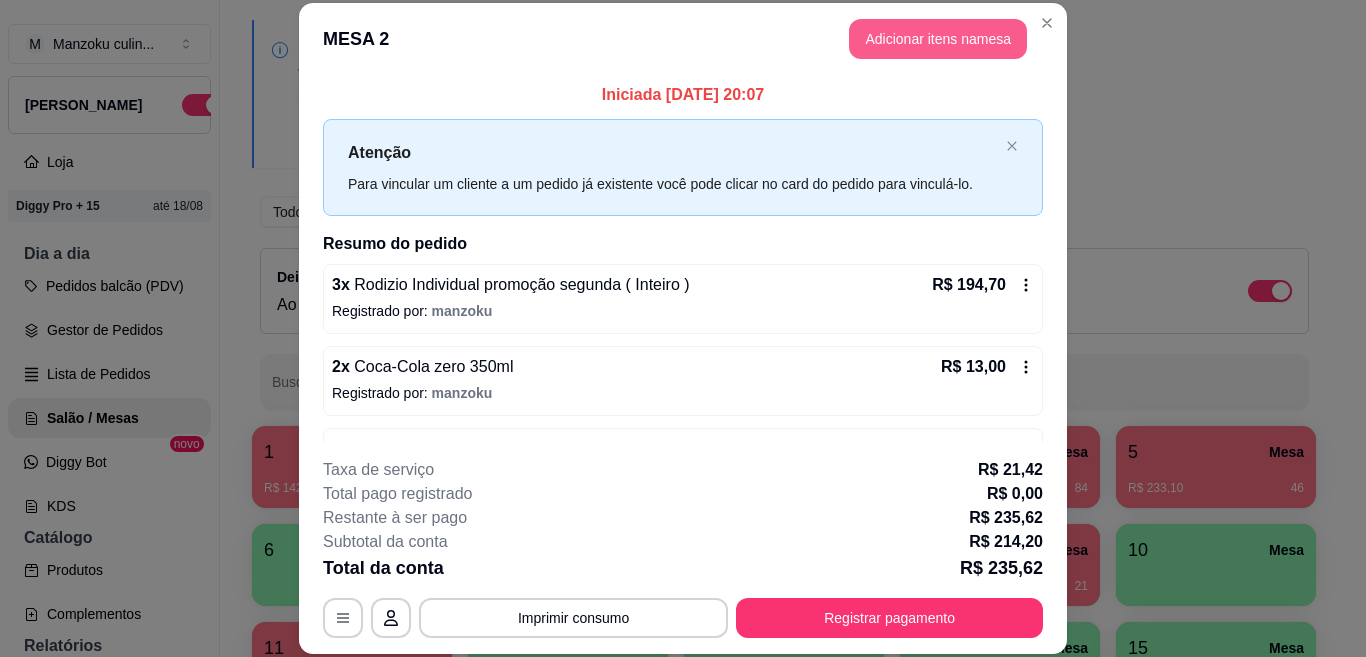 click on "Adicionar itens na  mesa" at bounding box center [938, 39] 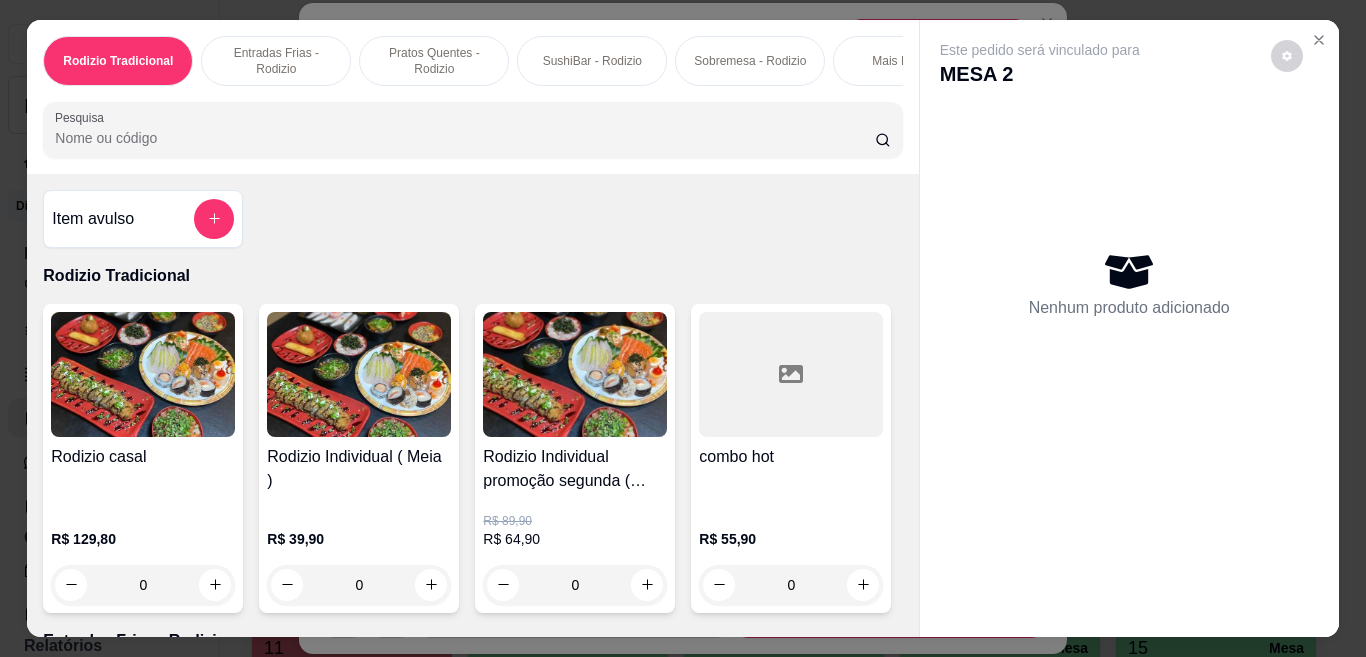 click on "Pesquisa" at bounding box center [465, 138] 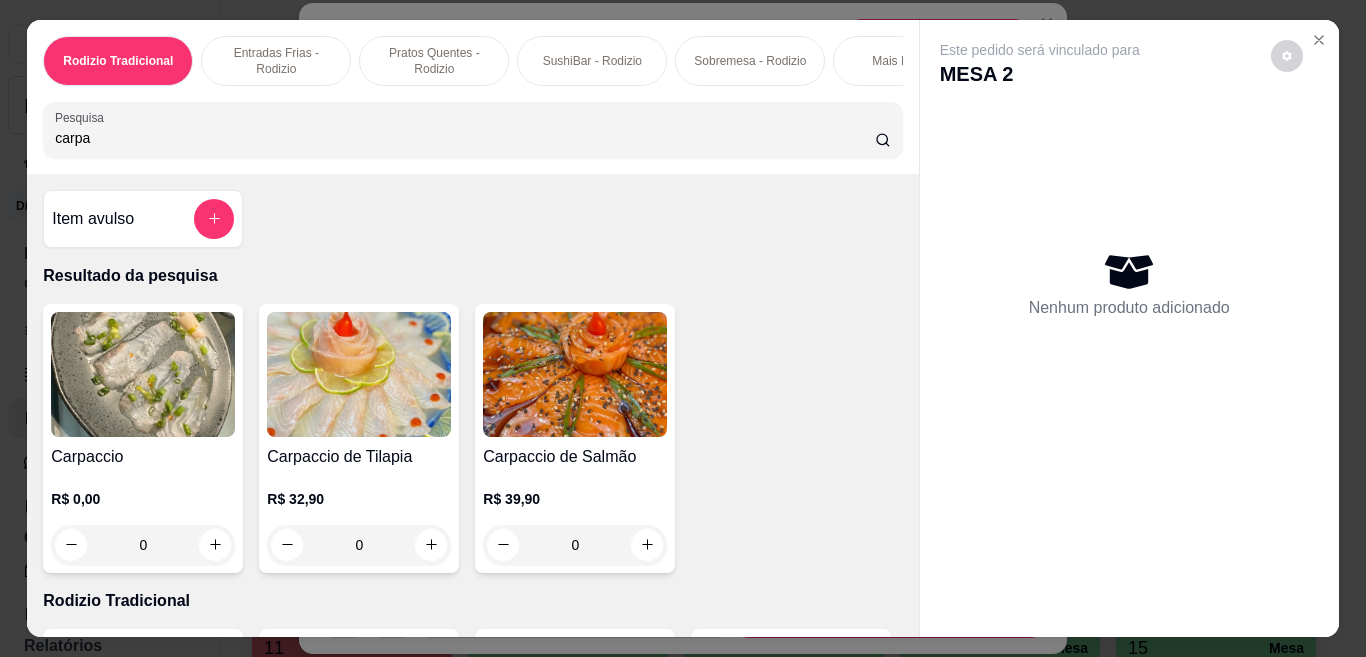 type on "carpa" 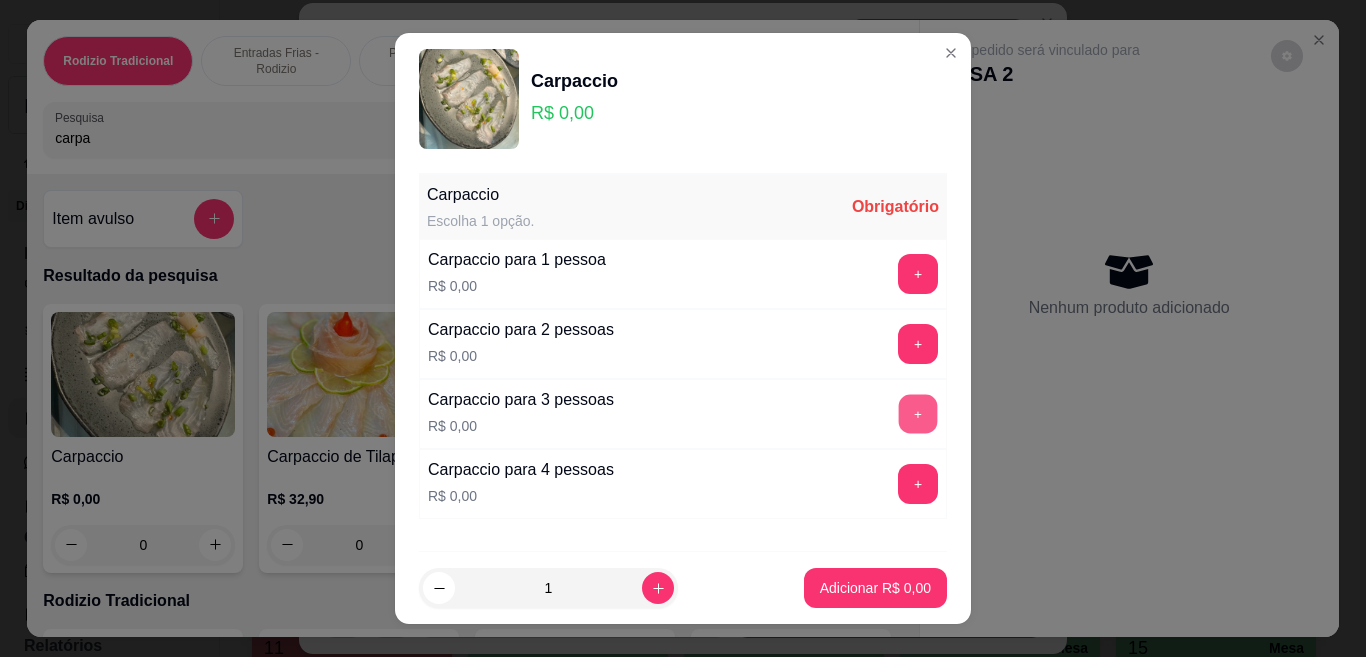 click on "+" at bounding box center [918, 413] 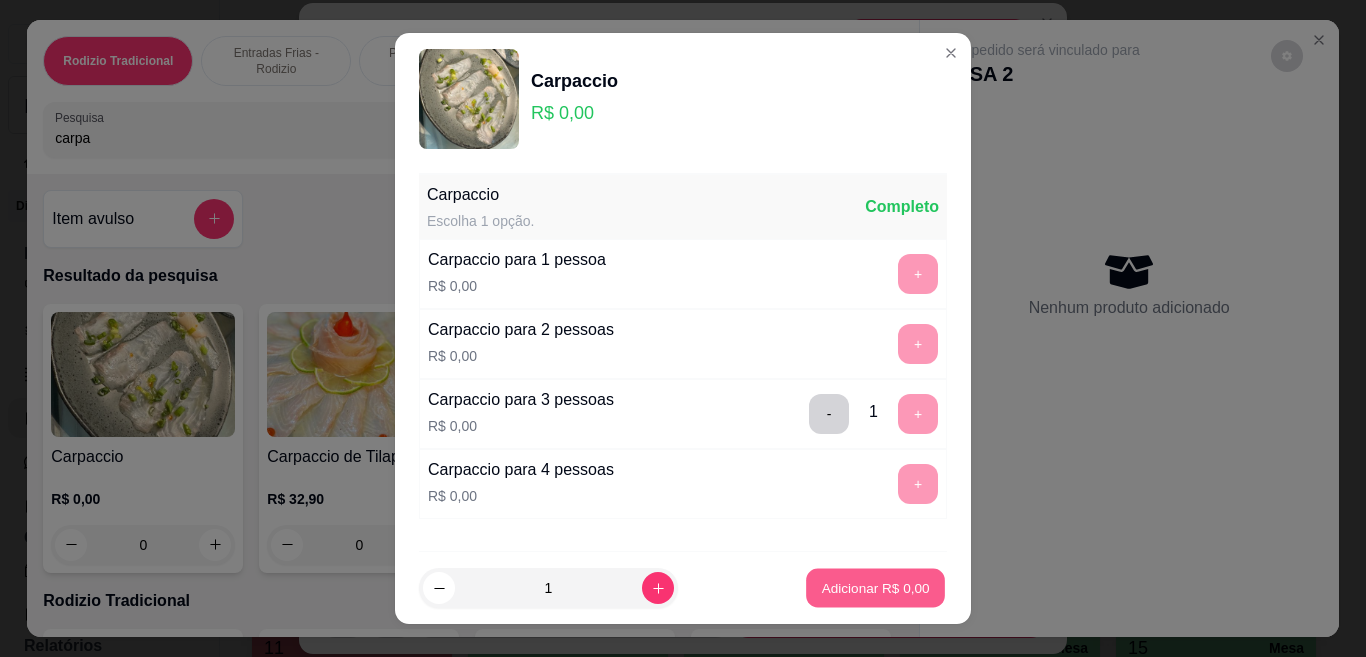 click on "Adicionar   R$ 0,00" at bounding box center [875, 587] 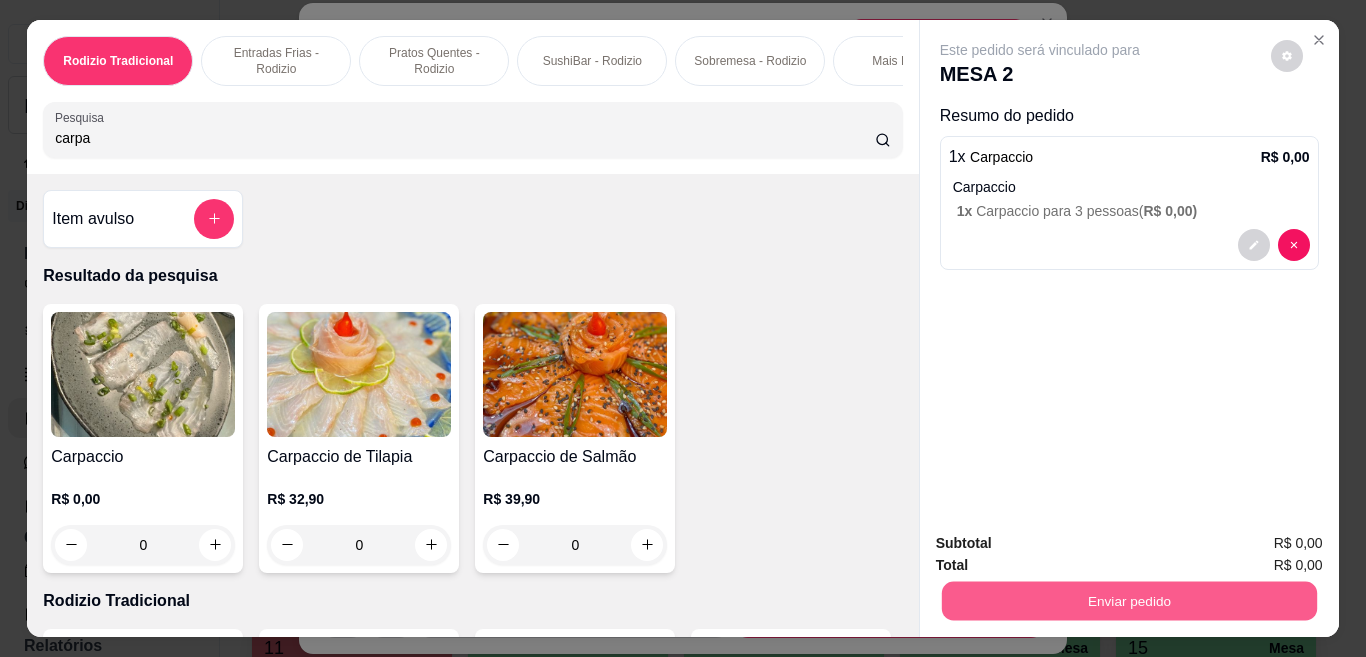 click on "Enviar pedido" at bounding box center (1128, 601) 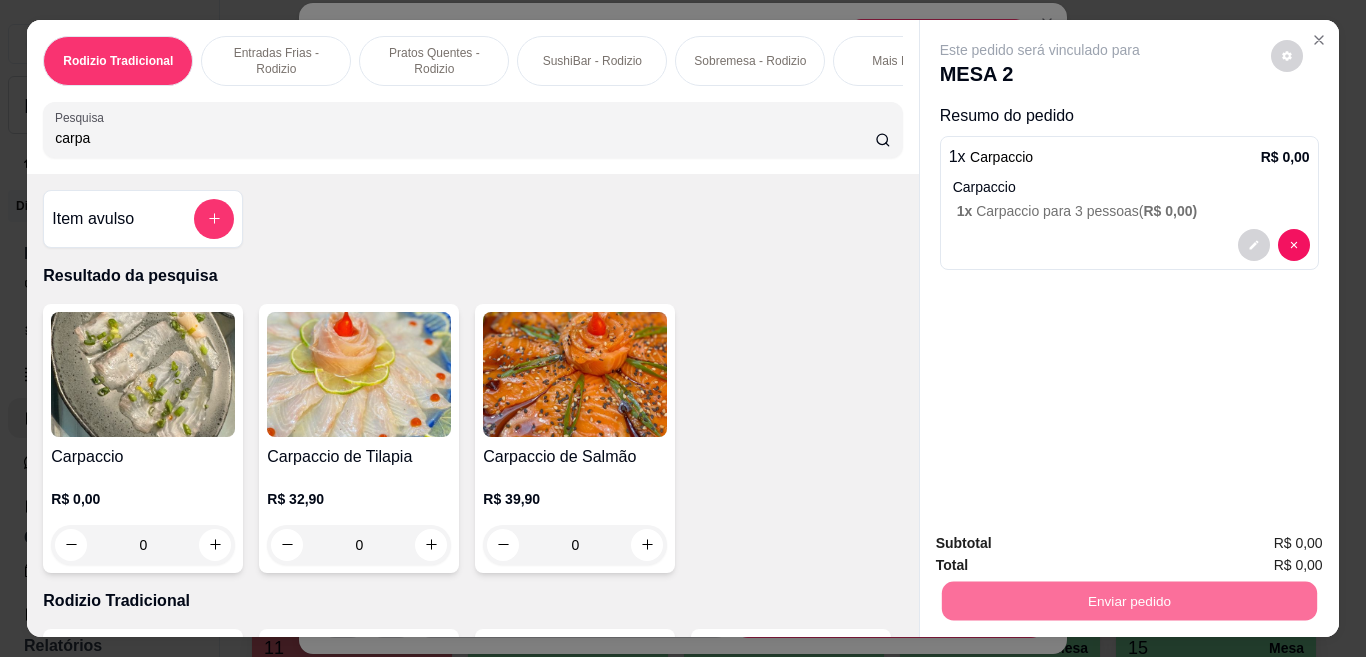 click on "Não registrar e enviar pedido" at bounding box center (1062, 543) 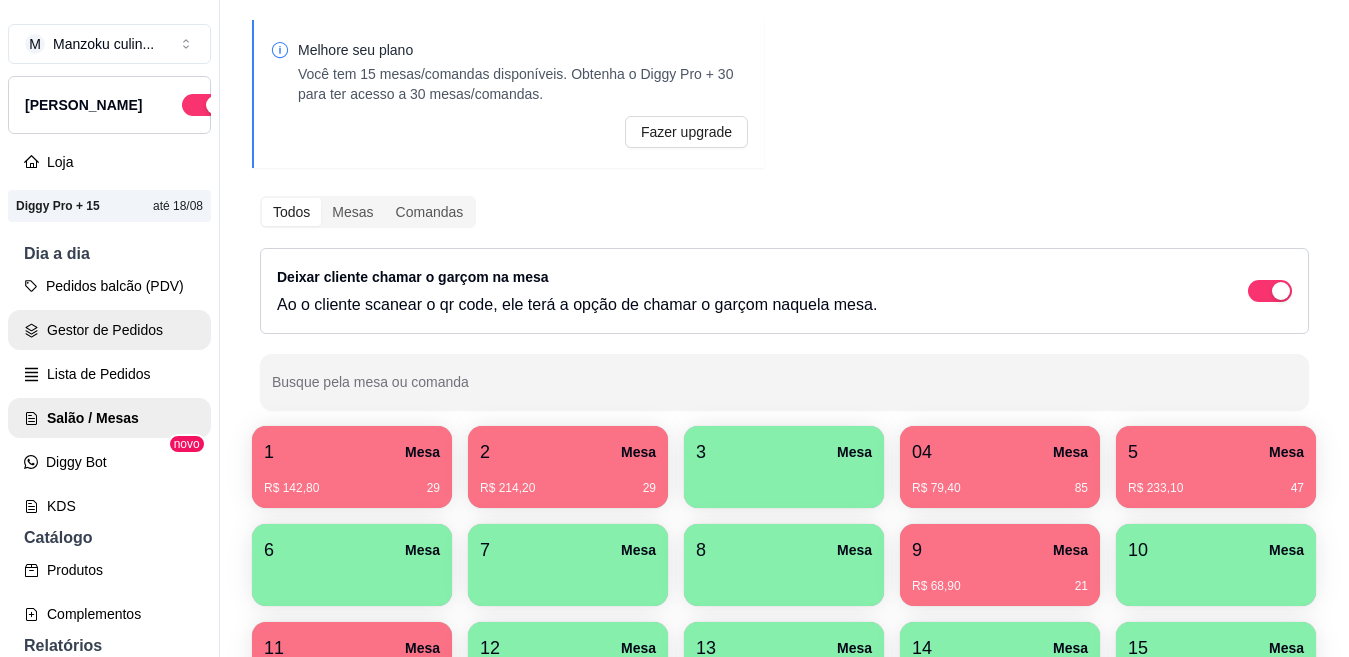 click on "Gestor de Pedidos" at bounding box center (109, 330) 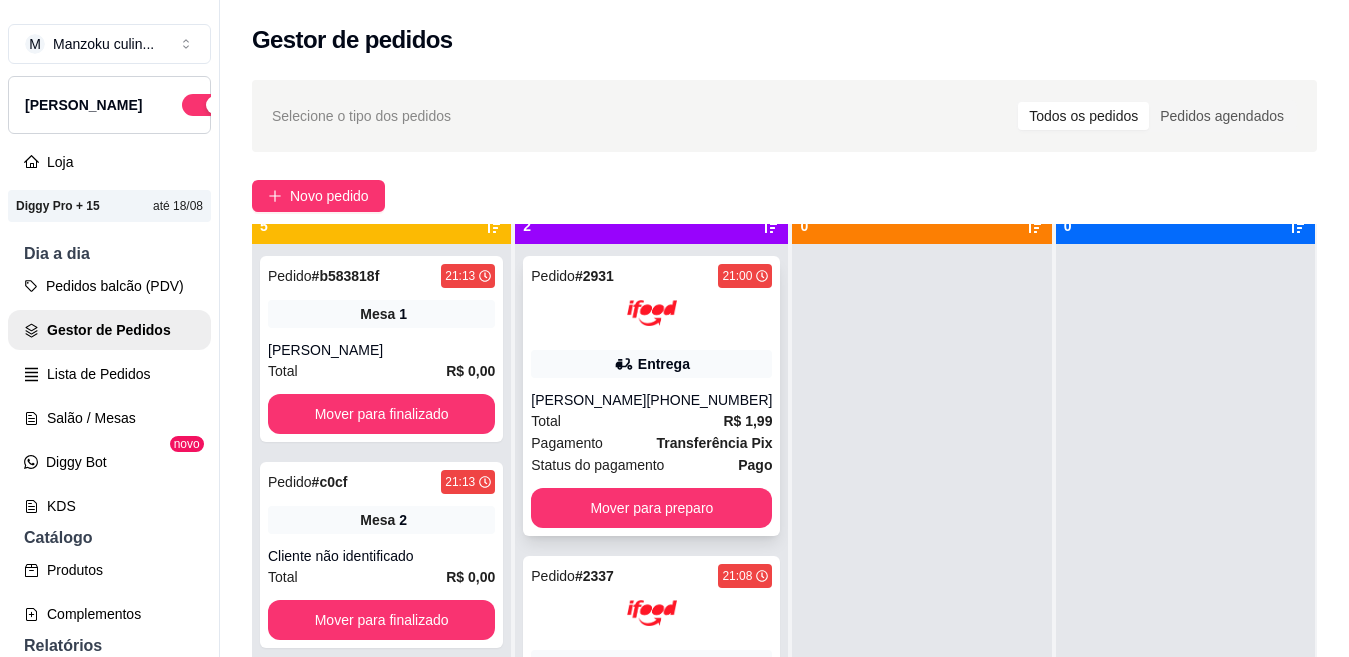 scroll, scrollTop: 56, scrollLeft: 0, axis: vertical 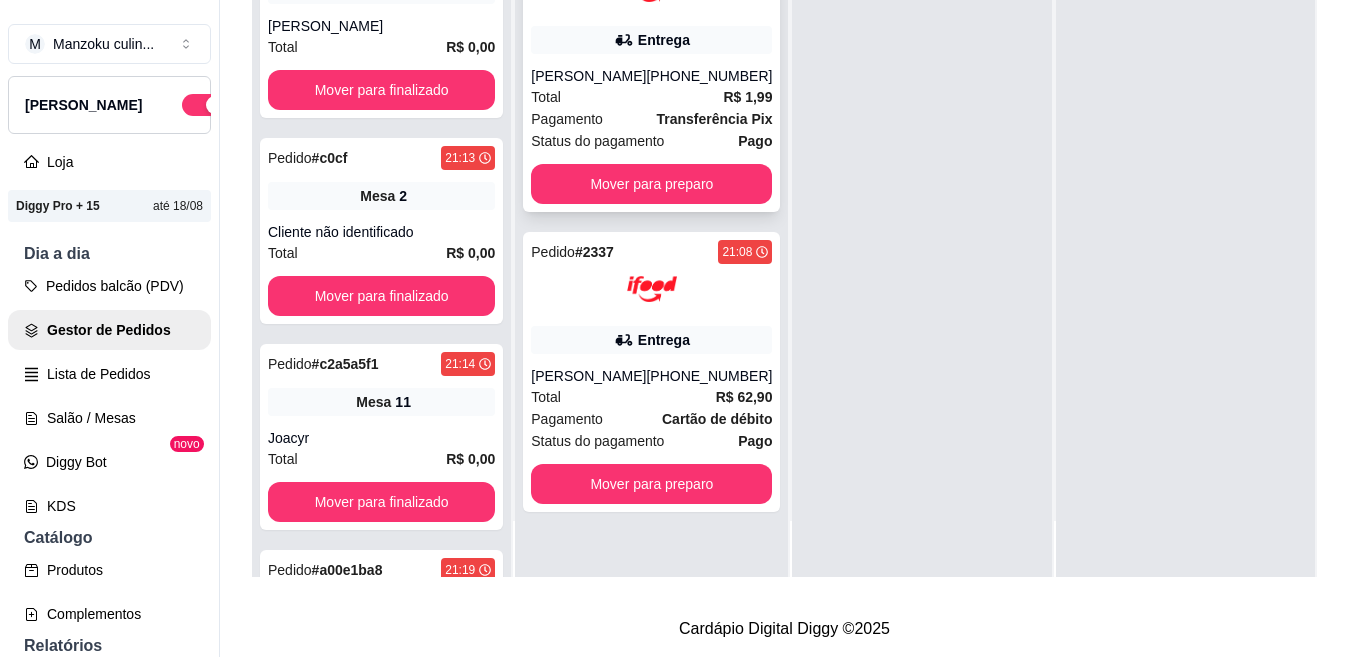 click on "Pedido  # 2931 21:00 Entrega Fabricio Kadoch (08) 00705-3040 Total R$ 1,99 Pagamento Transferência Pix Status do pagamento Pago Mover para preparo" at bounding box center [651, 72] 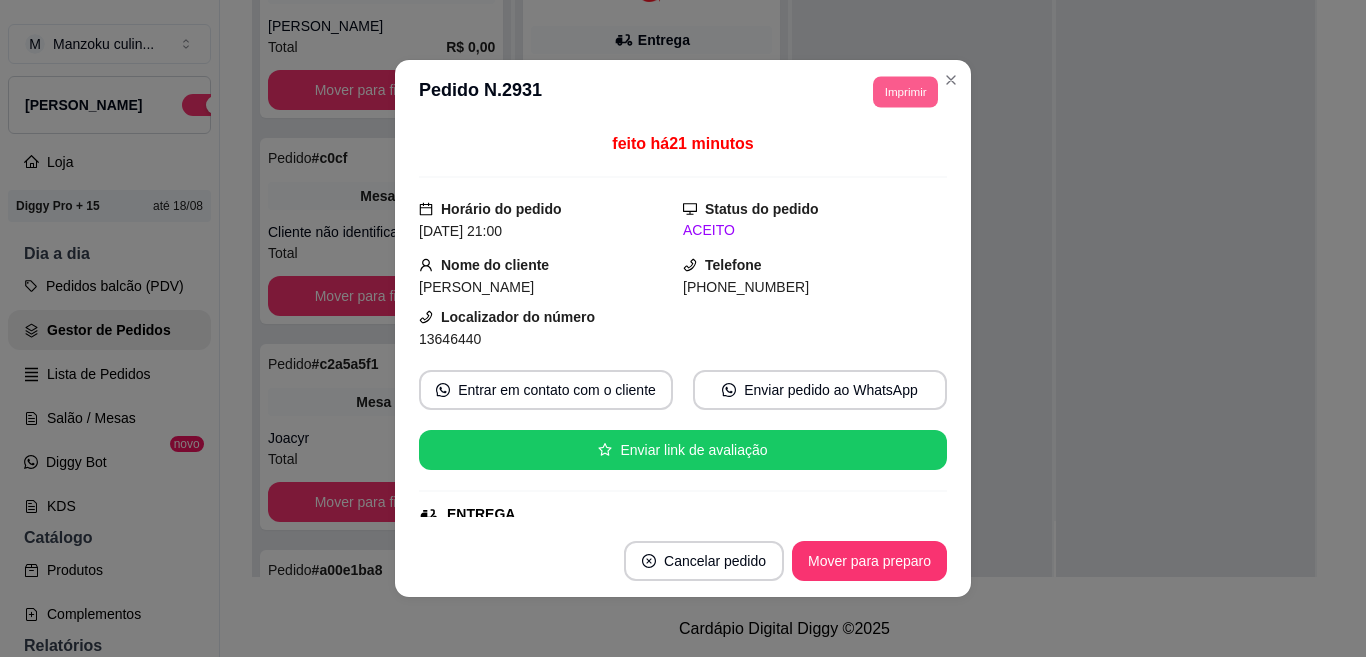 click on "Imprimir" at bounding box center [905, 91] 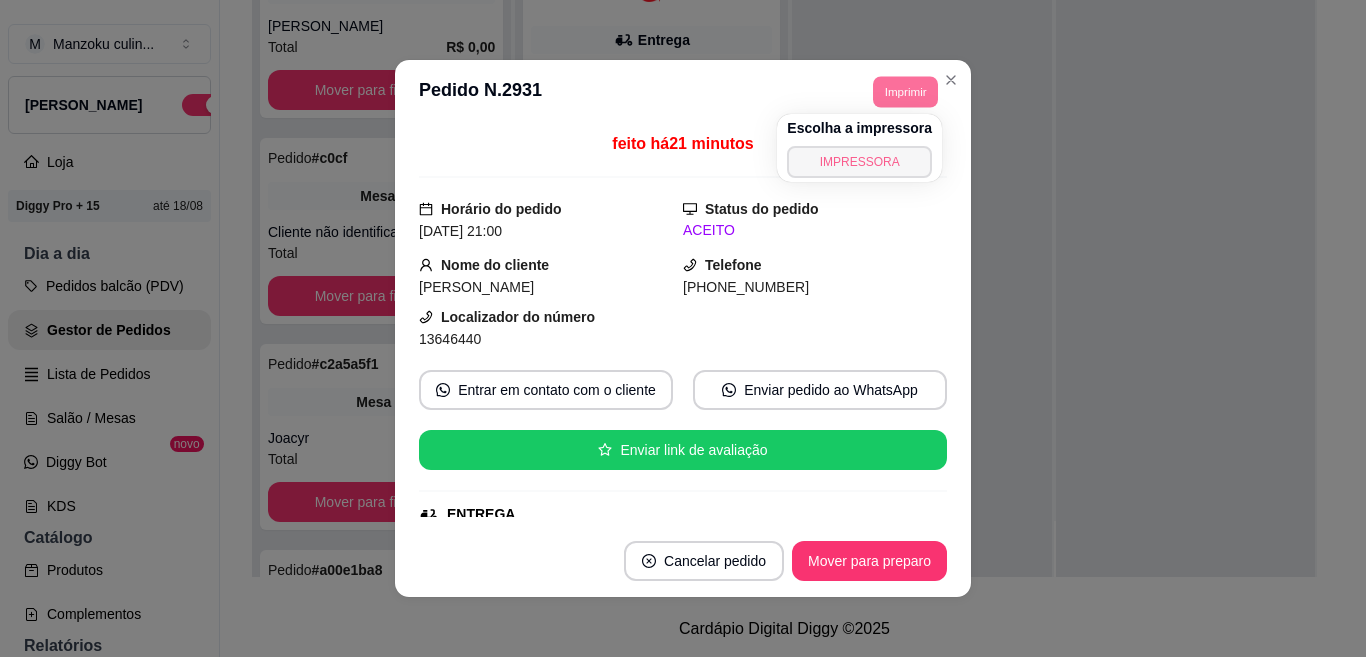 click on "IMPRESSORA" at bounding box center [859, 162] 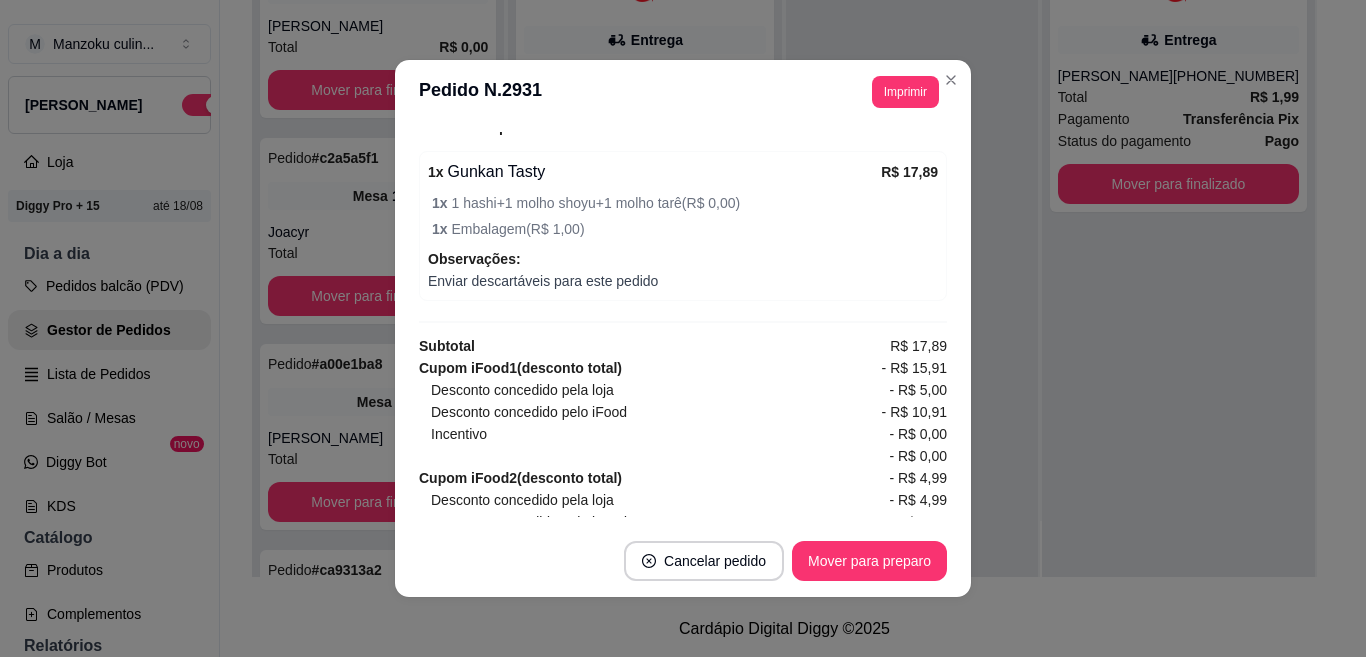scroll, scrollTop: 898, scrollLeft: 0, axis: vertical 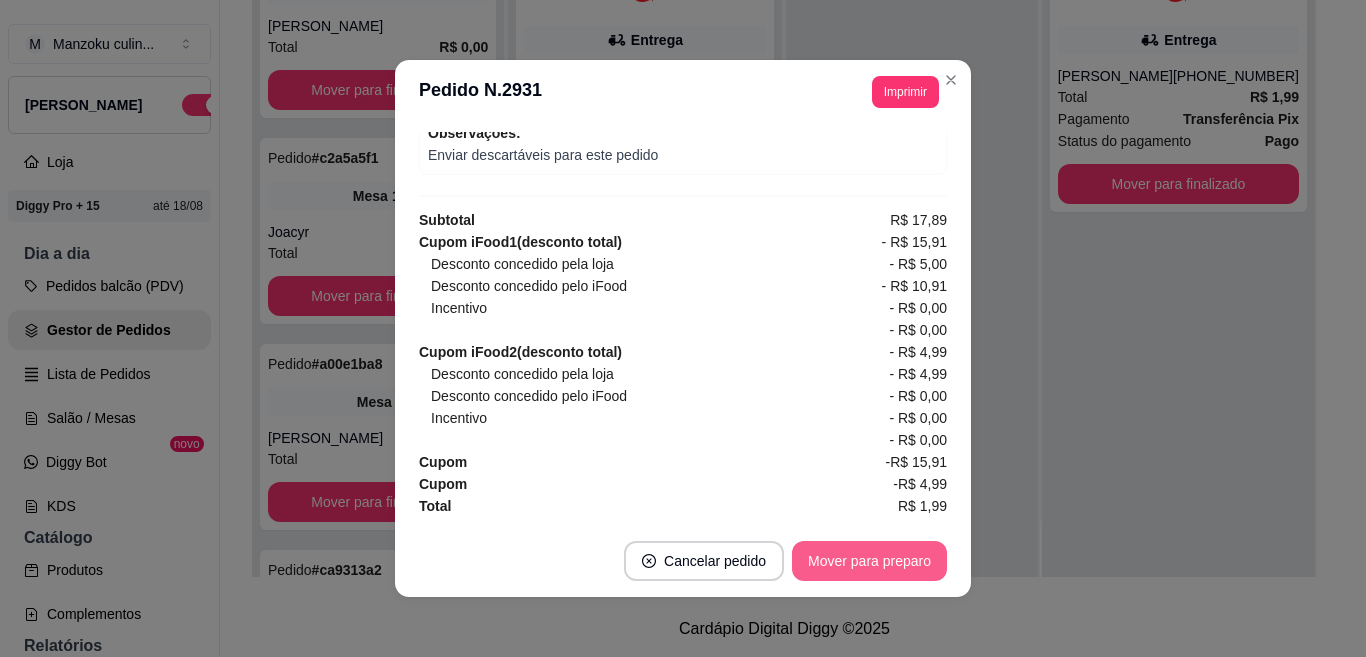click on "Mover para preparo" at bounding box center (869, 561) 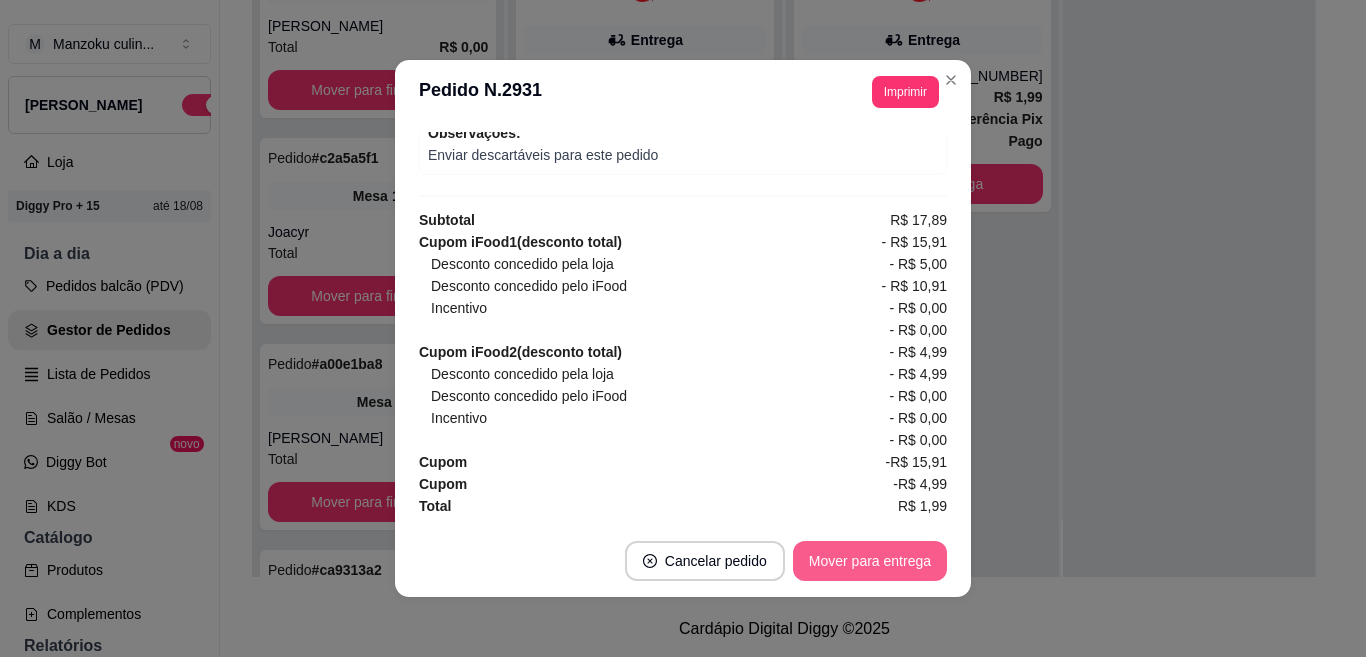 scroll, scrollTop: 874, scrollLeft: 0, axis: vertical 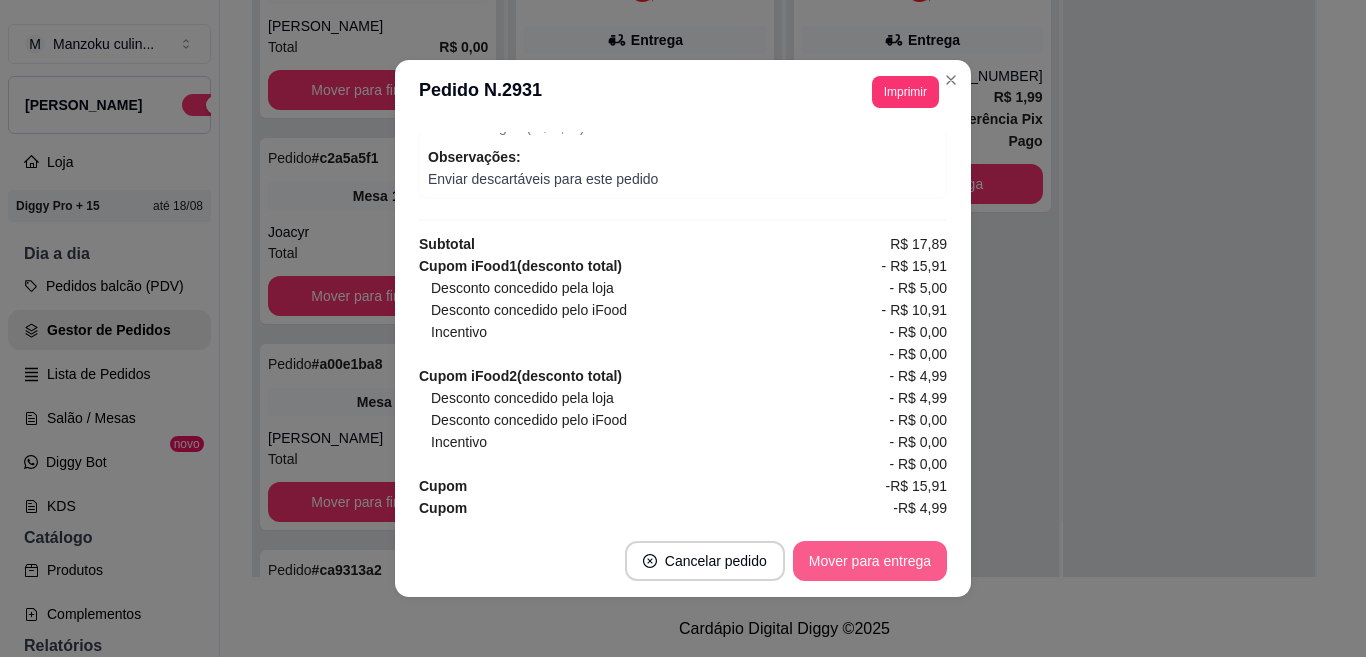 click on "Mover para entrega" at bounding box center [870, 561] 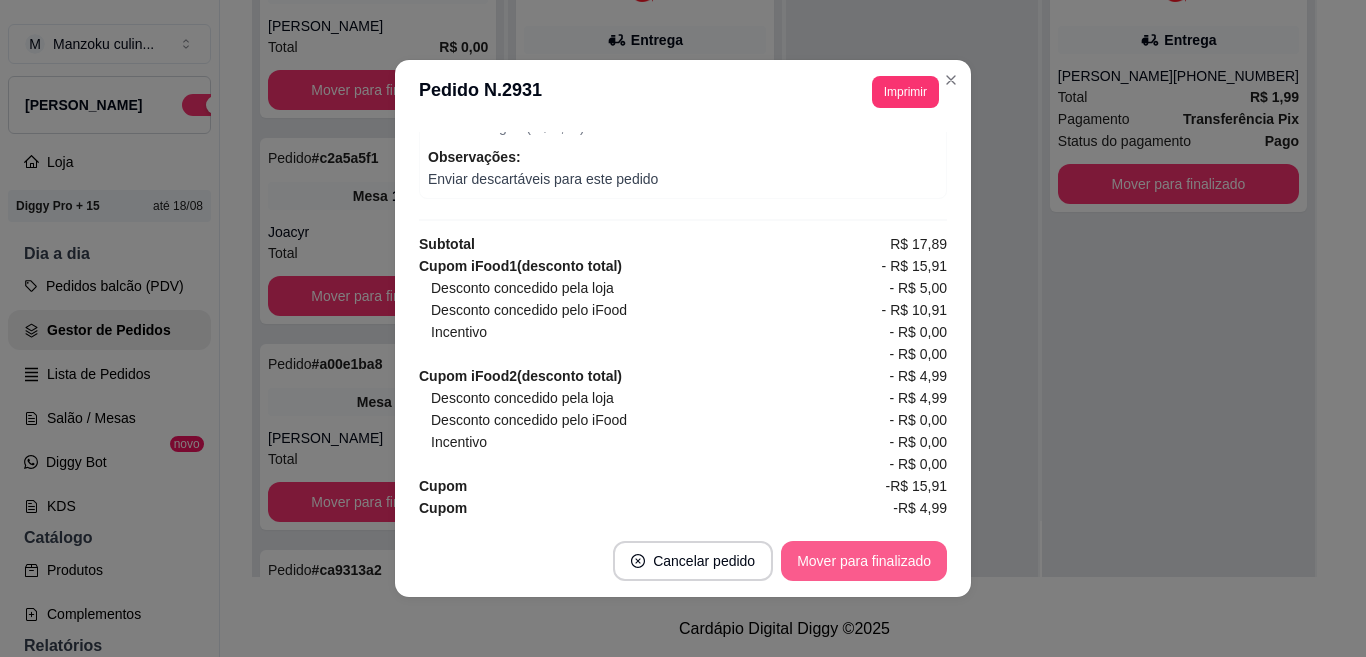 click on "Mover para finalizado" at bounding box center [864, 561] 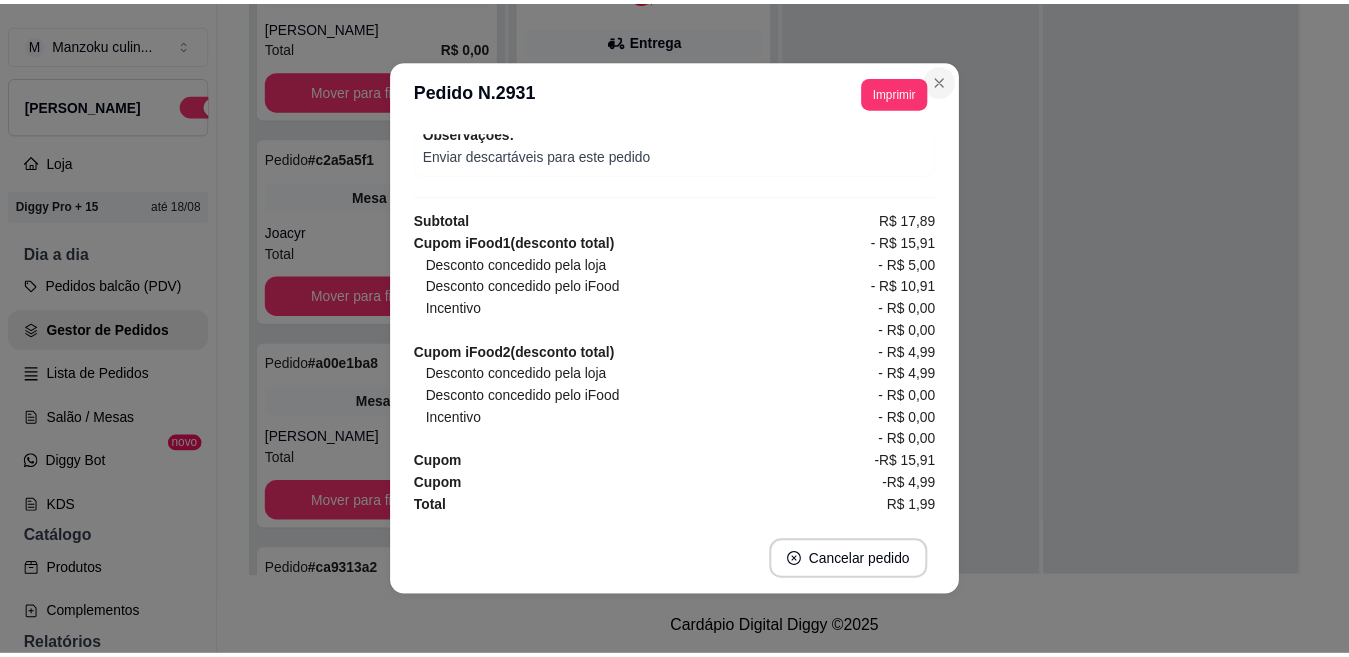 scroll, scrollTop: 828, scrollLeft: 0, axis: vertical 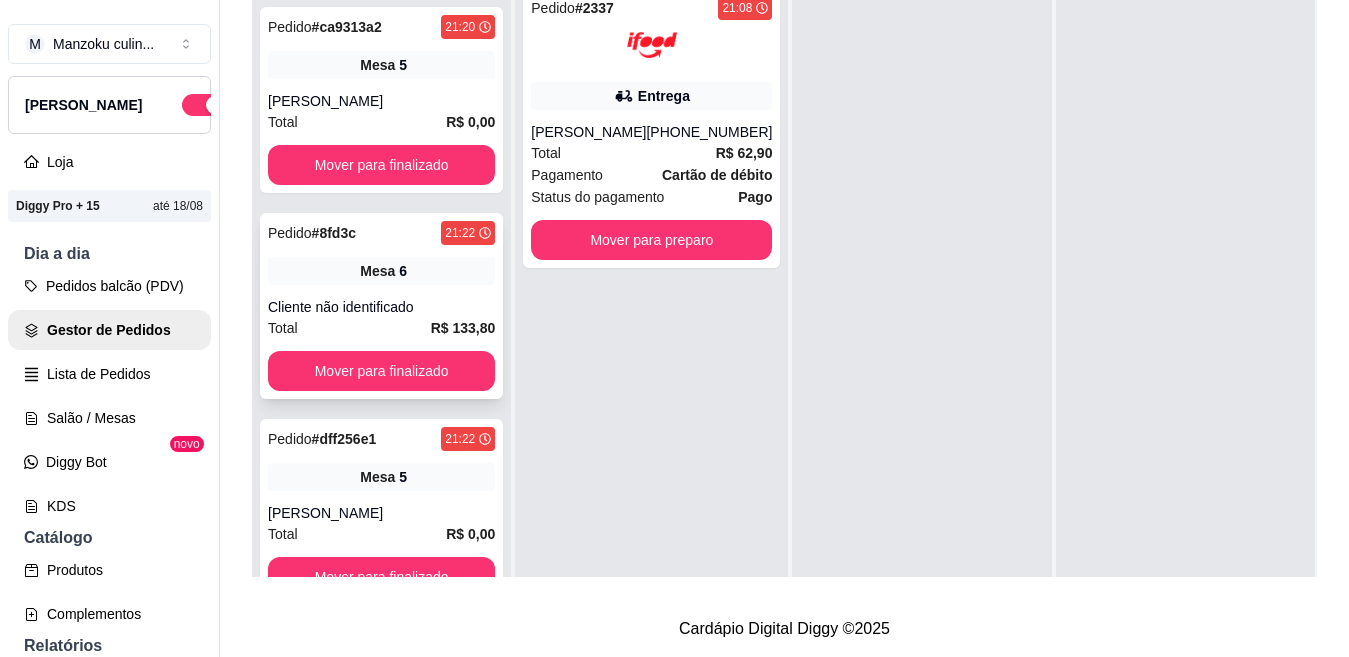 click on "Pedido  # 8fd3c 21:22 Mesa 6 Cliente não identificado Total R$ 133,80 Mover para finalizado" at bounding box center [381, 306] 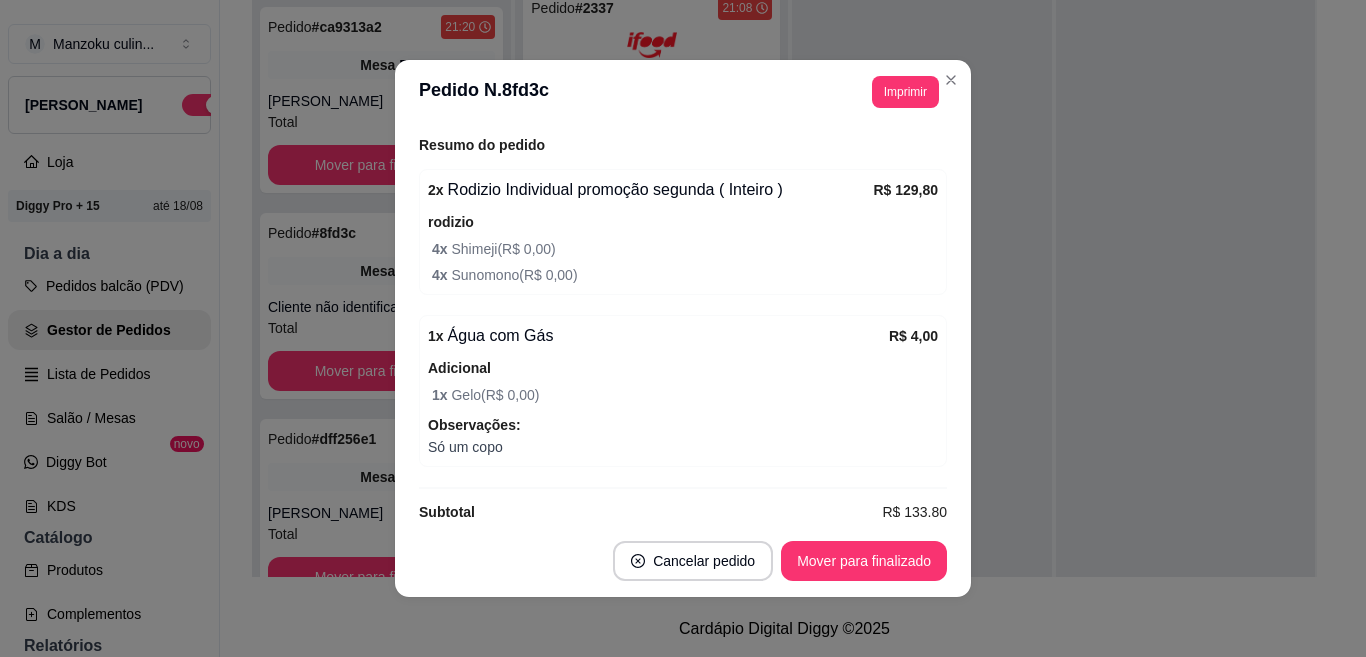 scroll, scrollTop: 280, scrollLeft: 0, axis: vertical 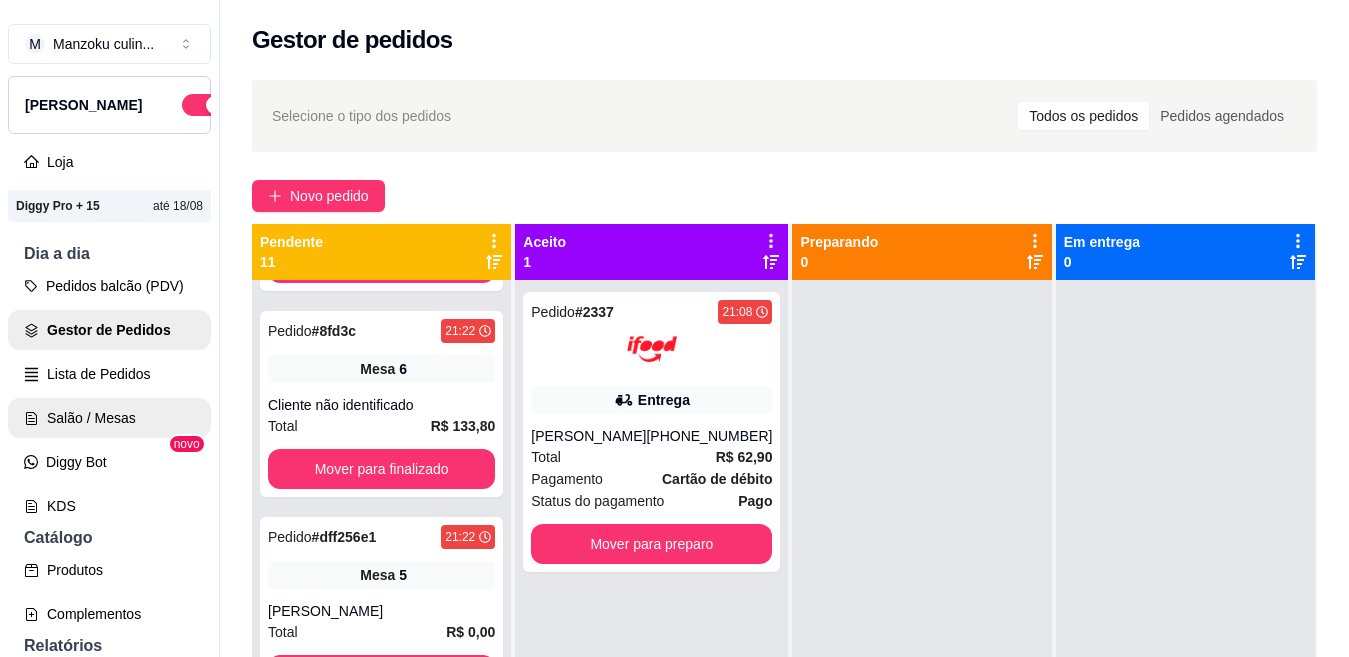 click on "Salão / Mesas" at bounding box center (109, 418) 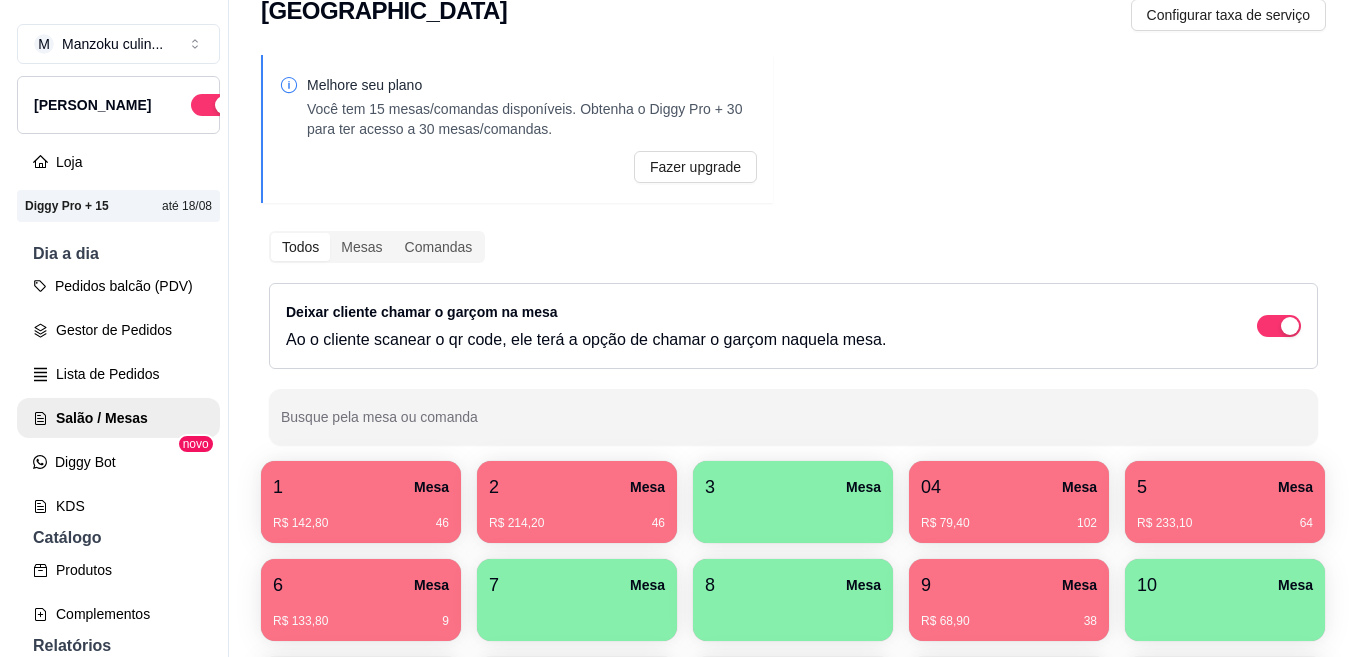 scroll, scrollTop: 100, scrollLeft: 0, axis: vertical 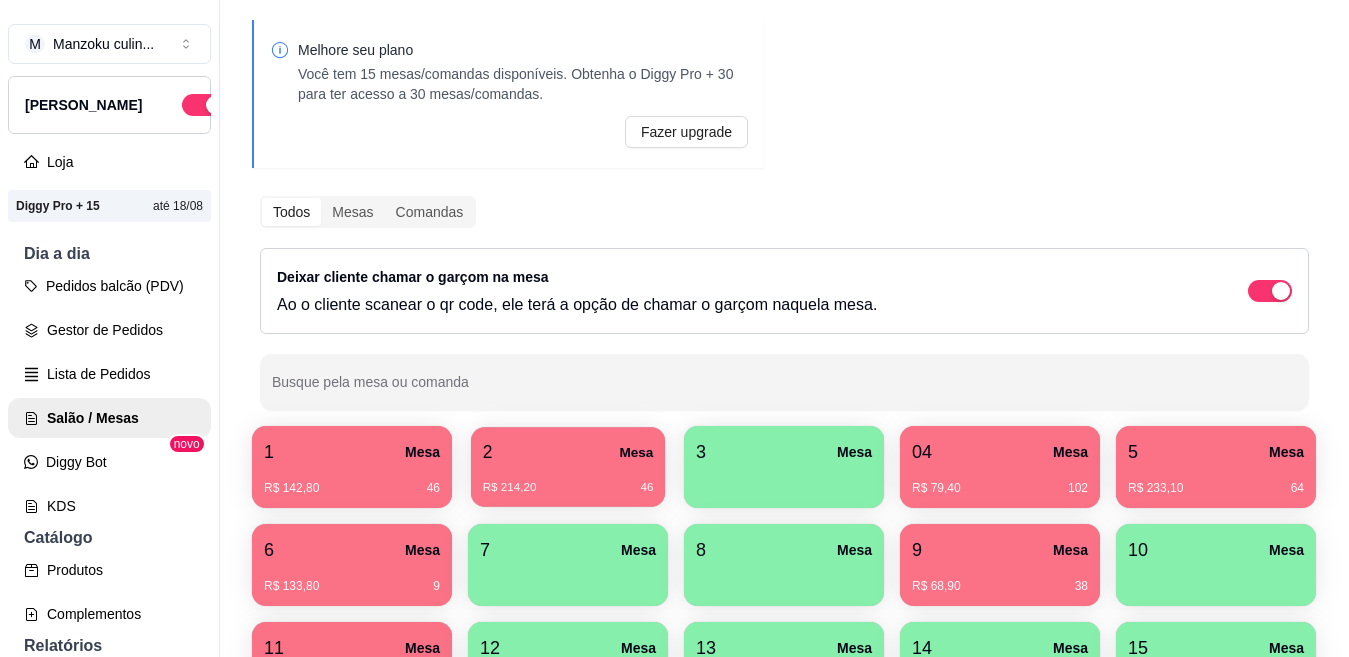 click on "Mesa" at bounding box center (636, 452) 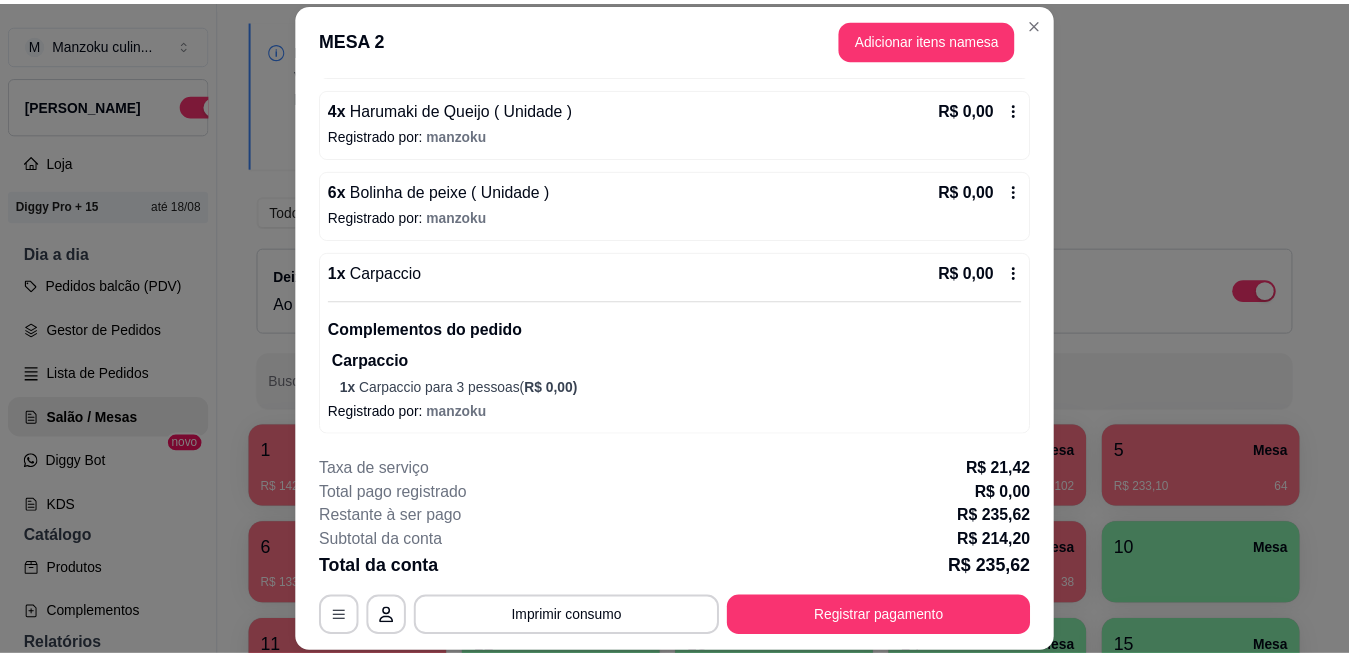 scroll, scrollTop: 1033, scrollLeft: 0, axis: vertical 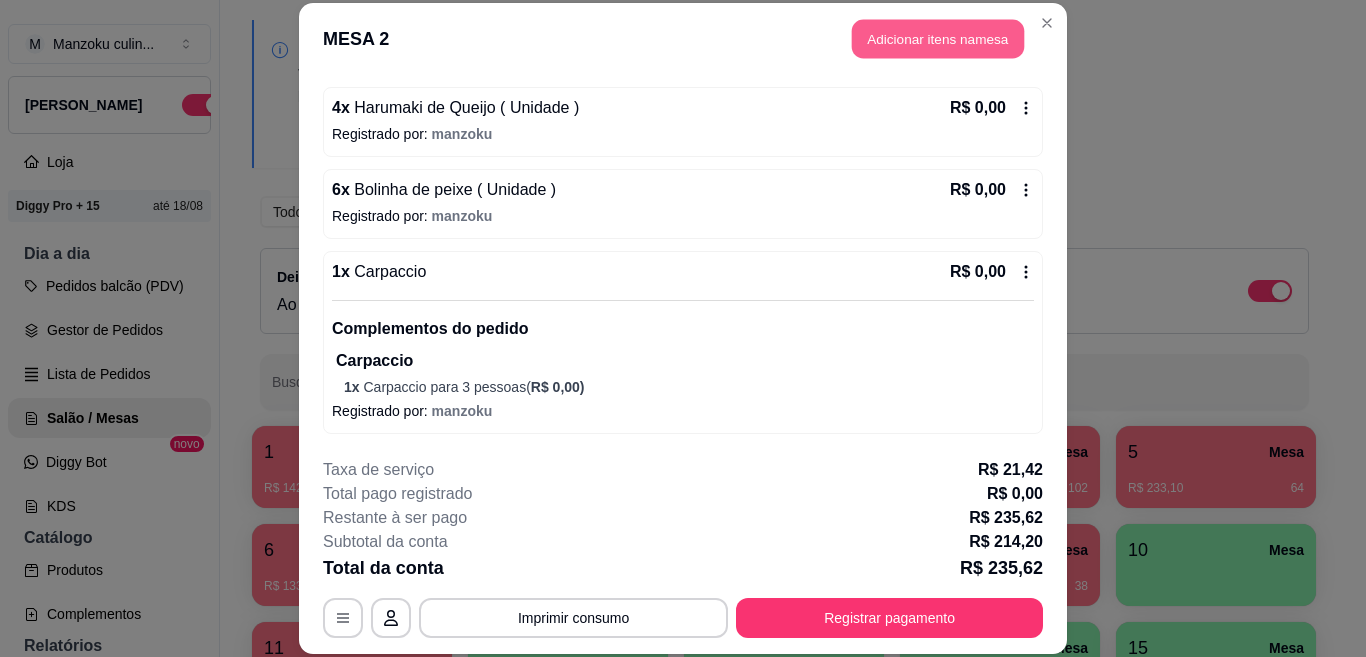 click on "Adicionar itens na  mesa" at bounding box center [938, 39] 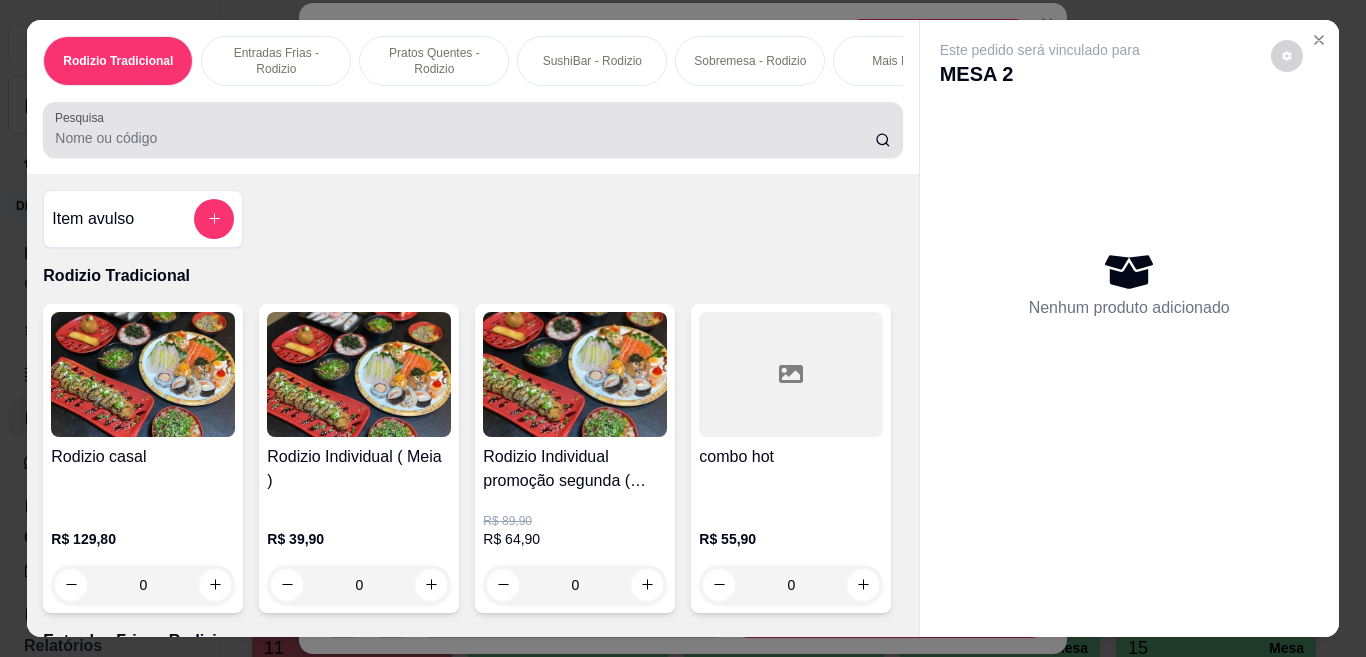 click at bounding box center [472, 130] 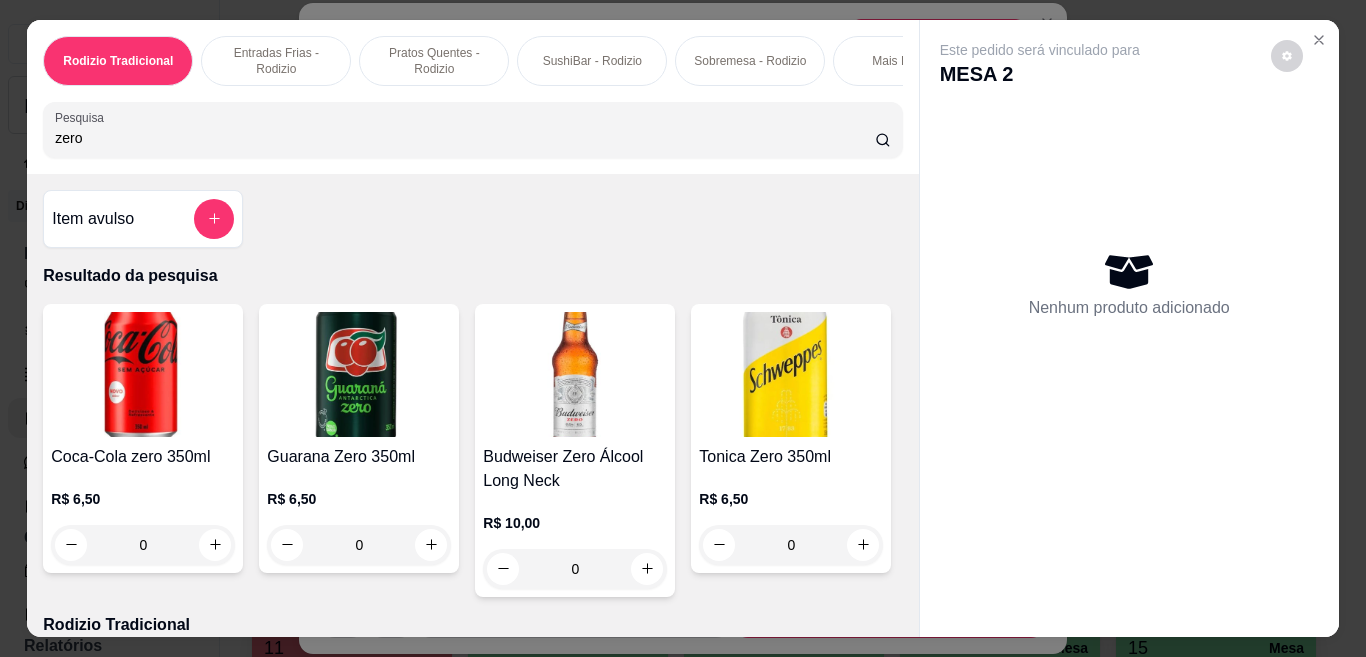 type on "zero" 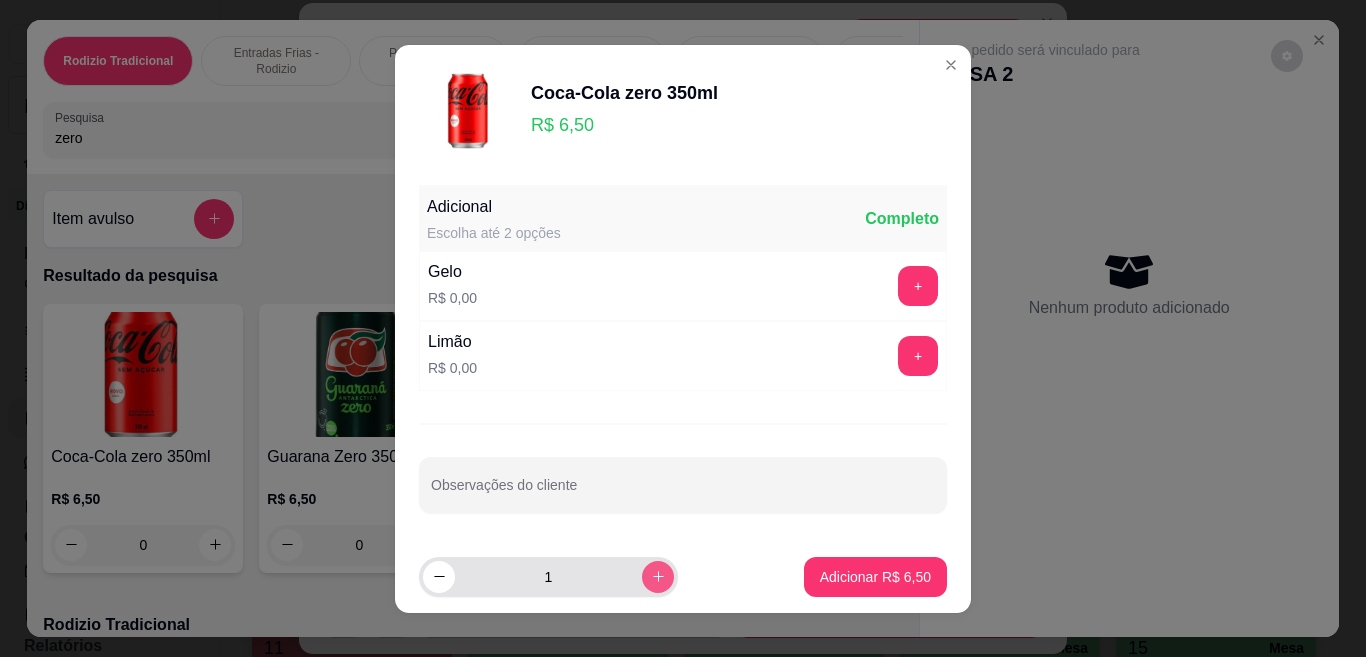 click at bounding box center (658, 577) 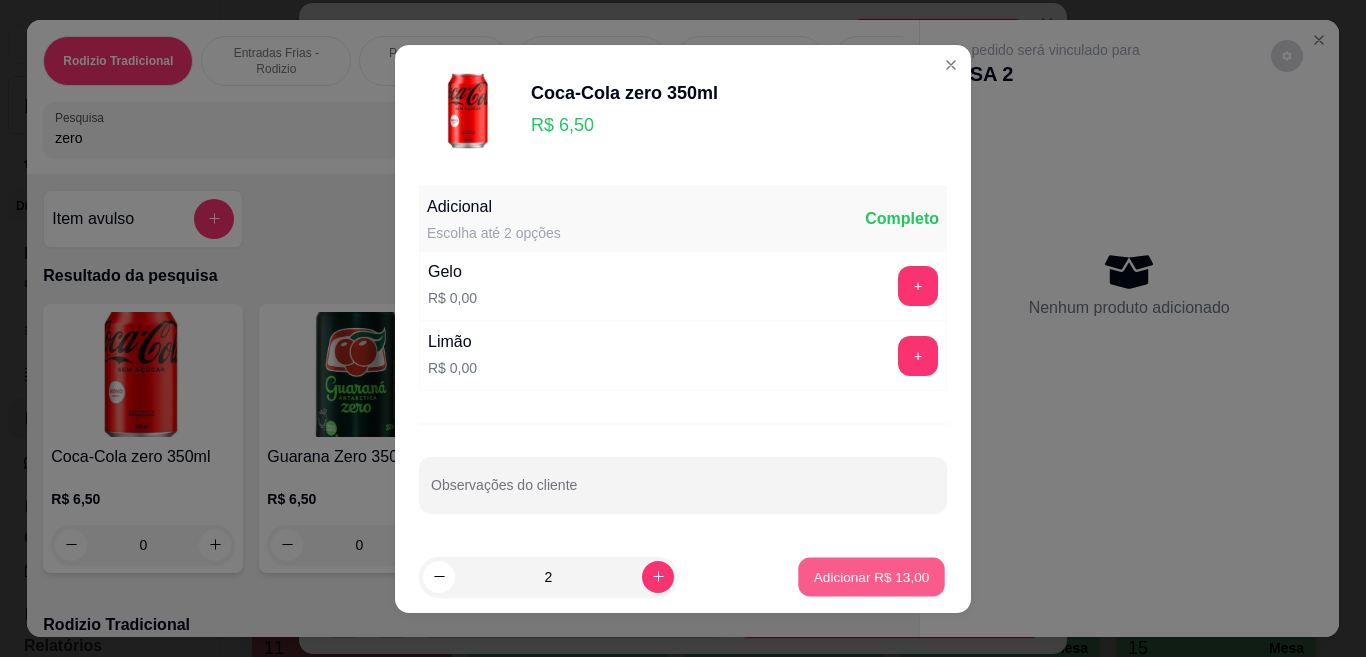 click on "Adicionar   R$ 13,00" at bounding box center (872, 576) 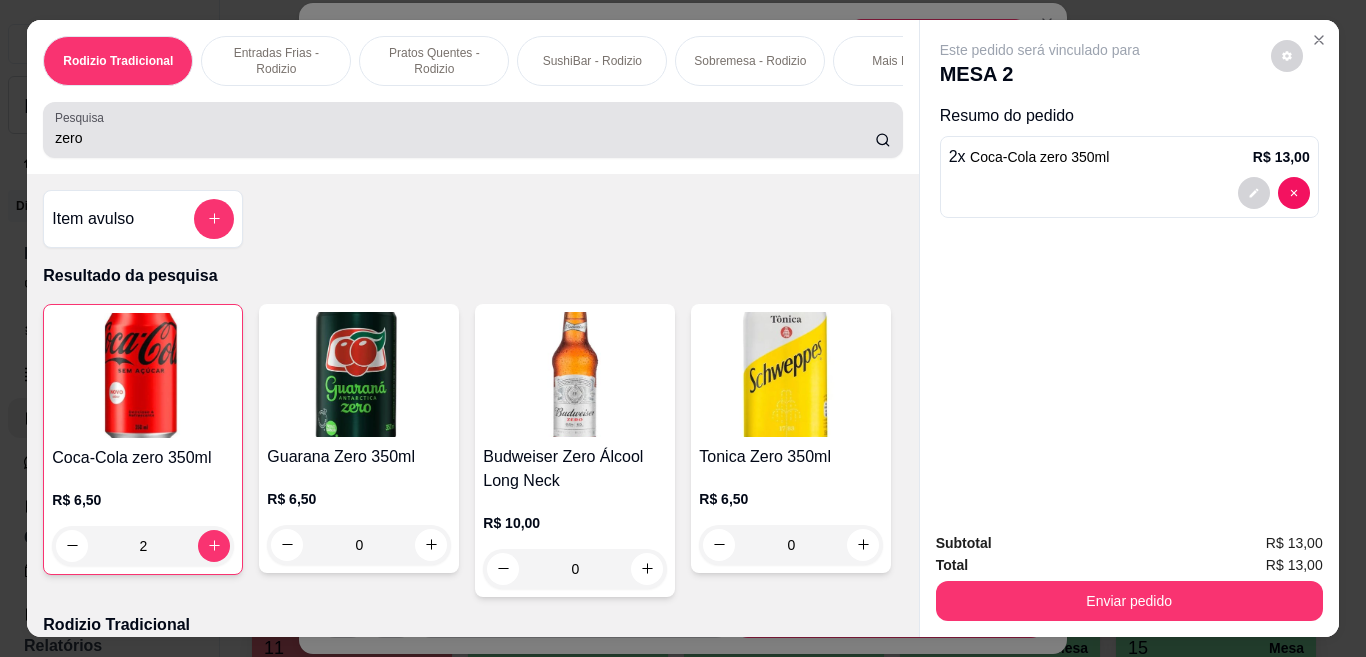 click on "zero" at bounding box center (465, 138) 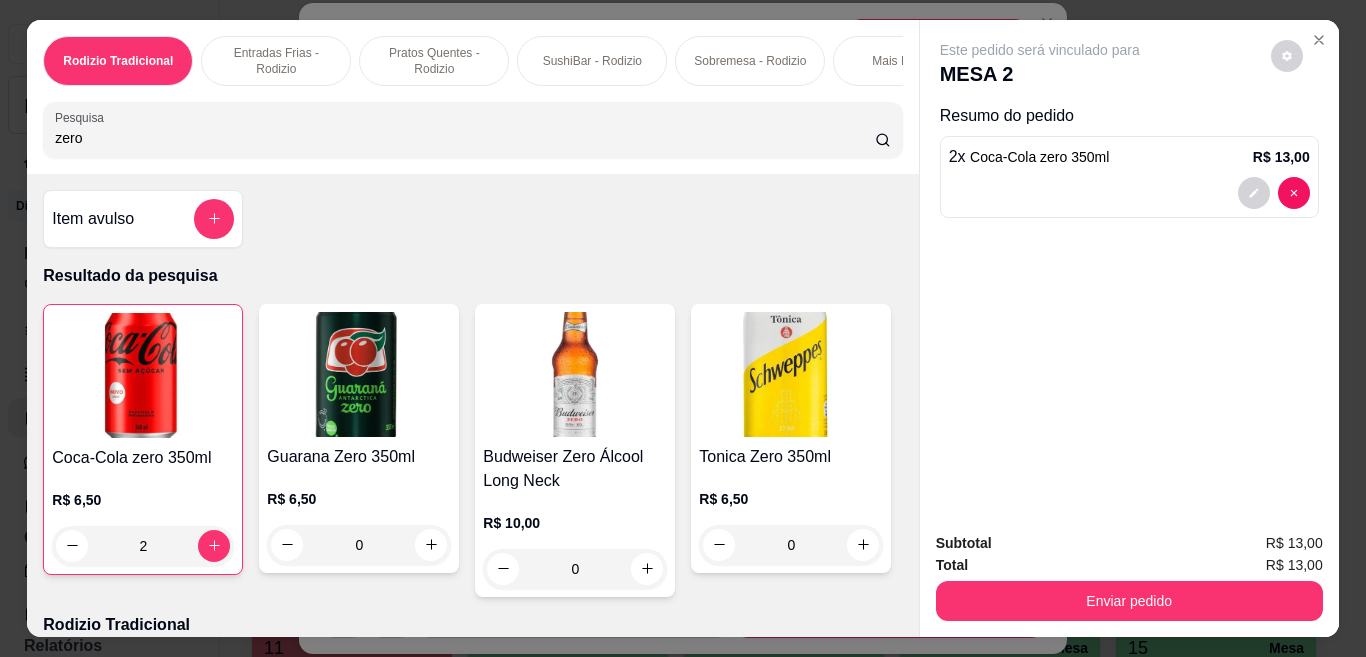 click on "zero" at bounding box center [465, 138] 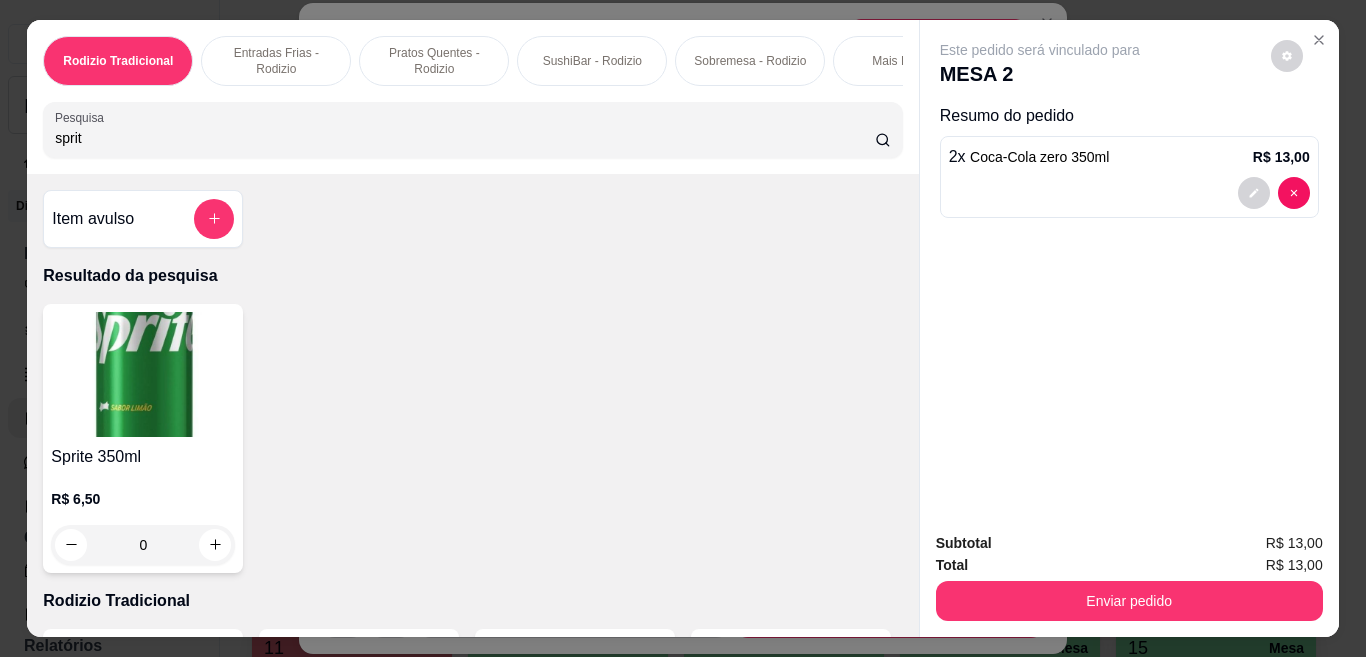 type on "sprit" 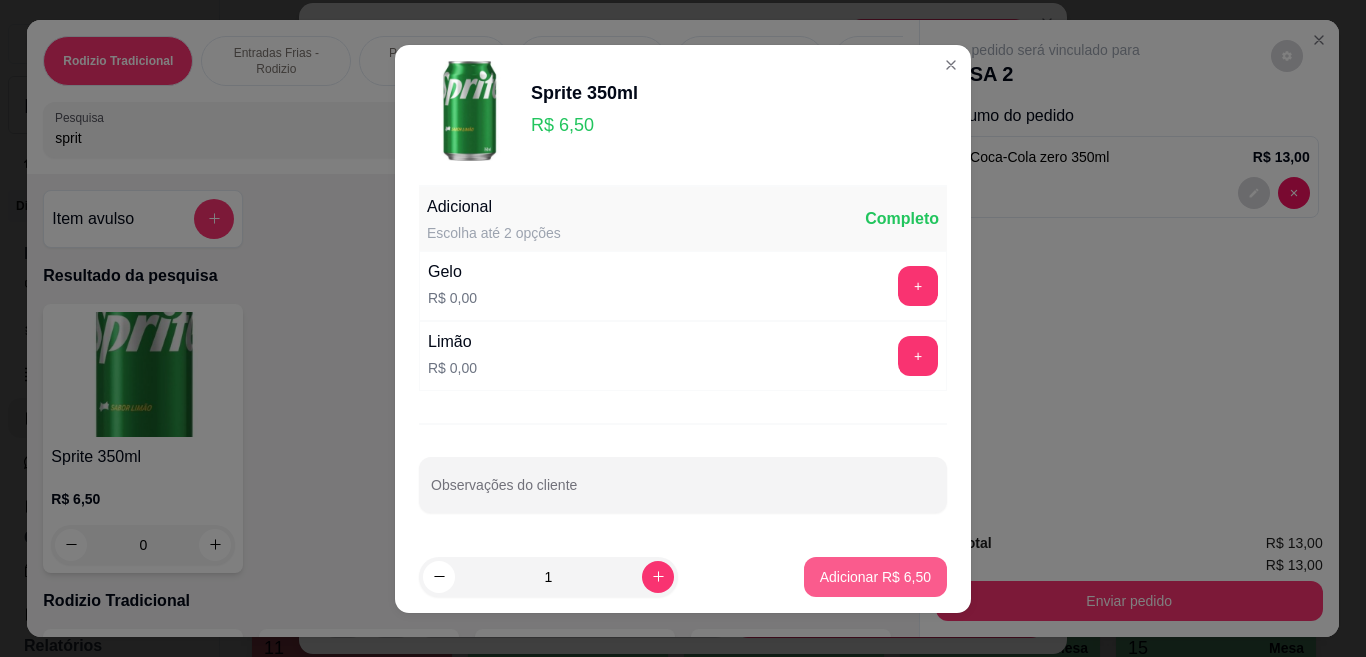 click on "Adicionar   R$ 6,50" at bounding box center [875, 577] 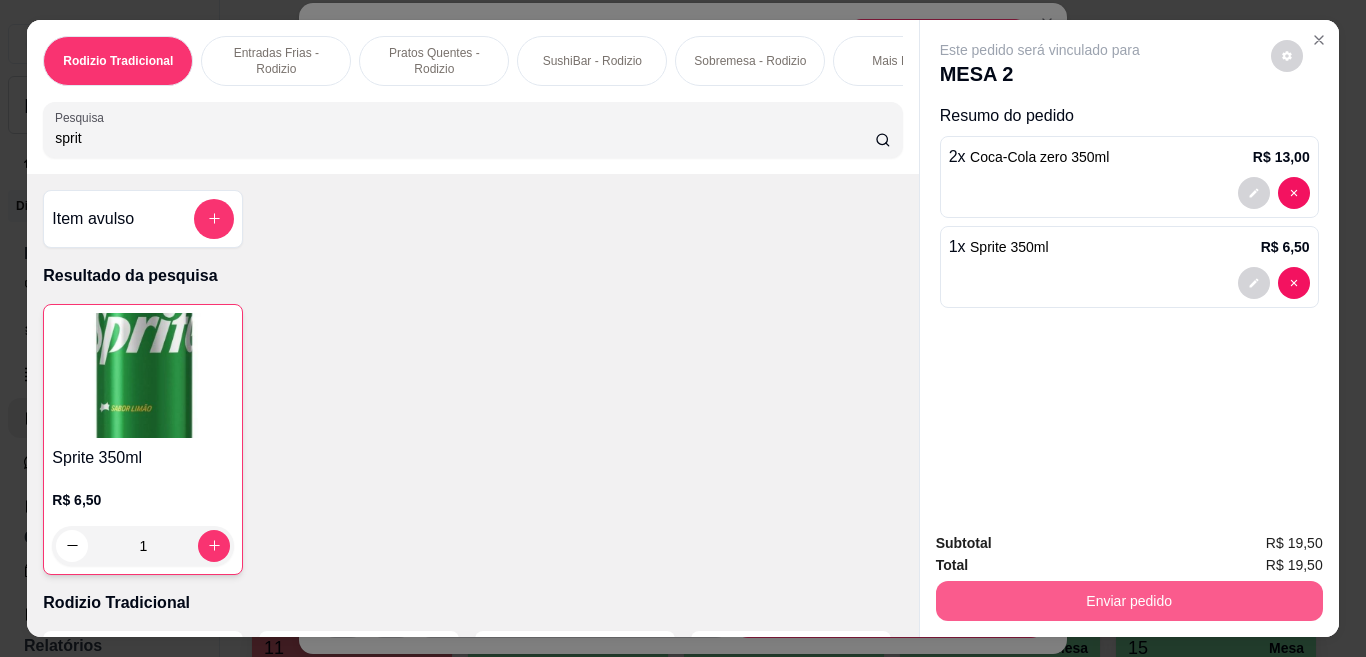 click on "Enviar pedido" at bounding box center (1129, 601) 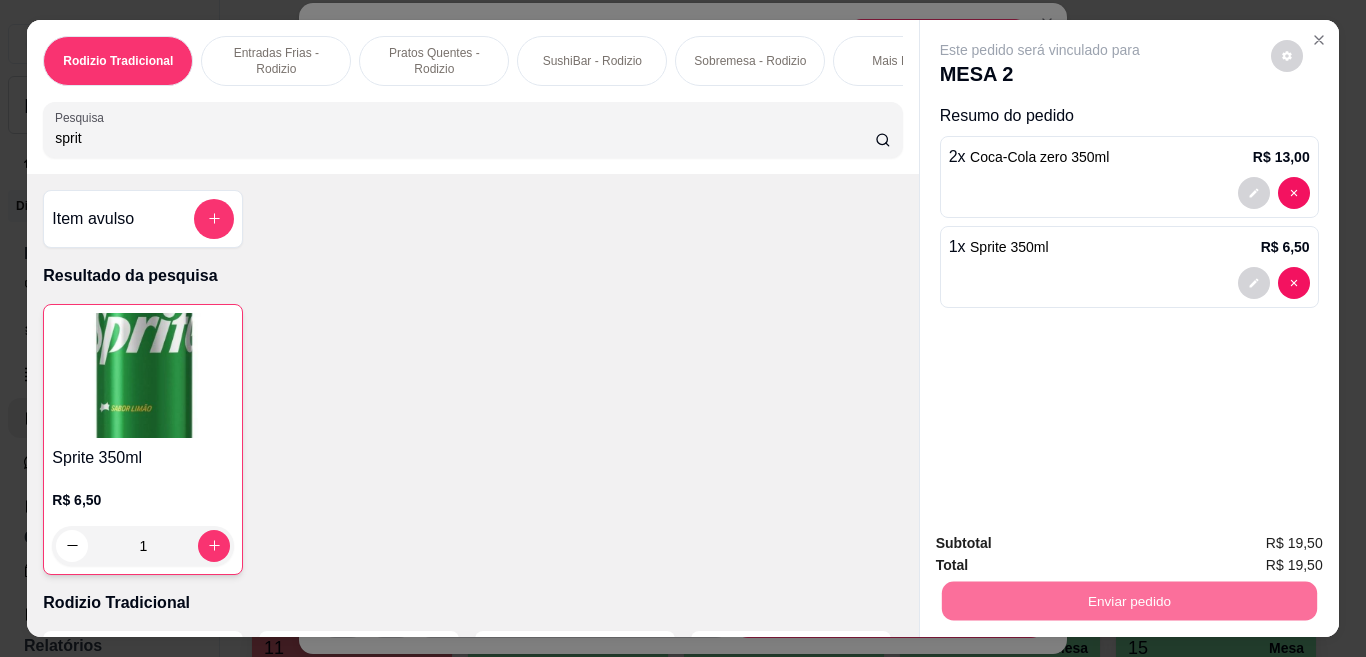 click on "Não registrar e enviar pedido" at bounding box center (1062, 543) 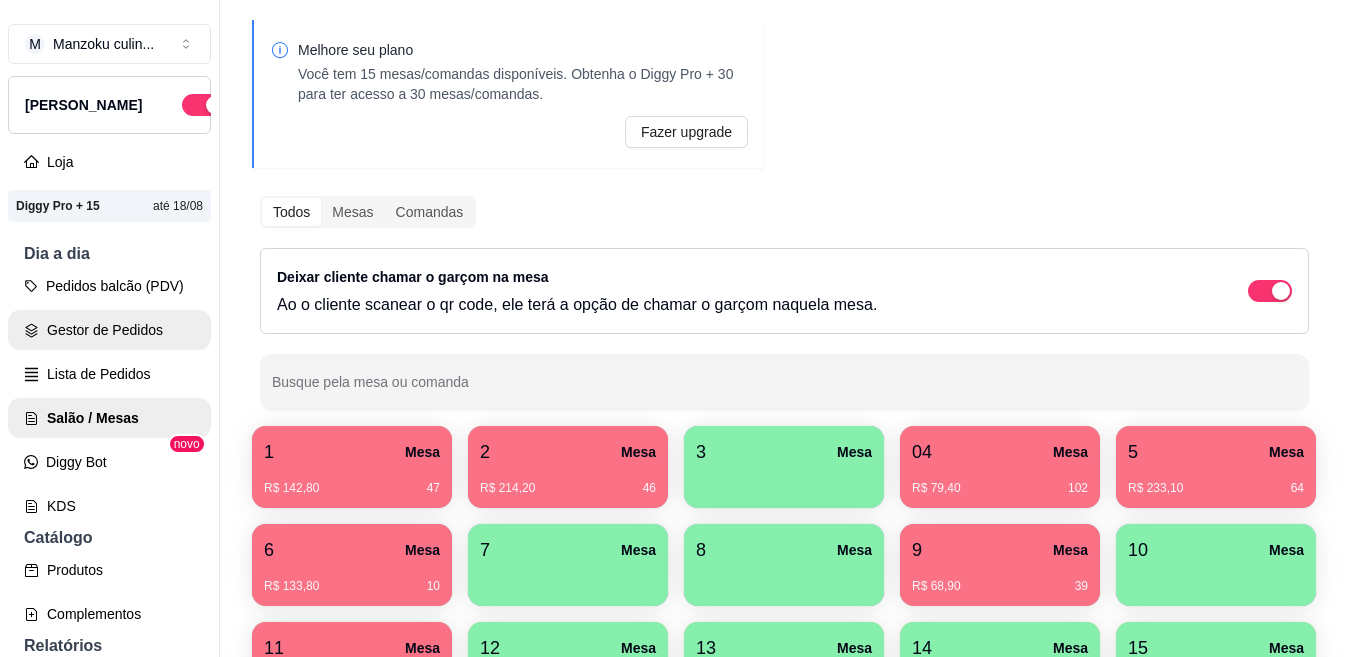 click on "Gestor de Pedidos" at bounding box center (109, 330) 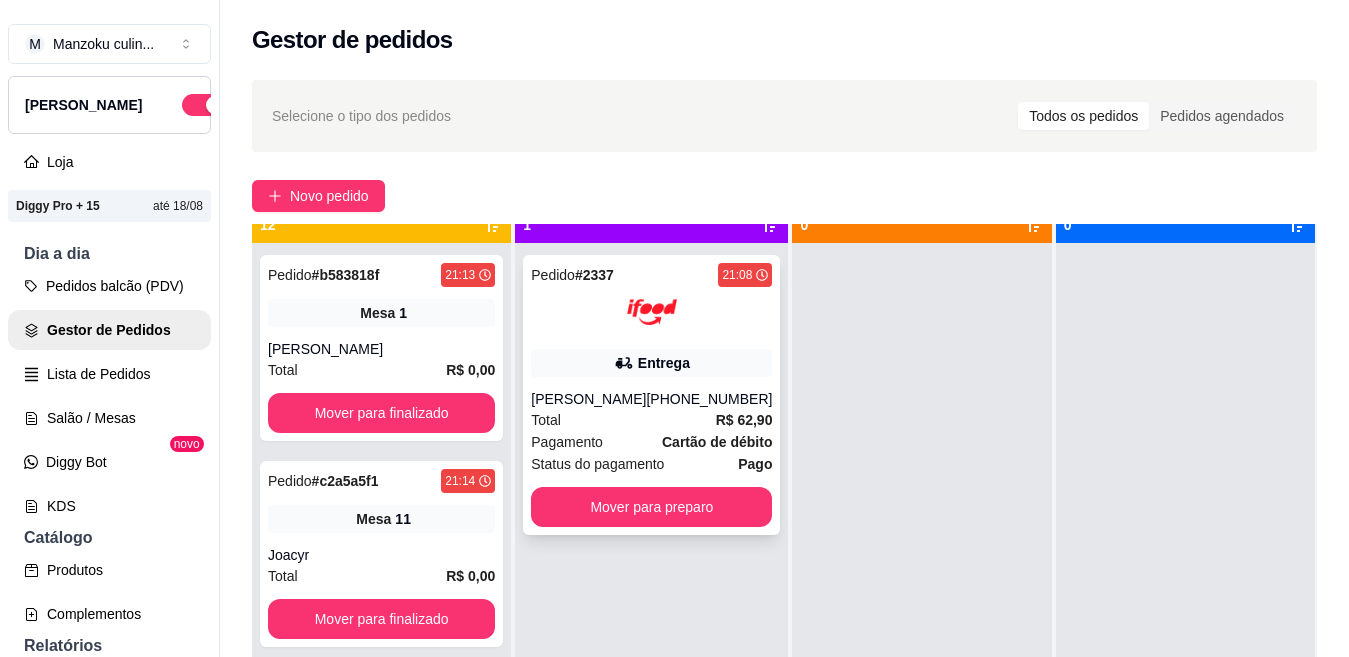 scroll, scrollTop: 56, scrollLeft: 0, axis: vertical 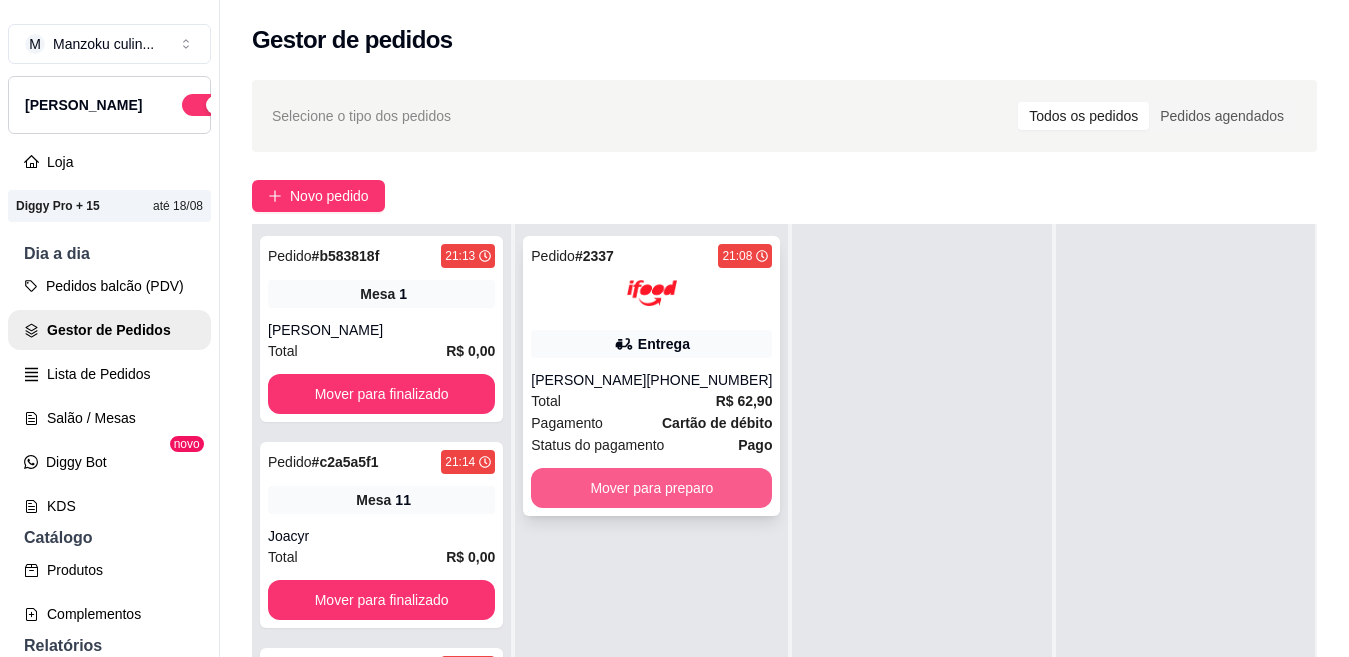 click on "Mover para preparo" at bounding box center (651, 488) 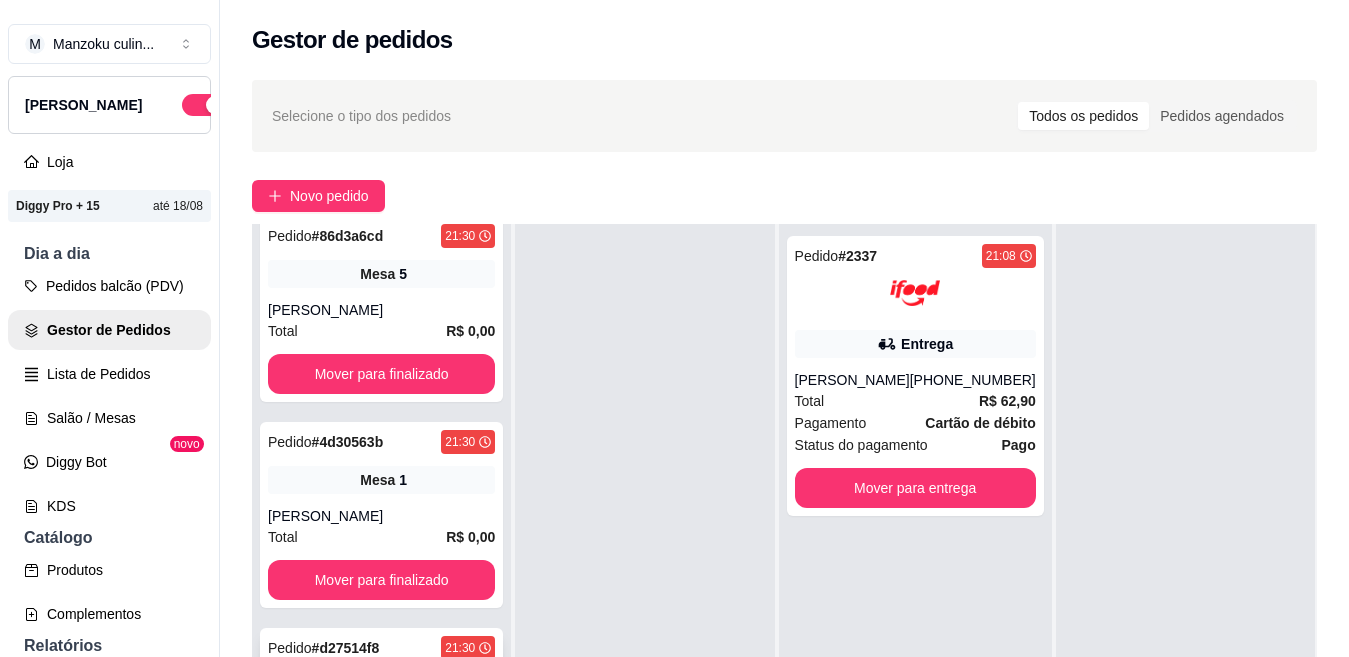 scroll, scrollTop: 1835, scrollLeft: 0, axis: vertical 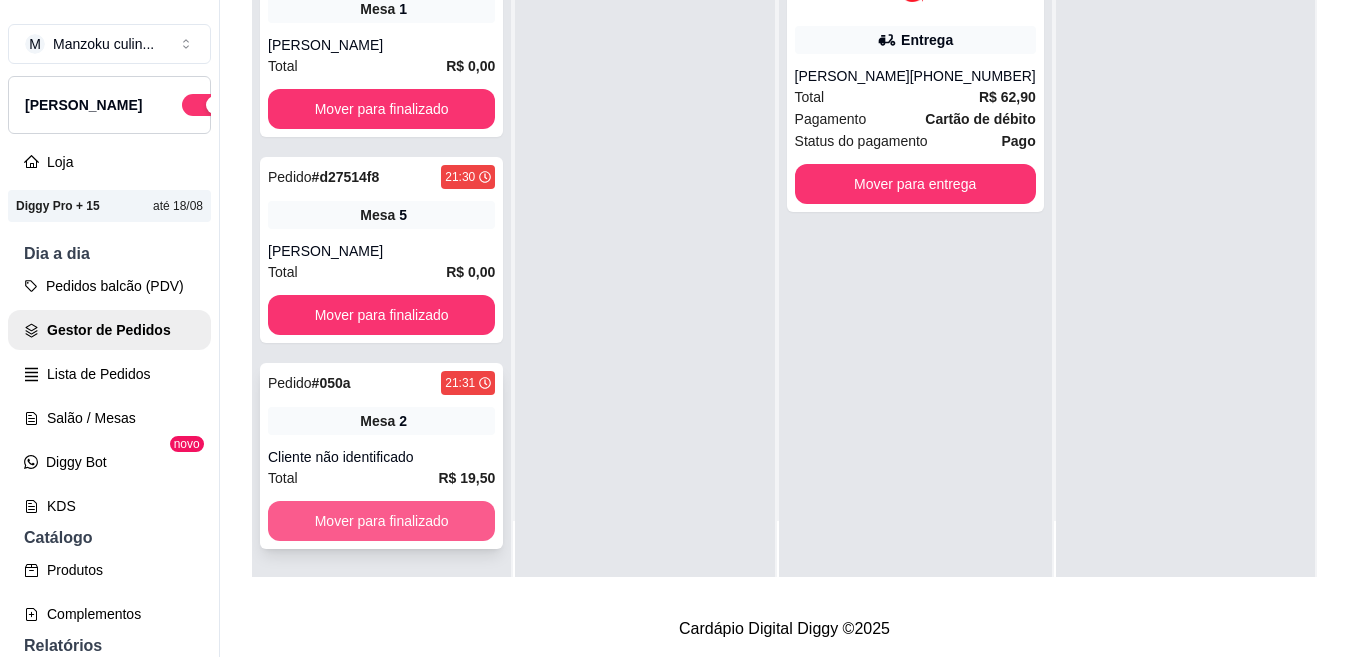 click on "Mover para finalizado" at bounding box center [381, 521] 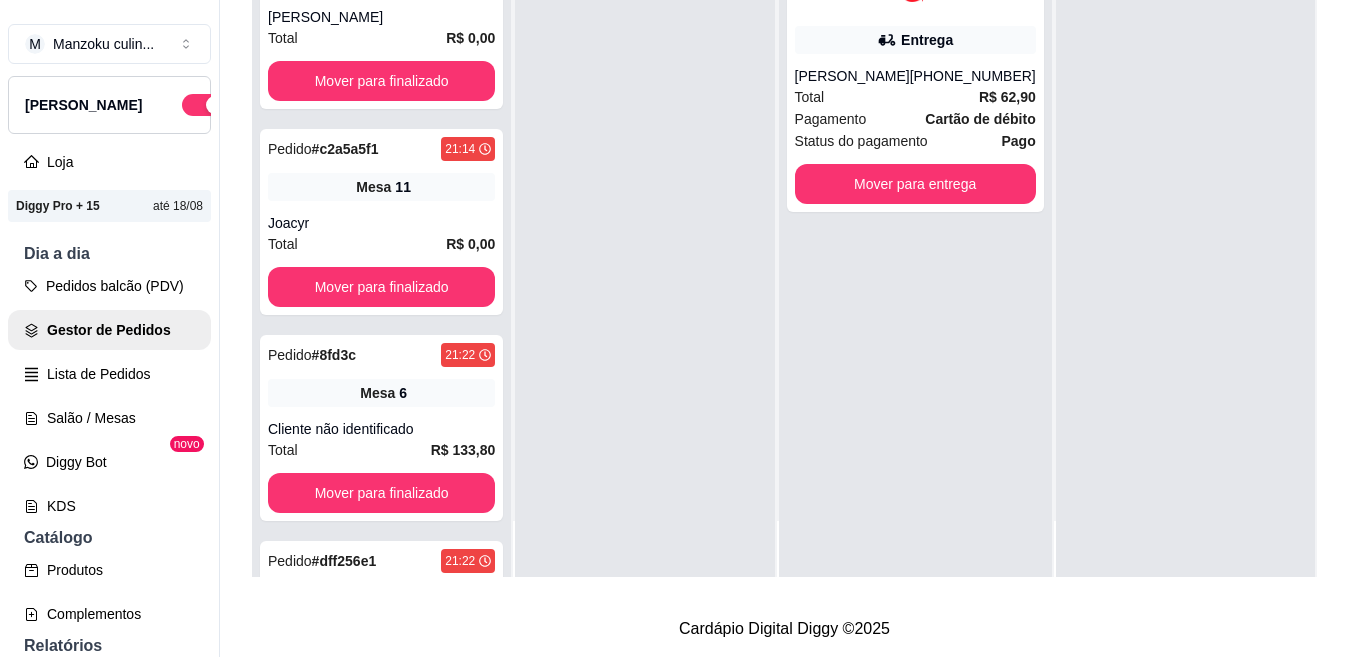 scroll, scrollTop: 0, scrollLeft: 0, axis: both 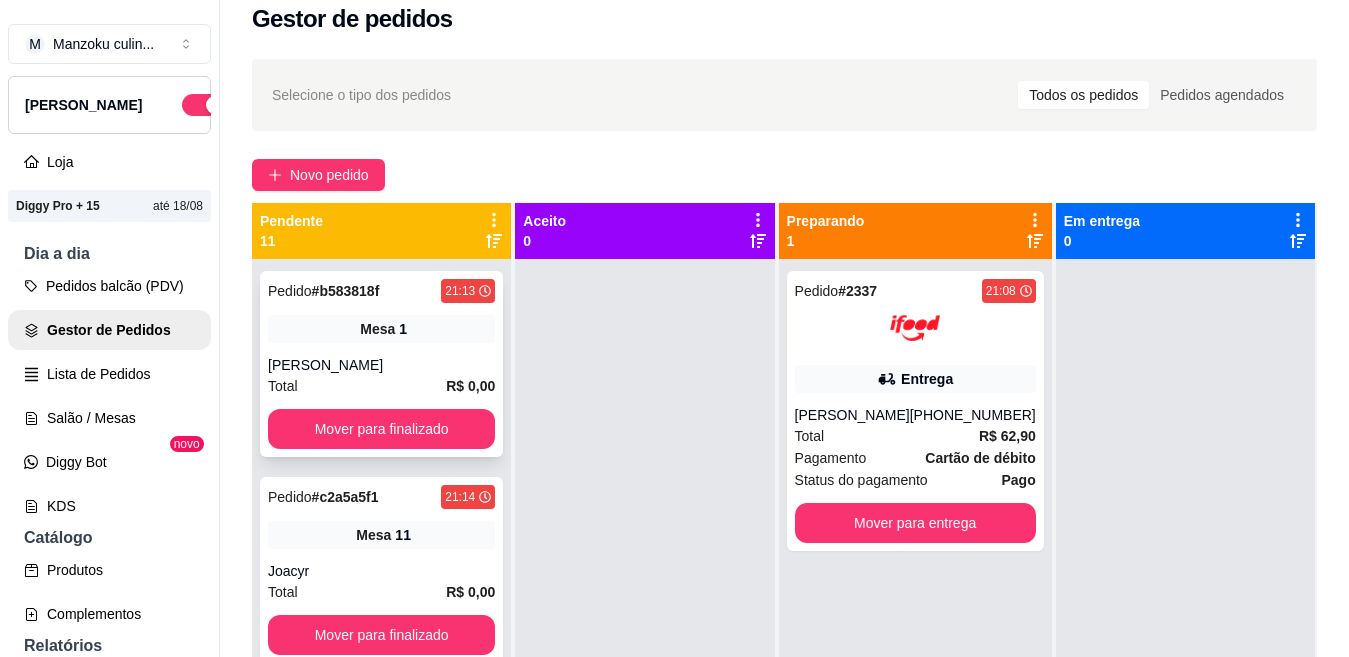 click on "Mesa 1" at bounding box center (381, 329) 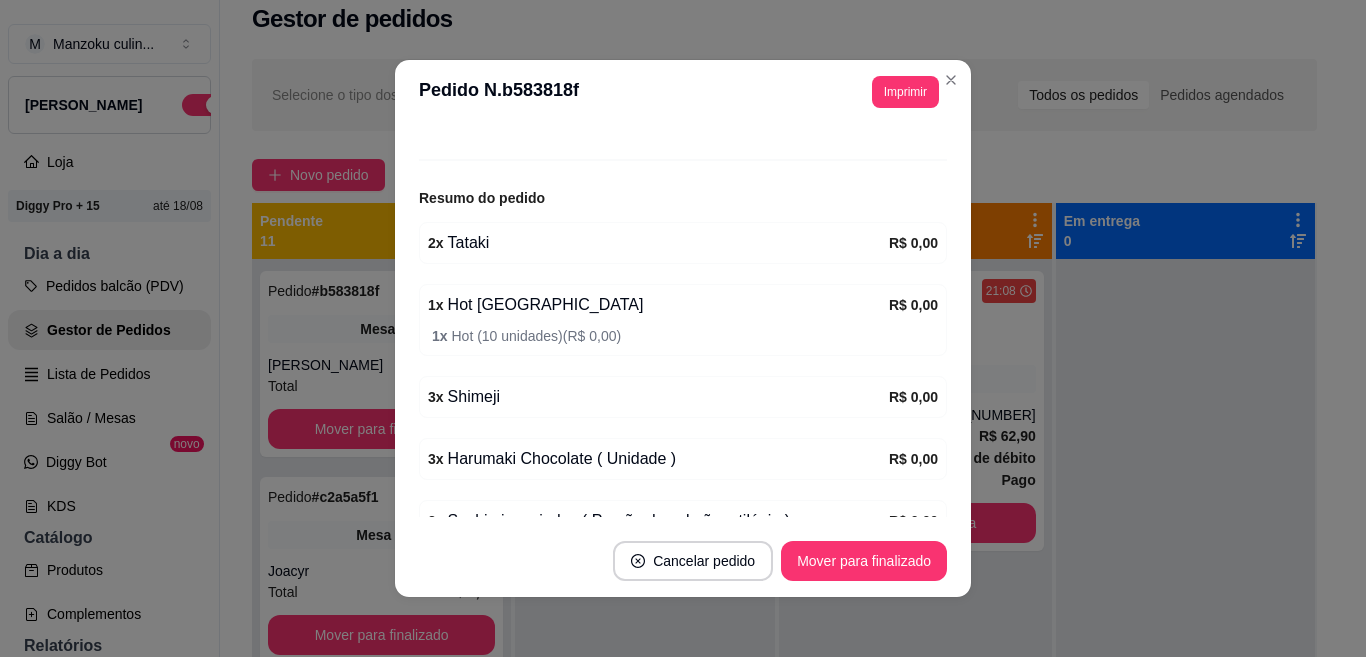 scroll, scrollTop: 194, scrollLeft: 0, axis: vertical 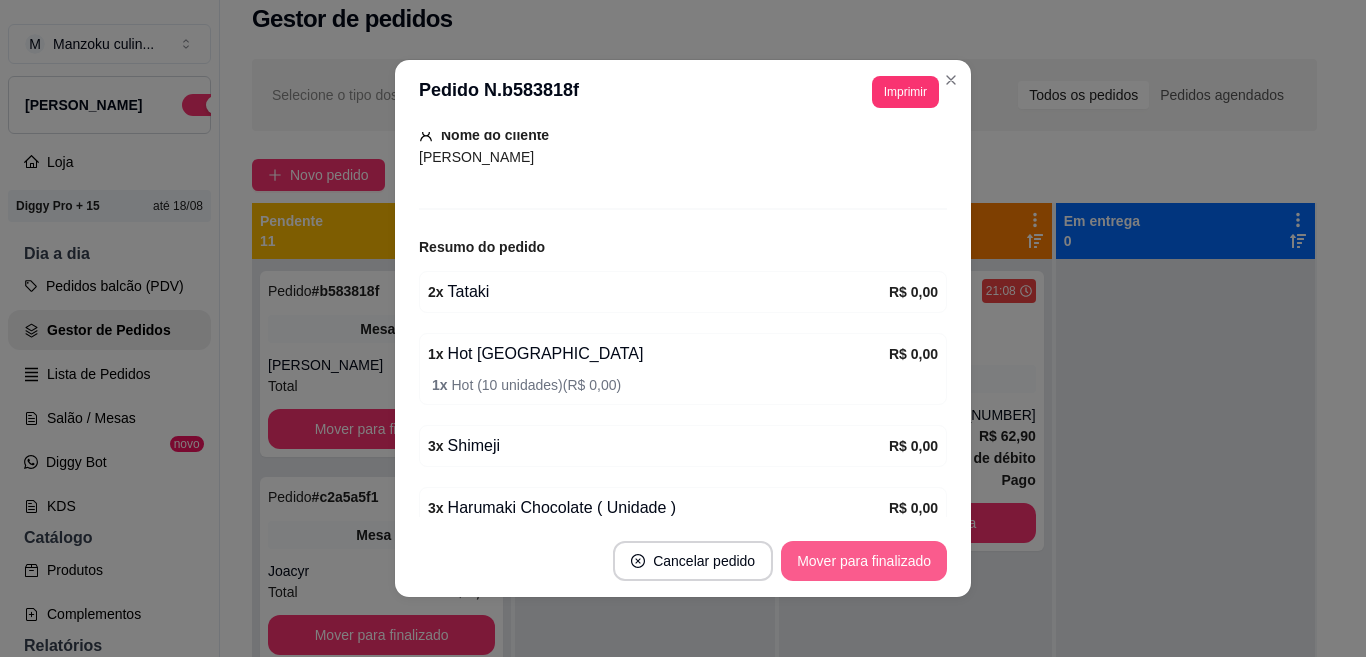 click on "Mover para finalizado" at bounding box center (864, 561) 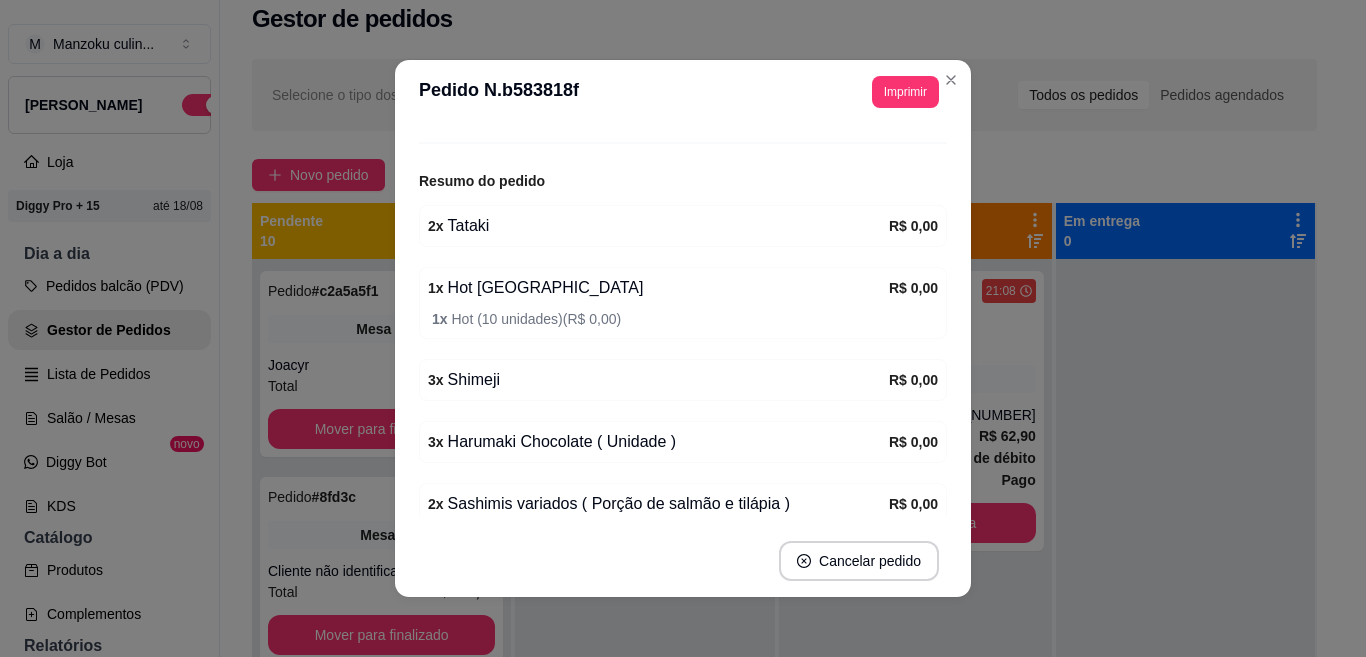 scroll, scrollTop: 128, scrollLeft: 0, axis: vertical 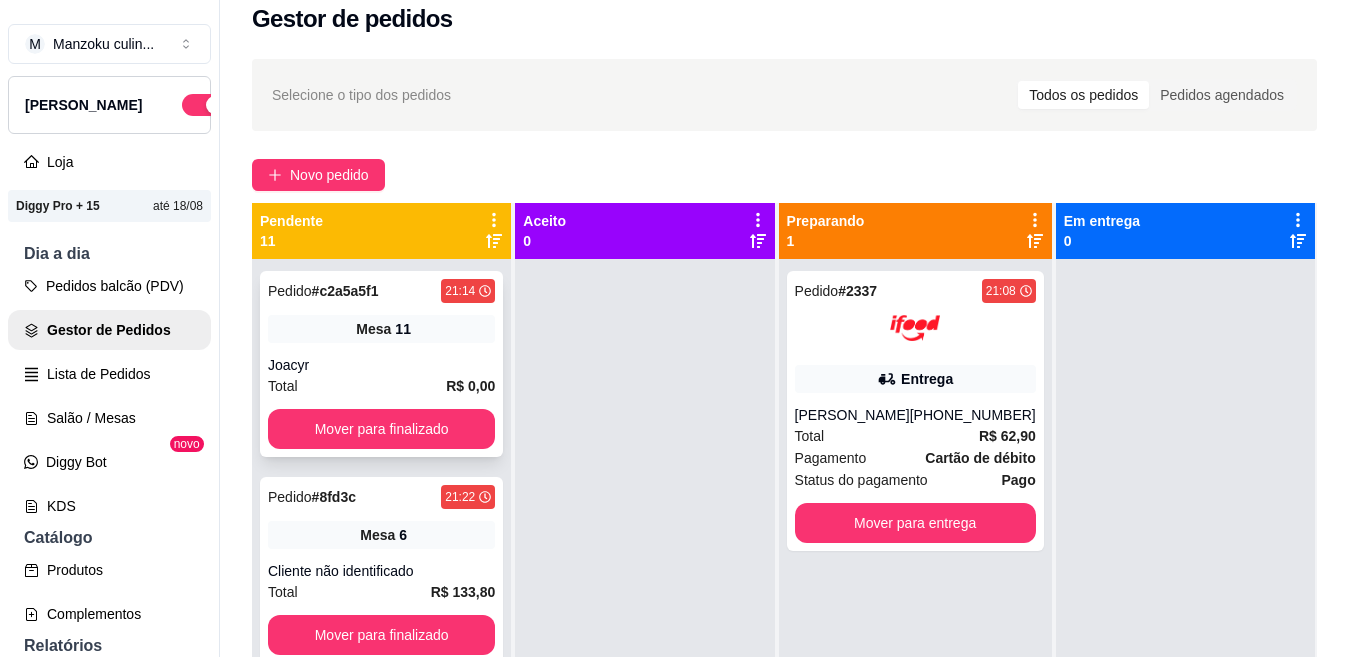 click on "Mesa 11" at bounding box center (381, 329) 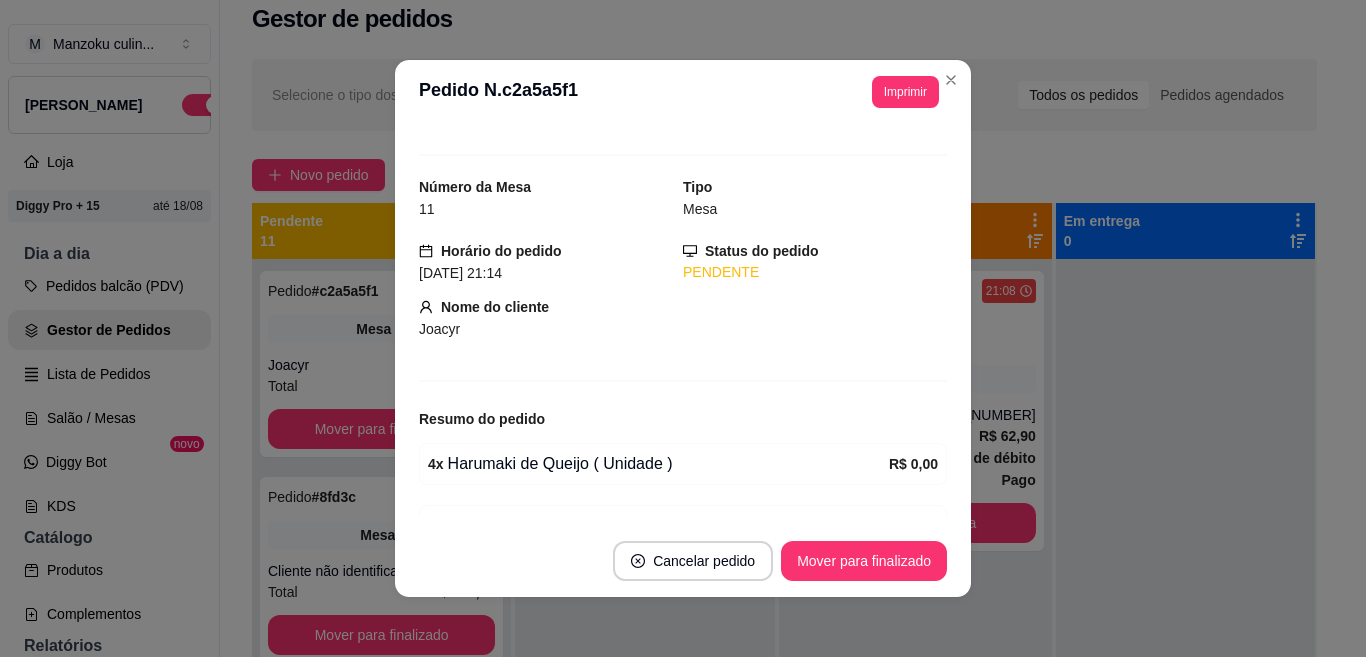 scroll, scrollTop: 14, scrollLeft: 0, axis: vertical 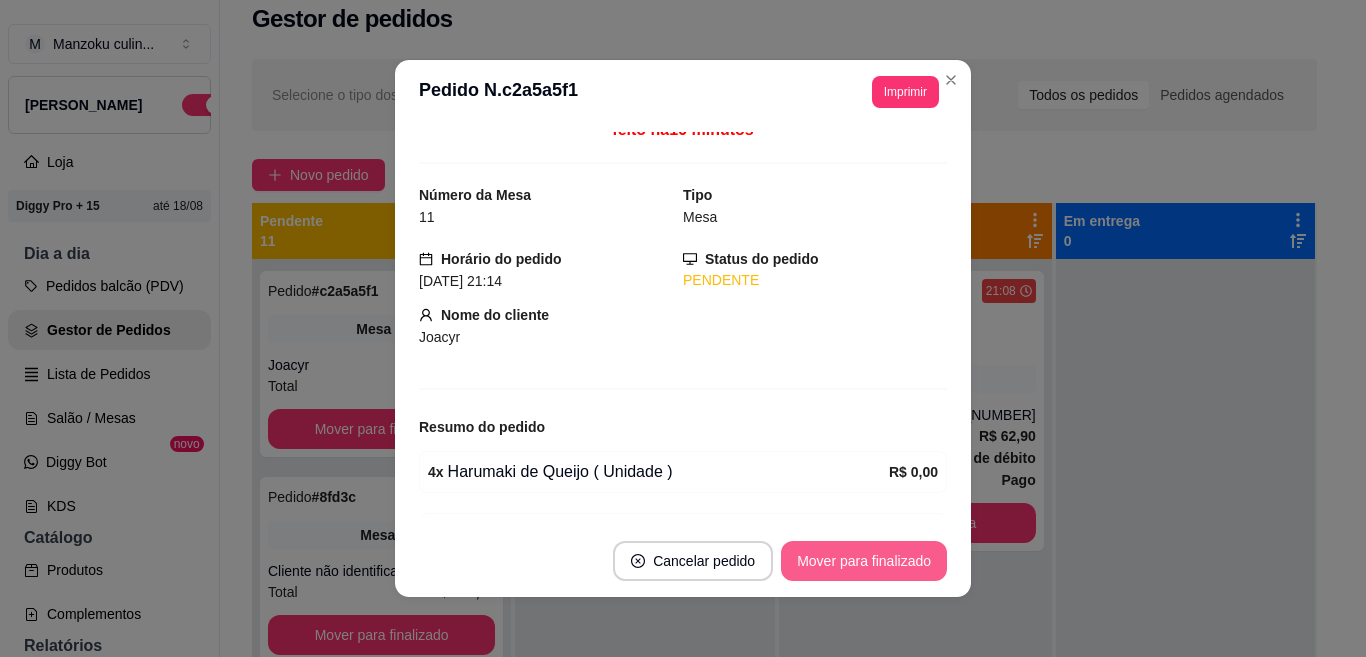 click on "Mover para finalizado" at bounding box center [864, 561] 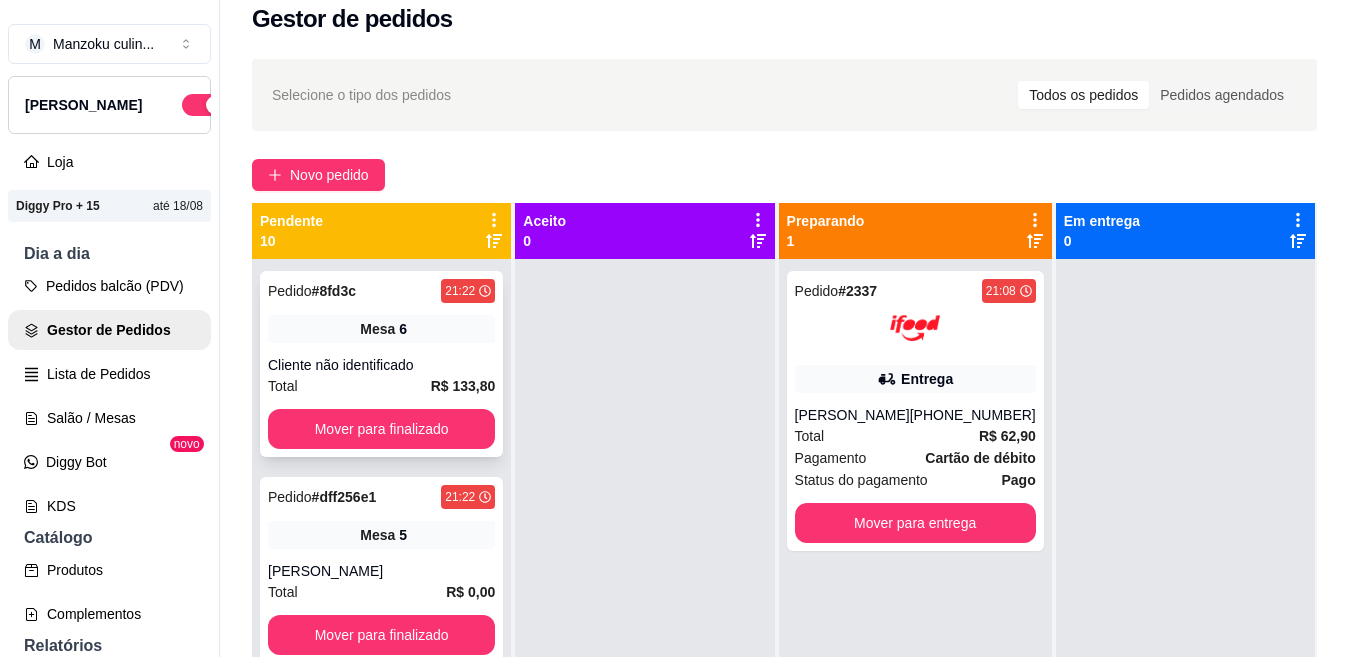 click on "Mesa 6" at bounding box center [381, 329] 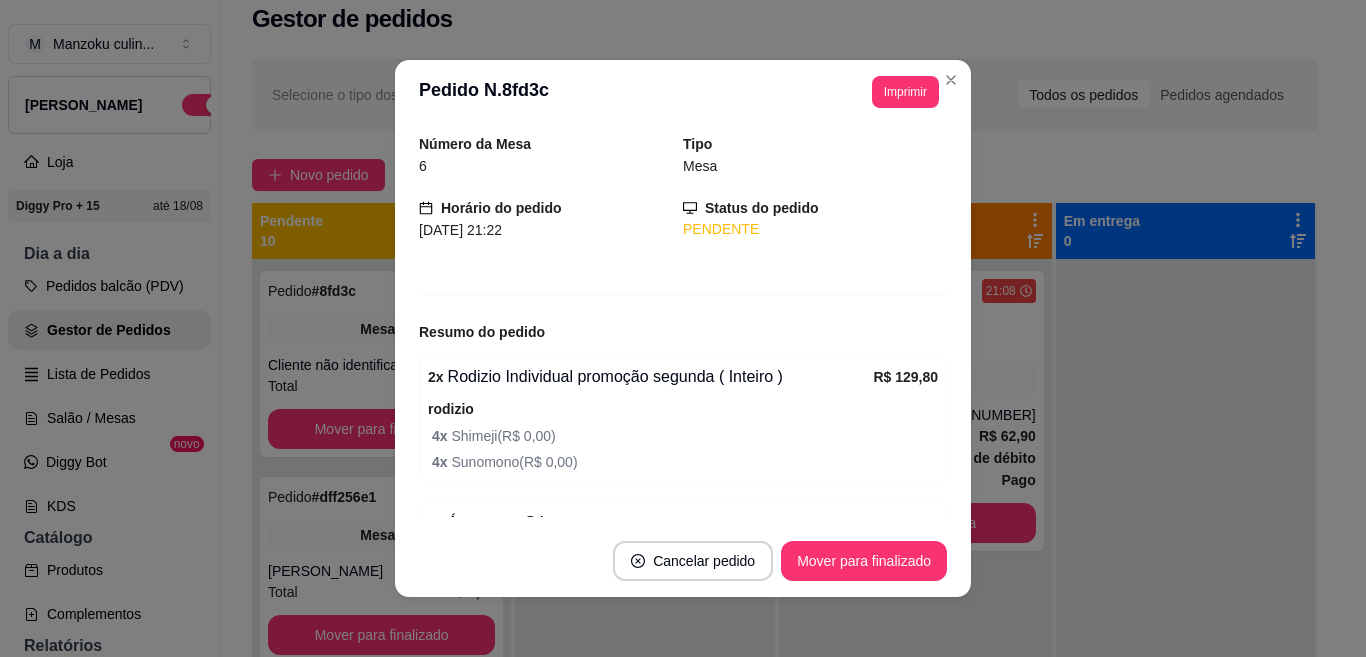 scroll, scrollTop: 100, scrollLeft: 0, axis: vertical 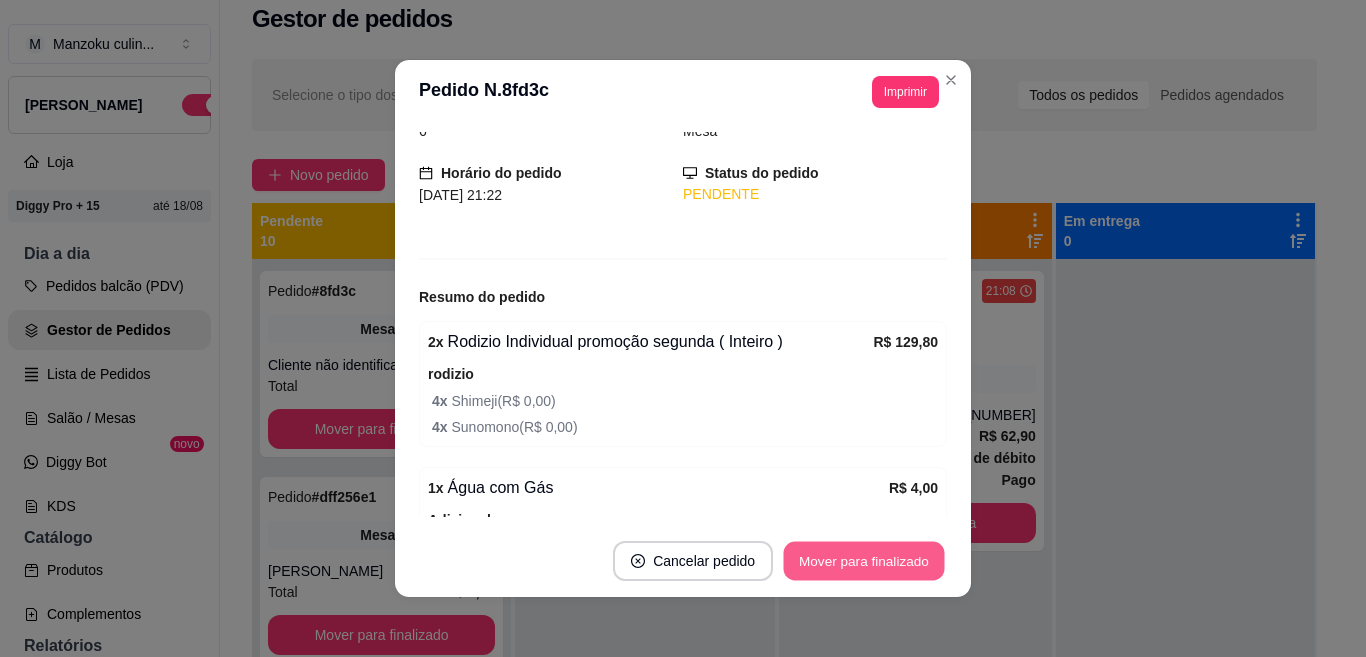 click on "Mover para finalizado" at bounding box center (864, 561) 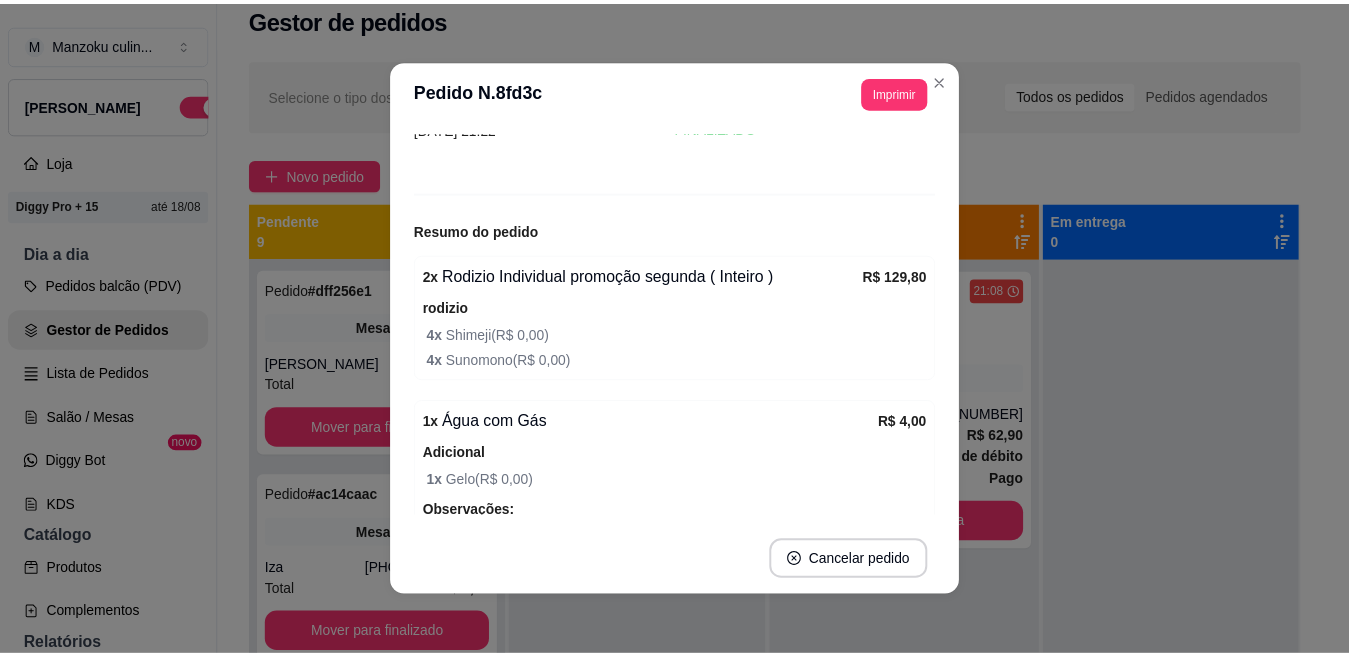scroll, scrollTop: 34, scrollLeft: 0, axis: vertical 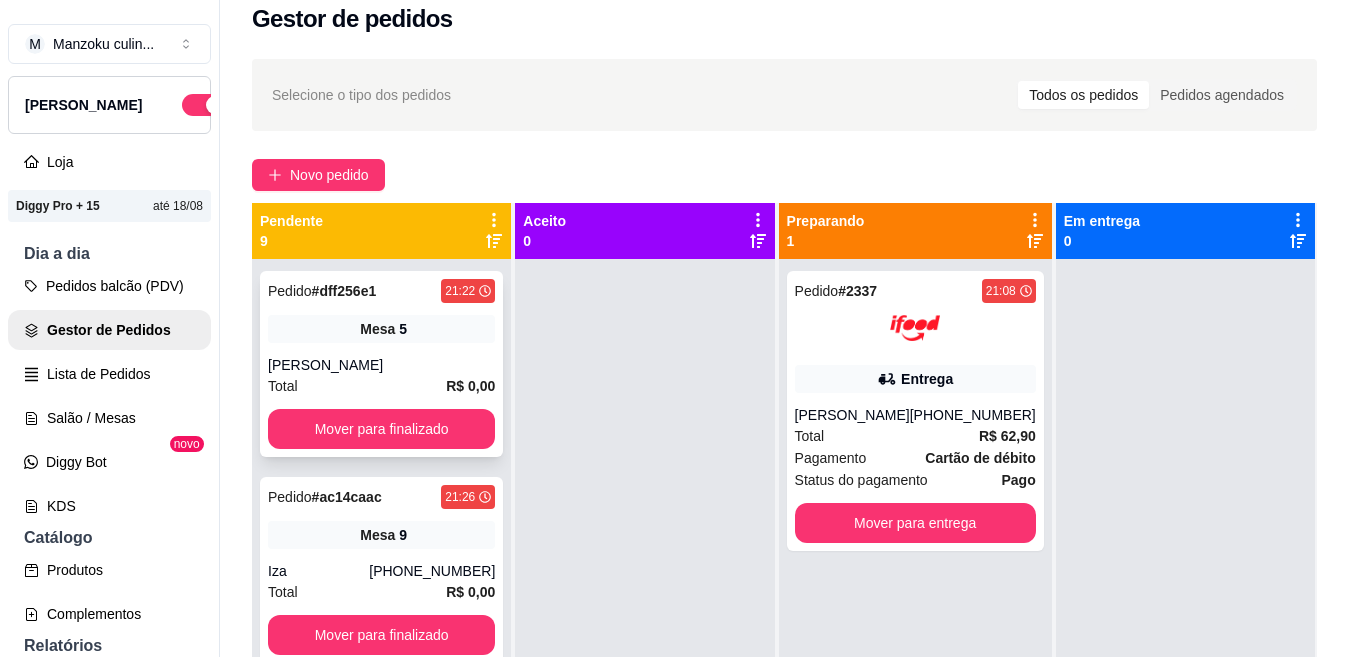 click on "Pedido  # dff256e1 21:22 Mesa 5 Mirelle Lino Total R$ 0,00 Mover para finalizado" at bounding box center [381, 364] 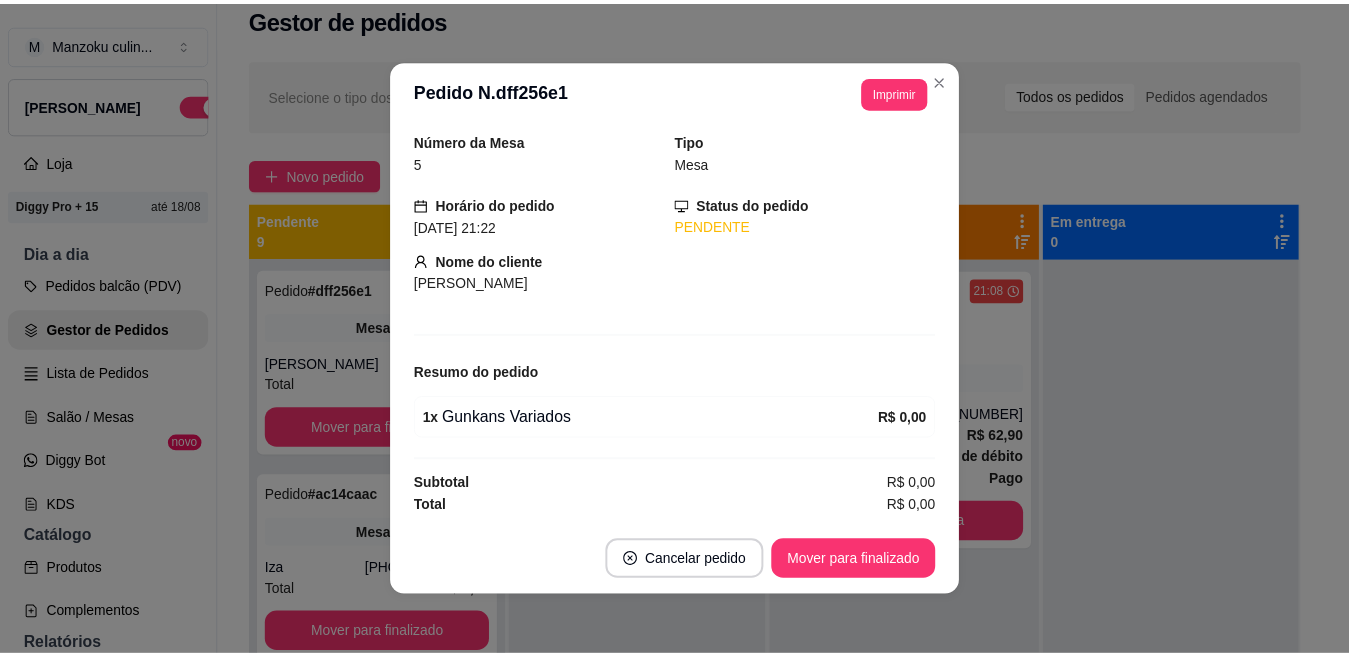 scroll, scrollTop: 0, scrollLeft: 0, axis: both 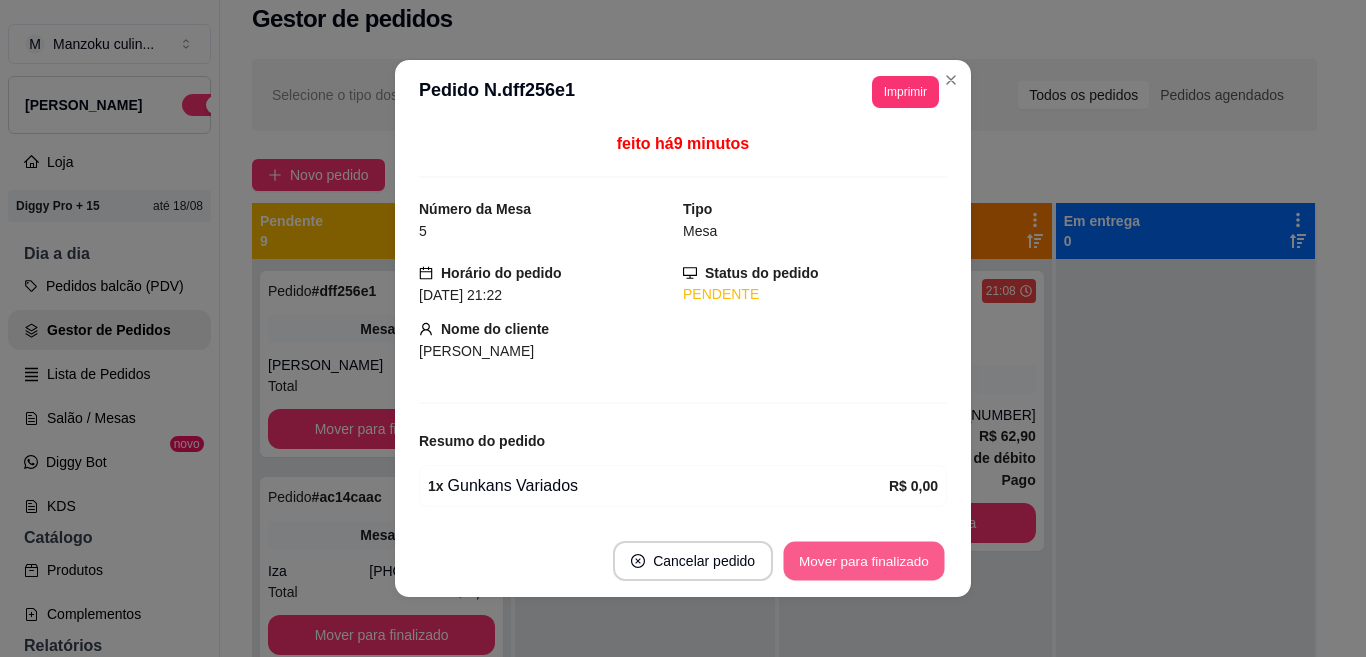 click on "Mover para finalizado" at bounding box center [864, 561] 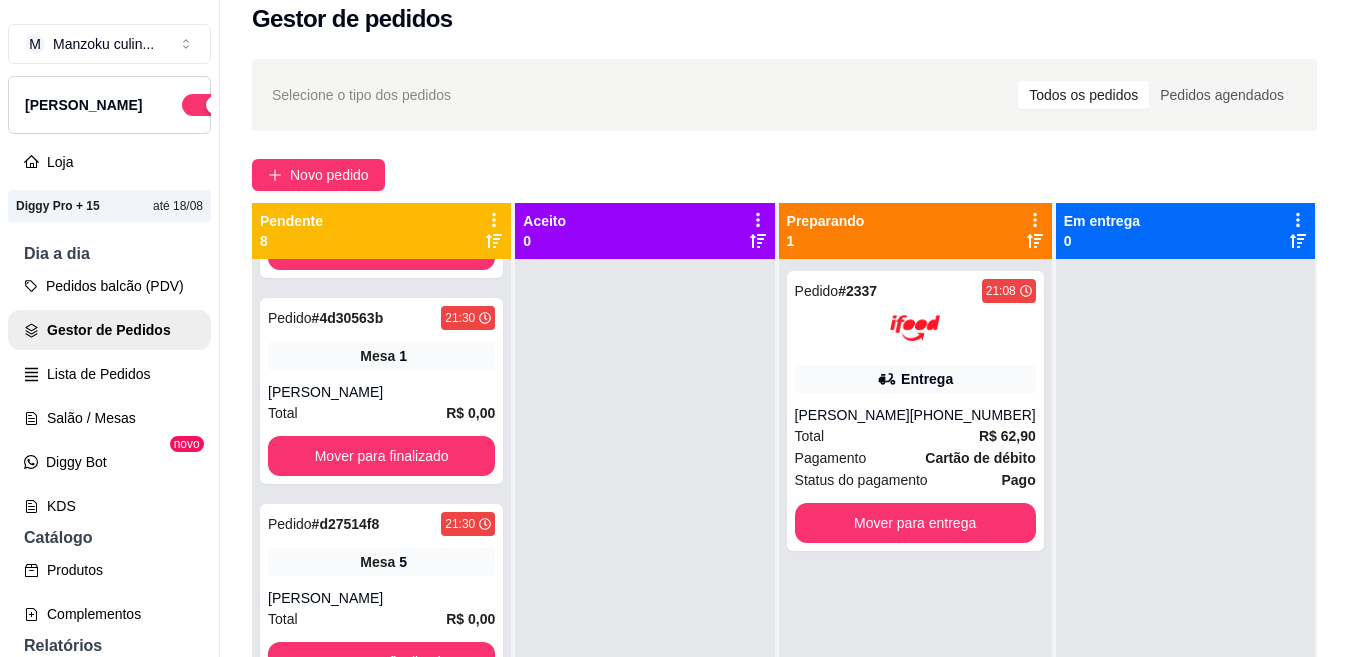 scroll, scrollTop: 1011, scrollLeft: 0, axis: vertical 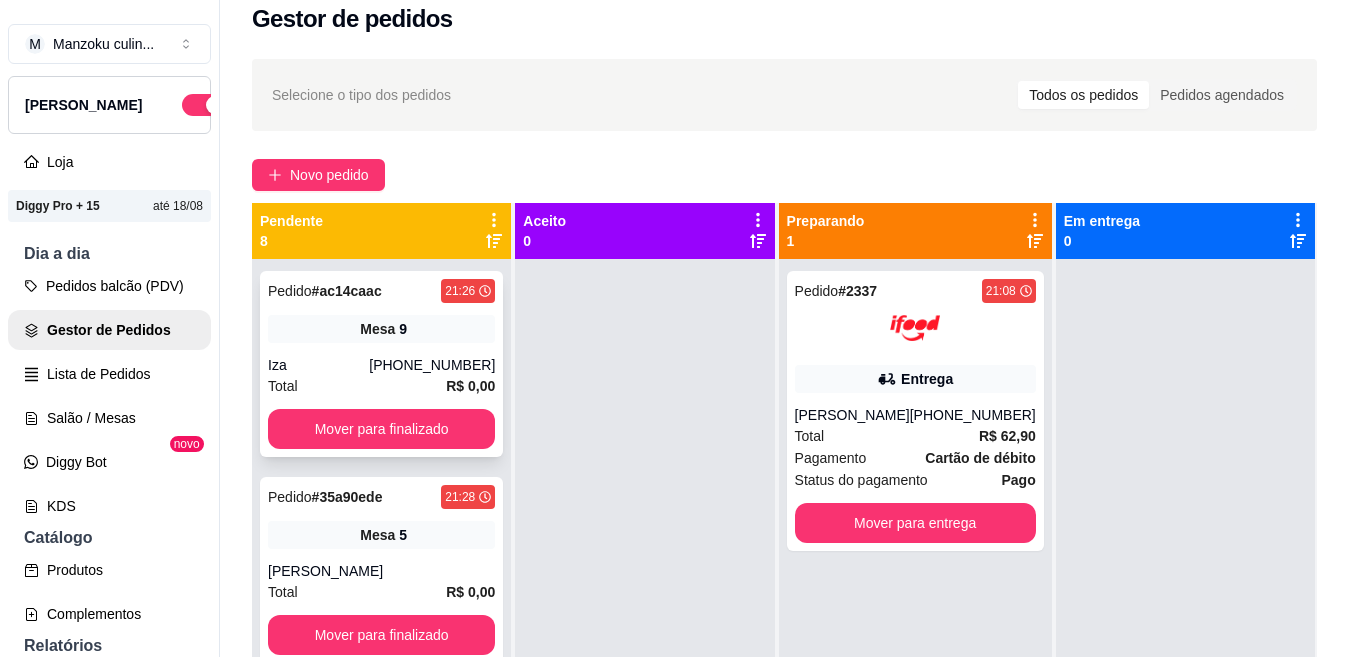 click on "(62) 98239-4083" at bounding box center [432, 365] 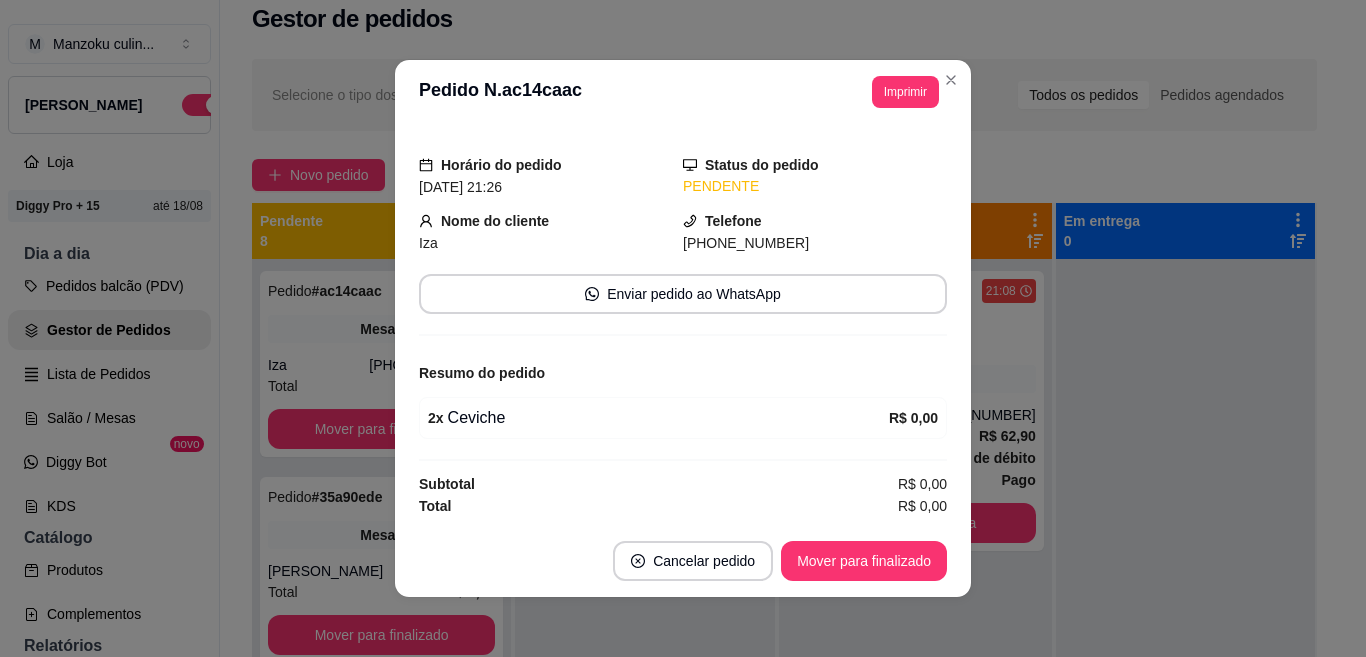 scroll, scrollTop: 0, scrollLeft: 0, axis: both 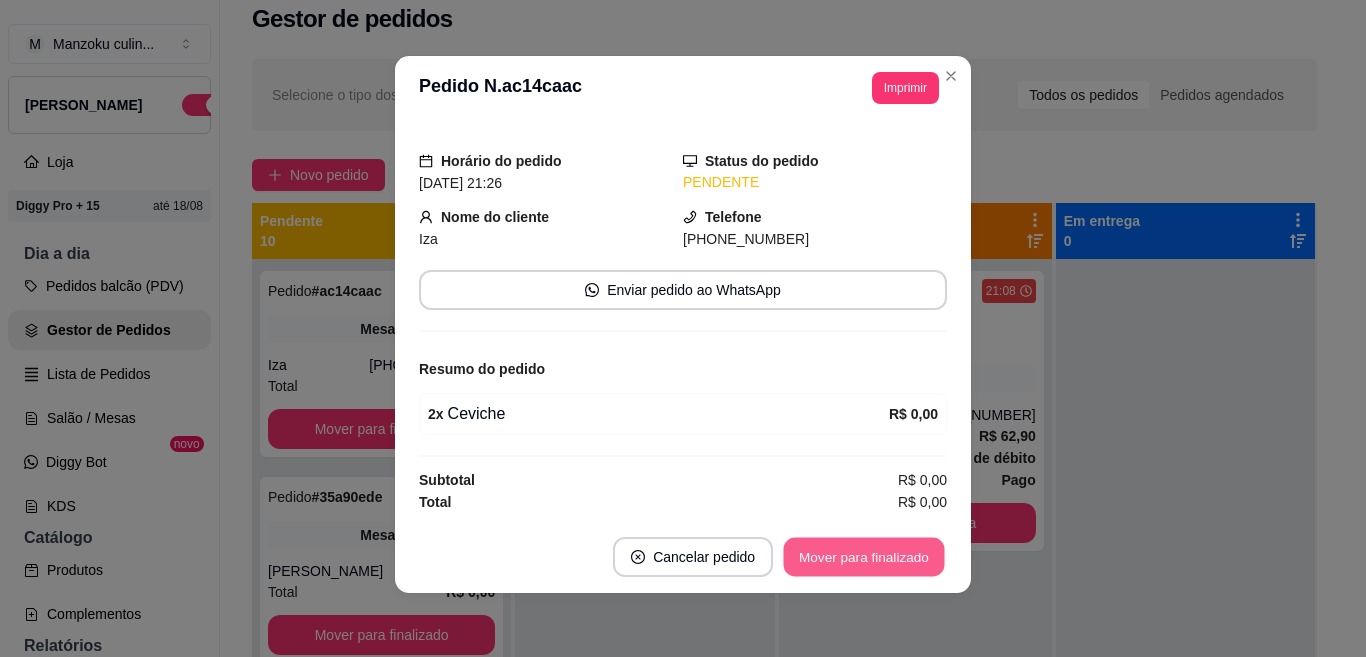 click on "Mover para finalizado" at bounding box center (864, 557) 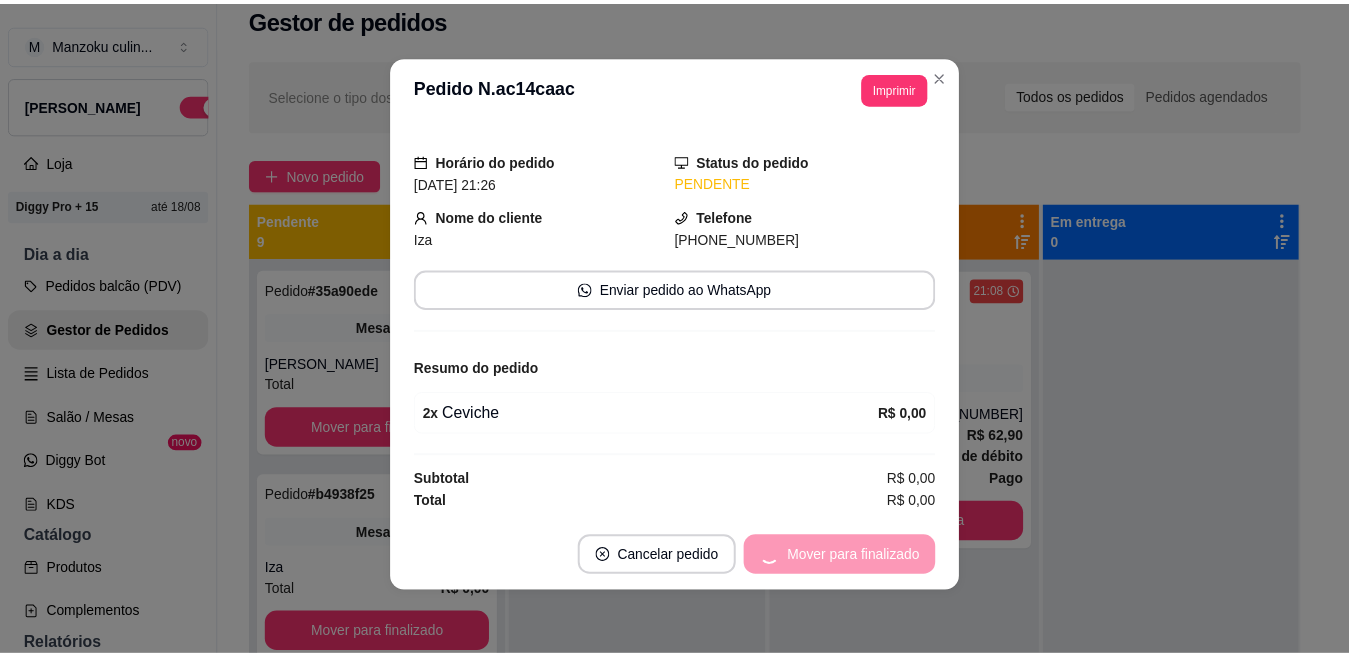 scroll, scrollTop: 42, scrollLeft: 0, axis: vertical 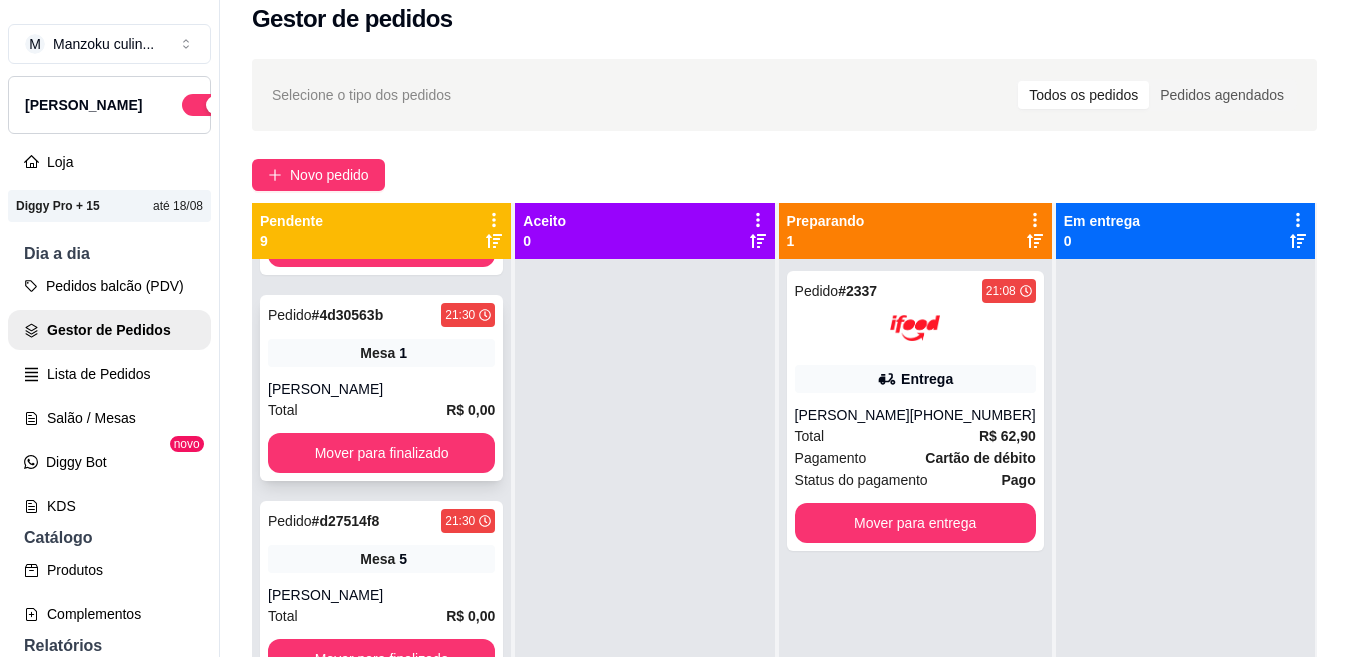 click on "Pedido  # 4d30563b 21:30 Mesa 1 Antônio Lisboa  Total R$ 0,00 Mover para finalizado" at bounding box center [381, 388] 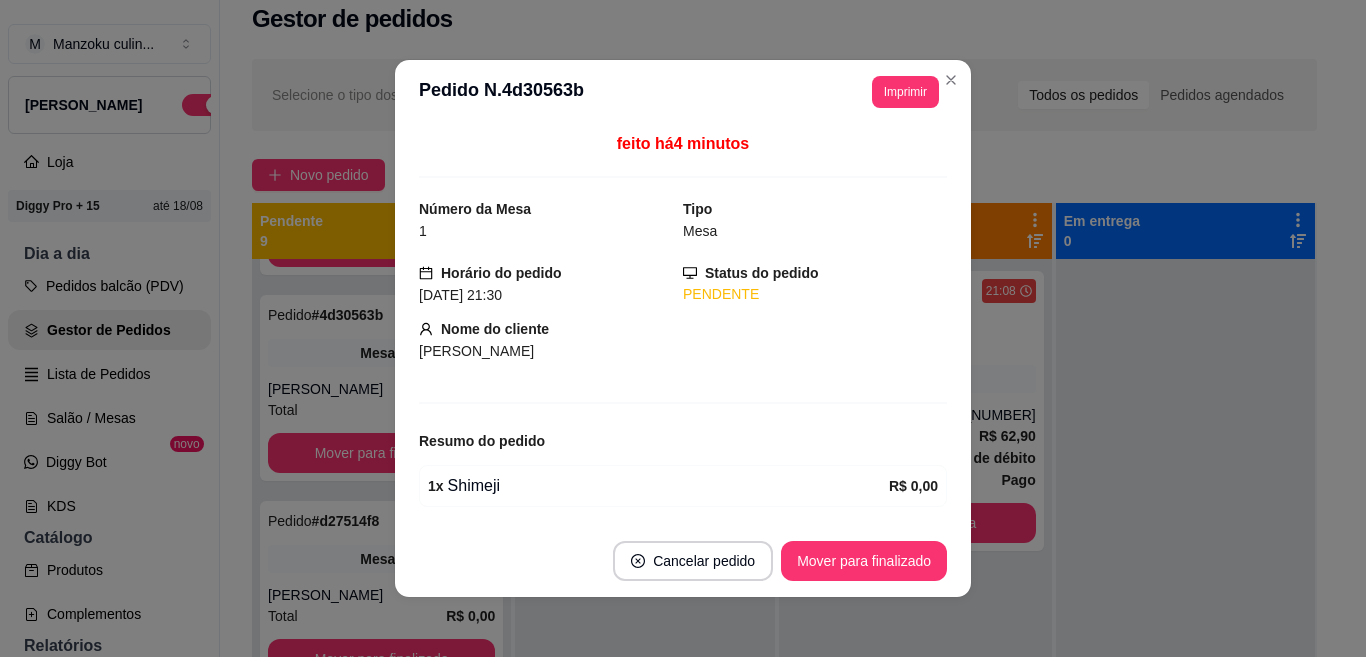 scroll, scrollTop: 100, scrollLeft: 0, axis: vertical 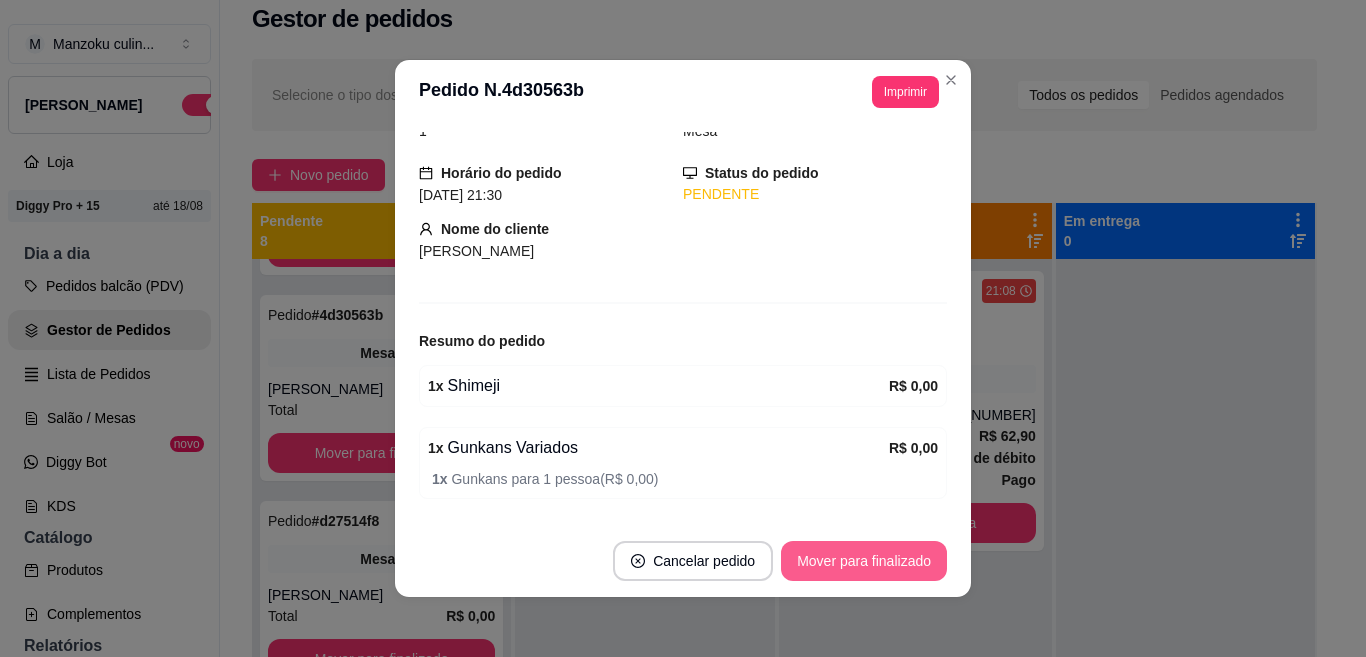 click on "Mover para finalizado" at bounding box center [864, 561] 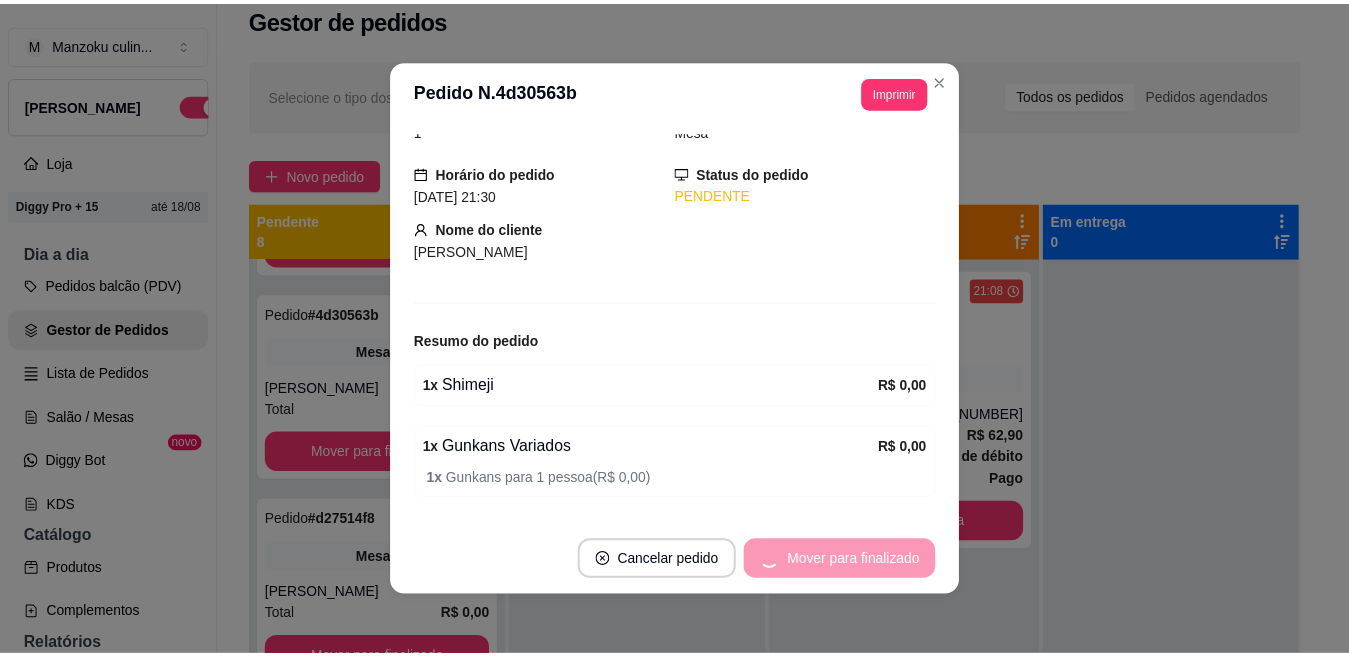 scroll, scrollTop: 34, scrollLeft: 0, axis: vertical 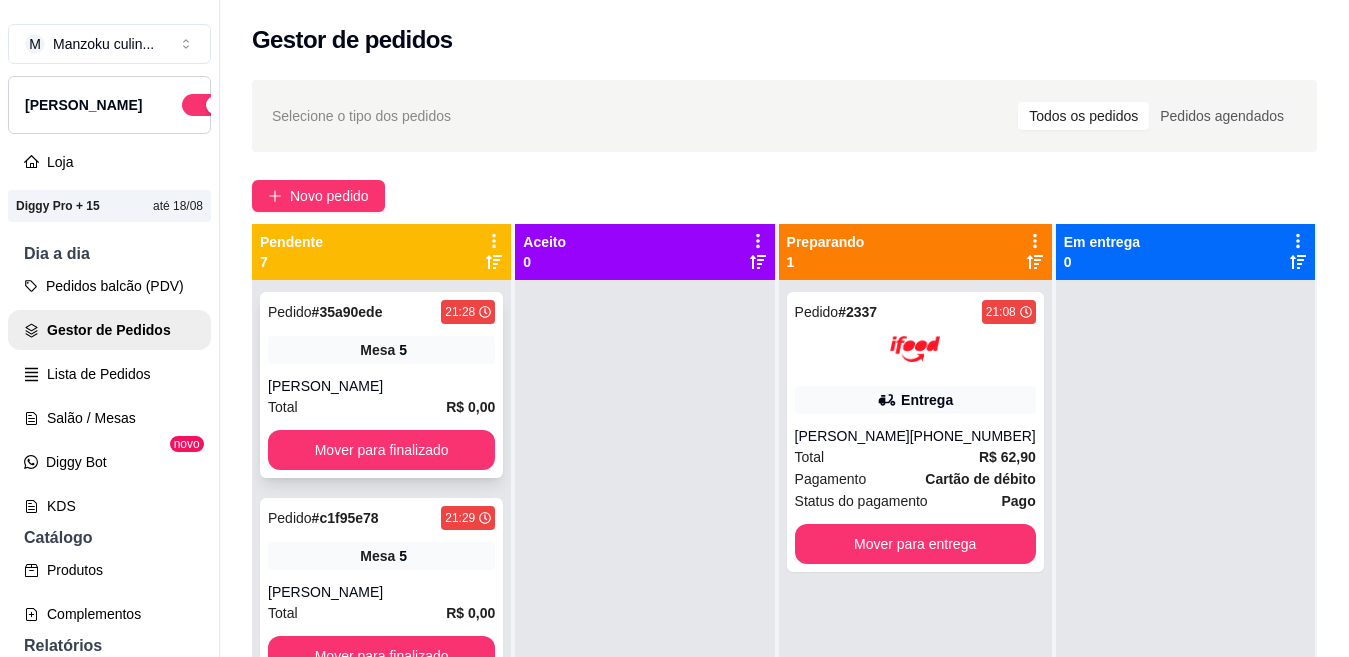 click on "Pedido  # 35a90ede 21:28 Mesa 5 Mirelle Lino Total R$ 0,00 Mover para finalizado" at bounding box center [381, 385] 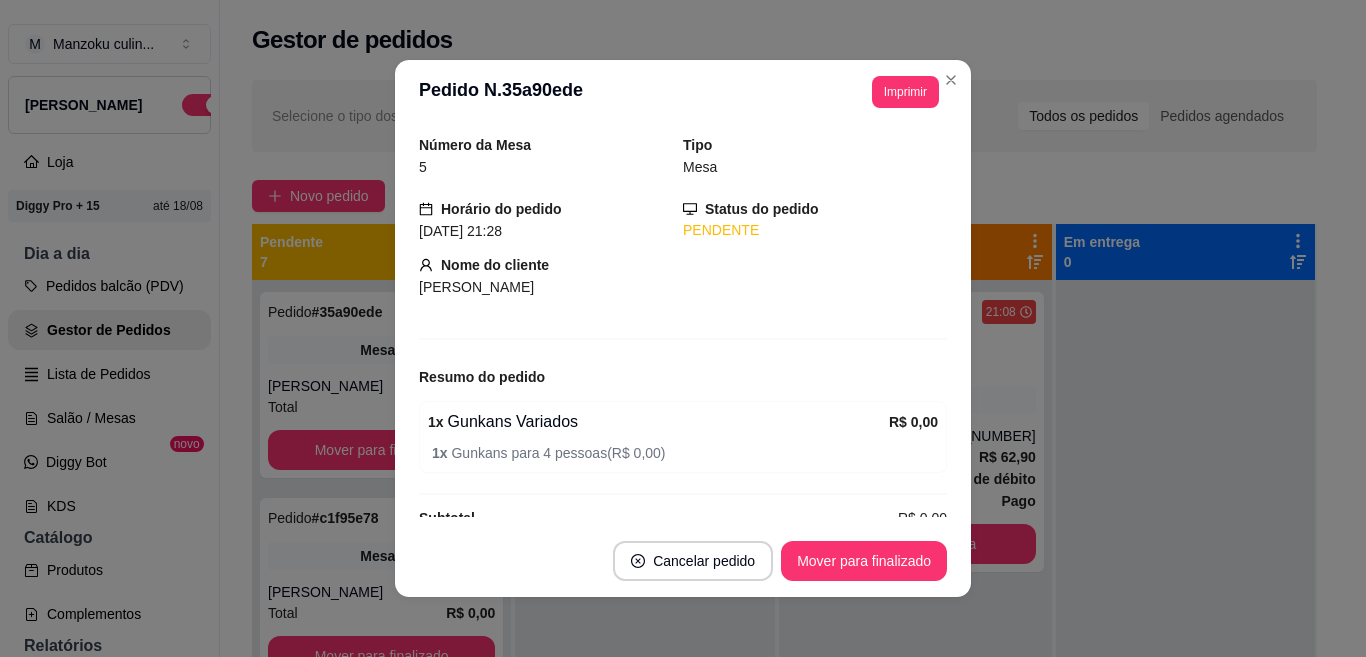 scroll, scrollTop: 98, scrollLeft: 0, axis: vertical 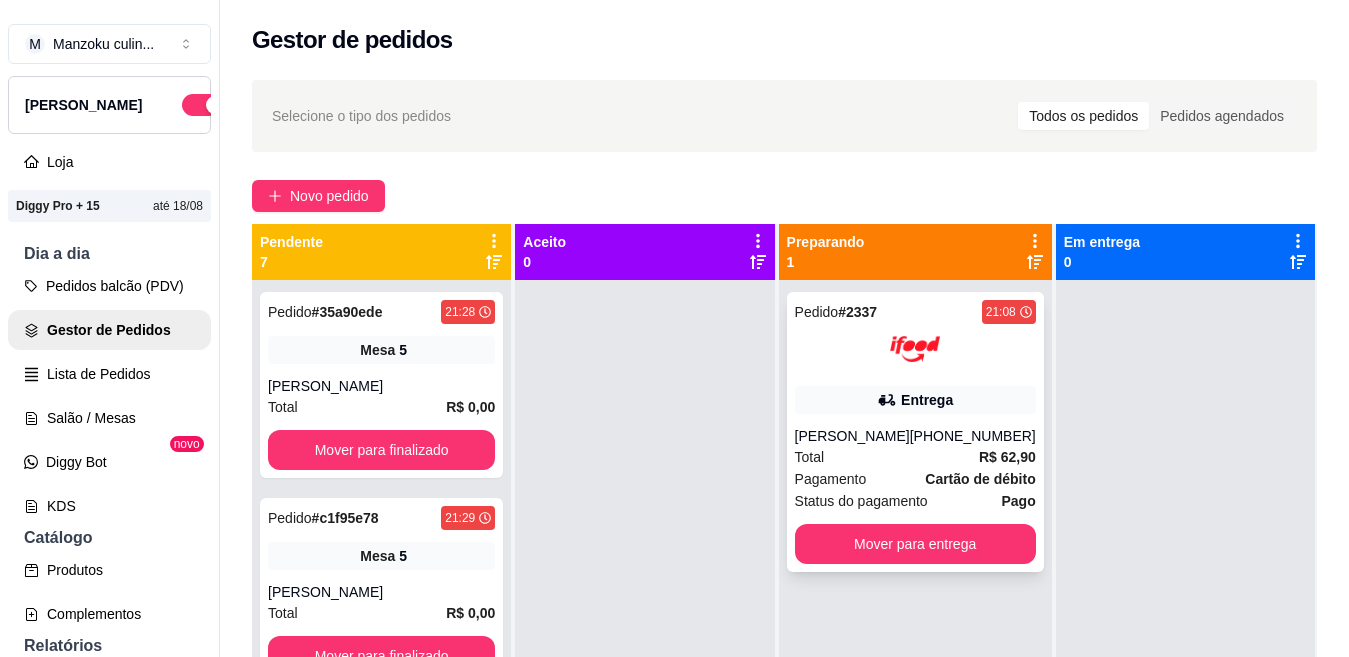 click on "Pedido  # 2337 21:08 Entrega Ana paula Ramos (08) 00007-0110 Total R$ 62,90 Pagamento Cartão de débito Status do pagamento Pago Mover para entrega" at bounding box center (915, 432) 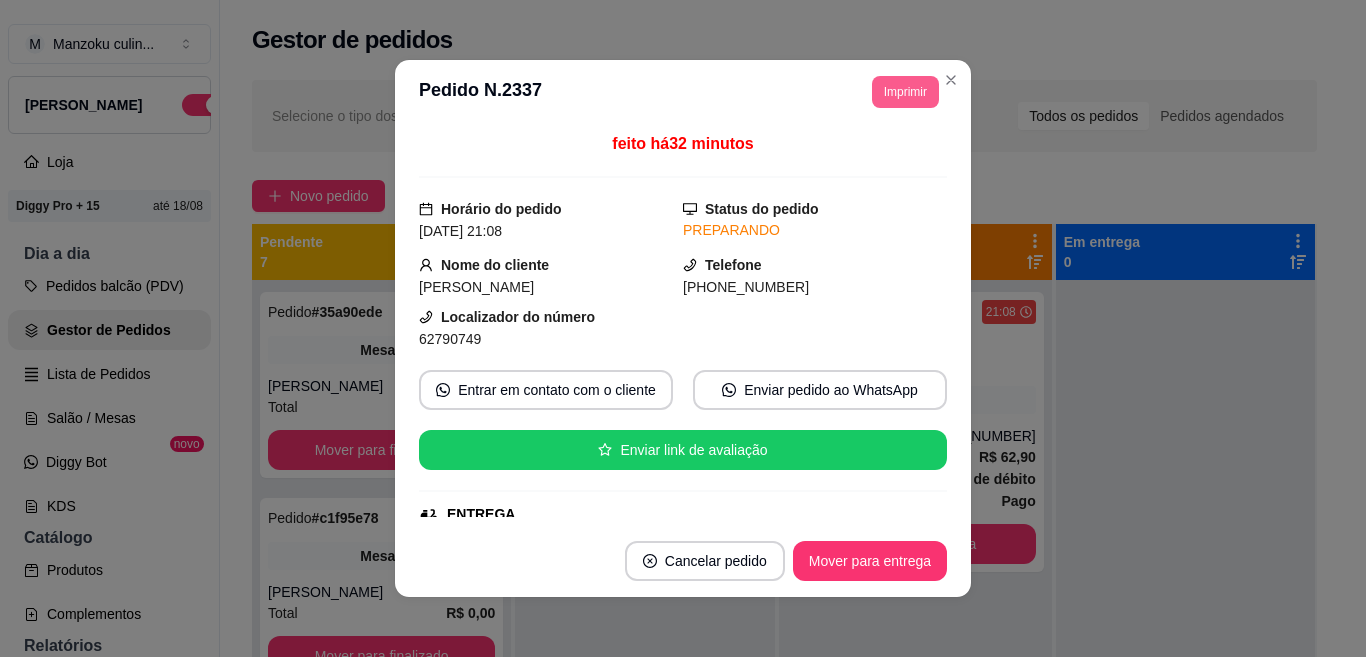 click on "Imprimir" at bounding box center (905, 92) 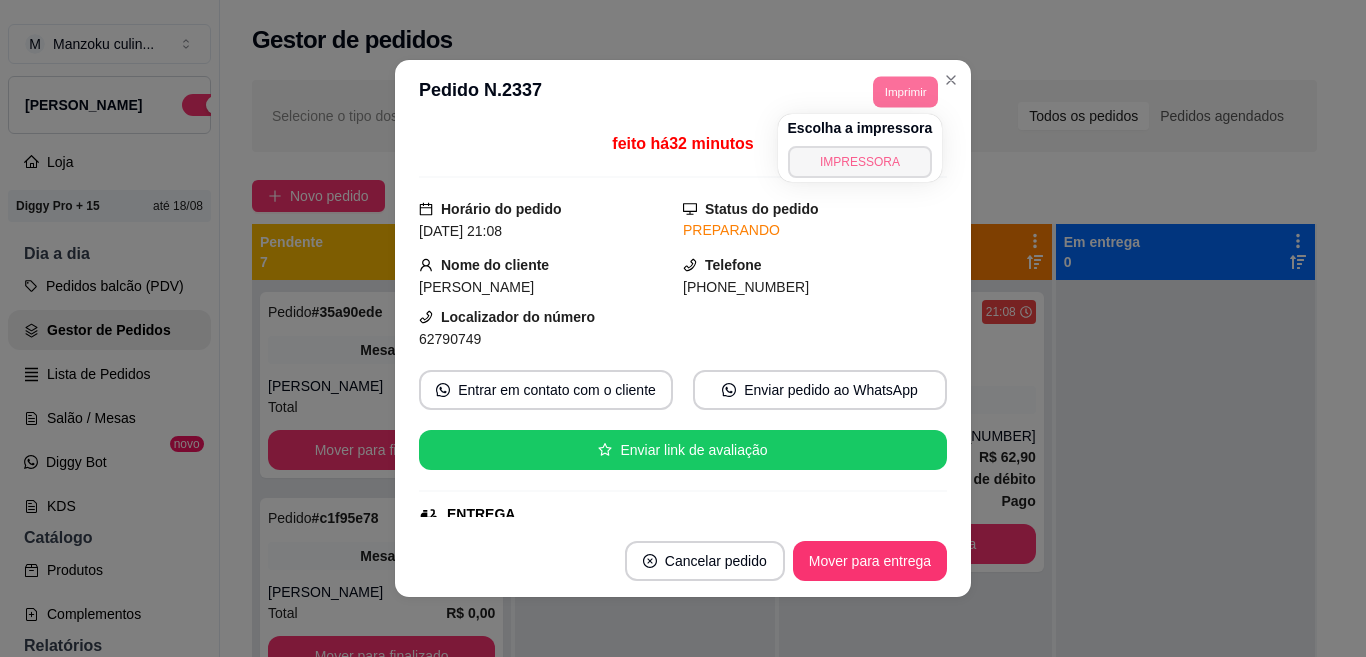 click on "IMPRESSORA" at bounding box center (860, 162) 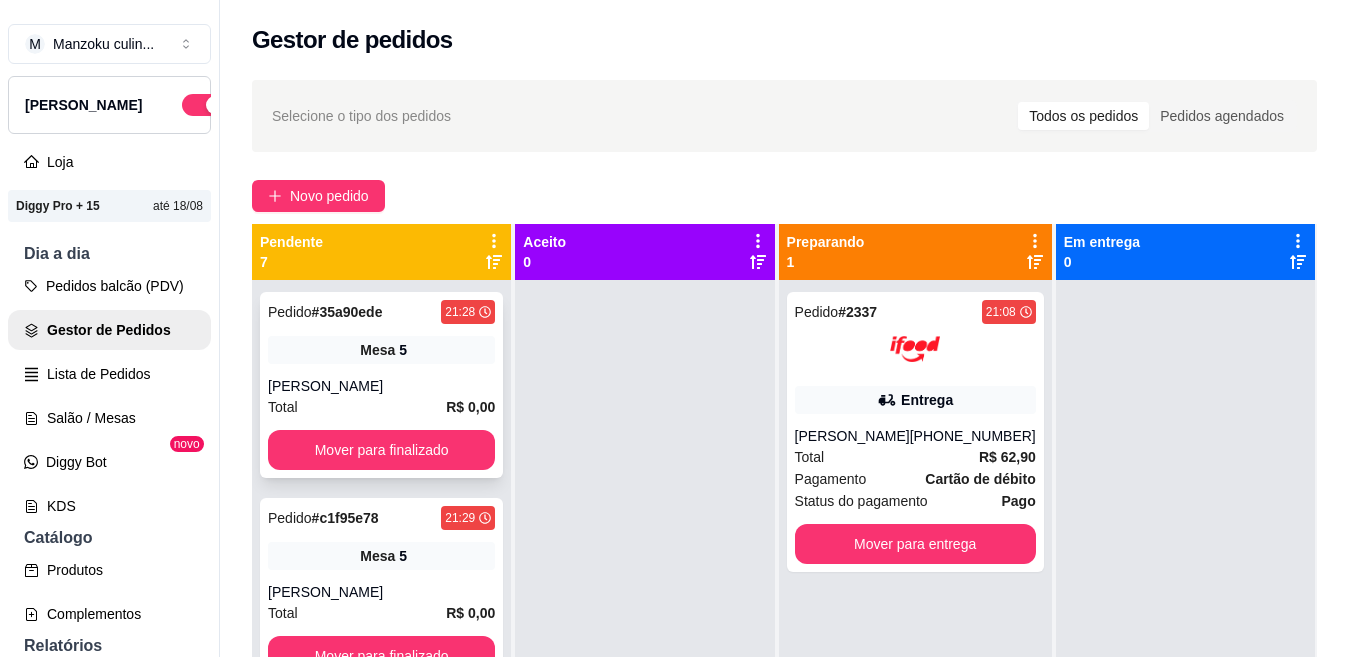 scroll, scrollTop: 56, scrollLeft: 0, axis: vertical 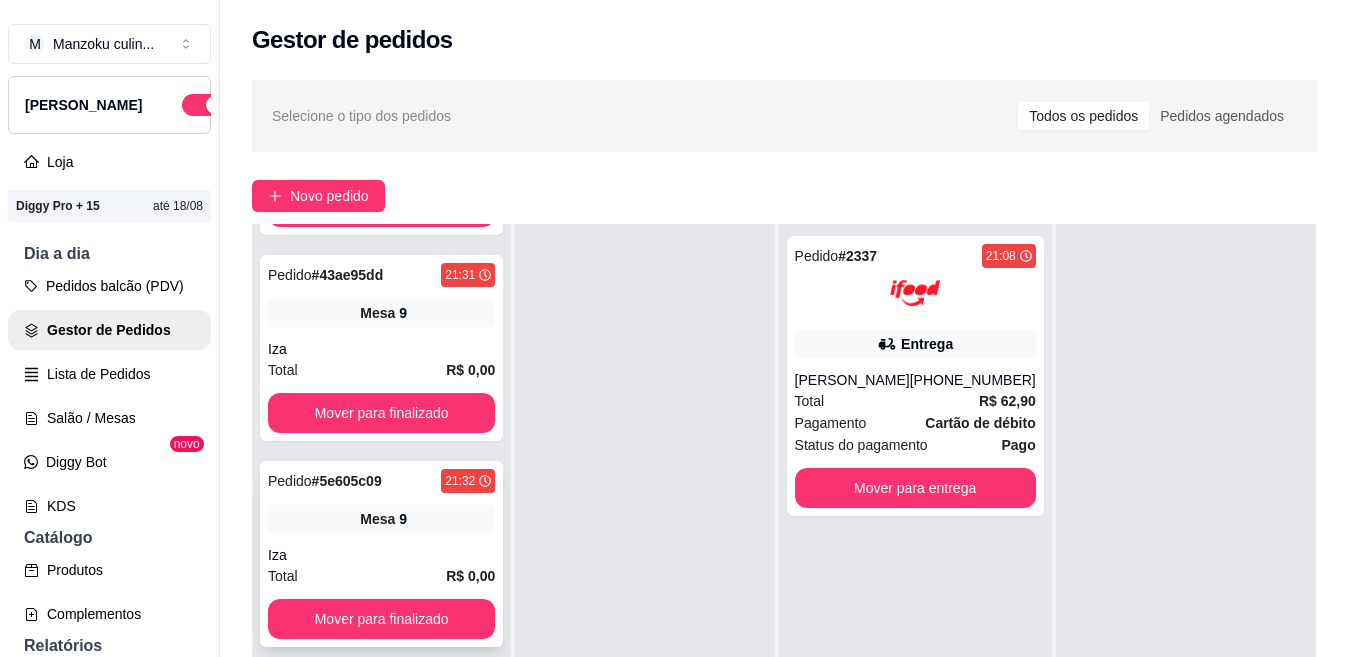 click on "Mesa 9" at bounding box center [381, 519] 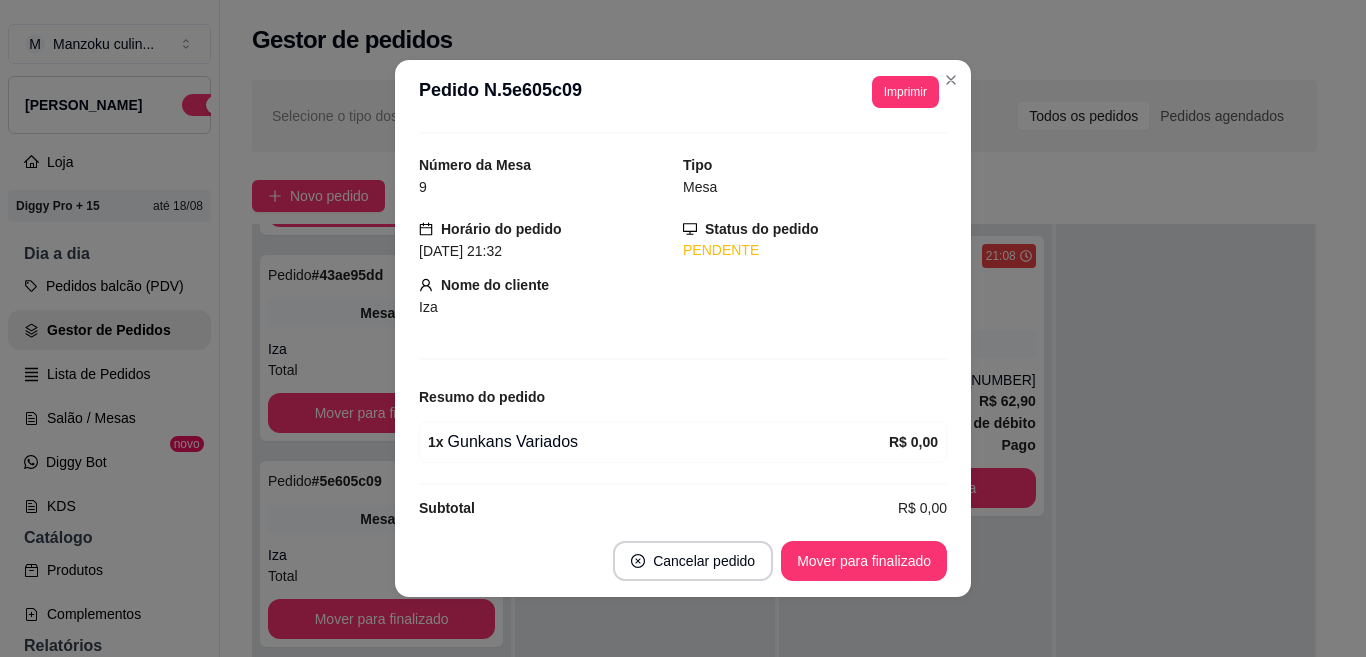 scroll, scrollTop: 68, scrollLeft: 0, axis: vertical 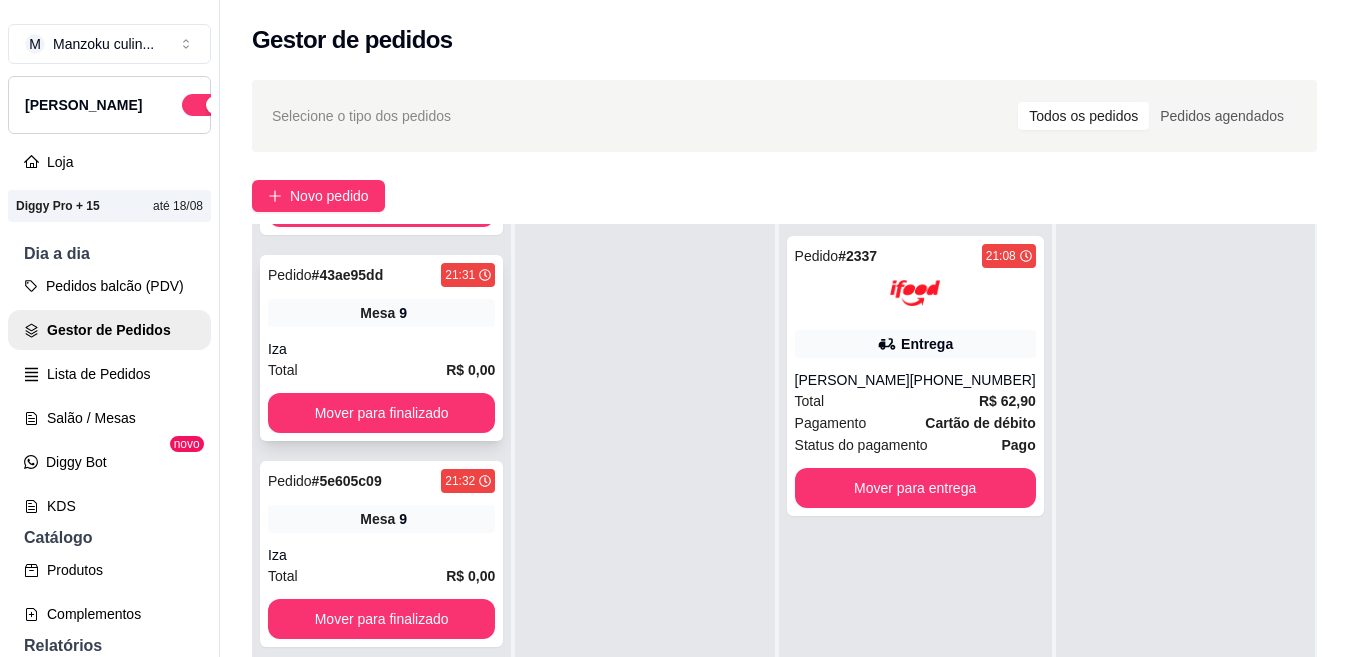 click on "Iza" at bounding box center (381, 349) 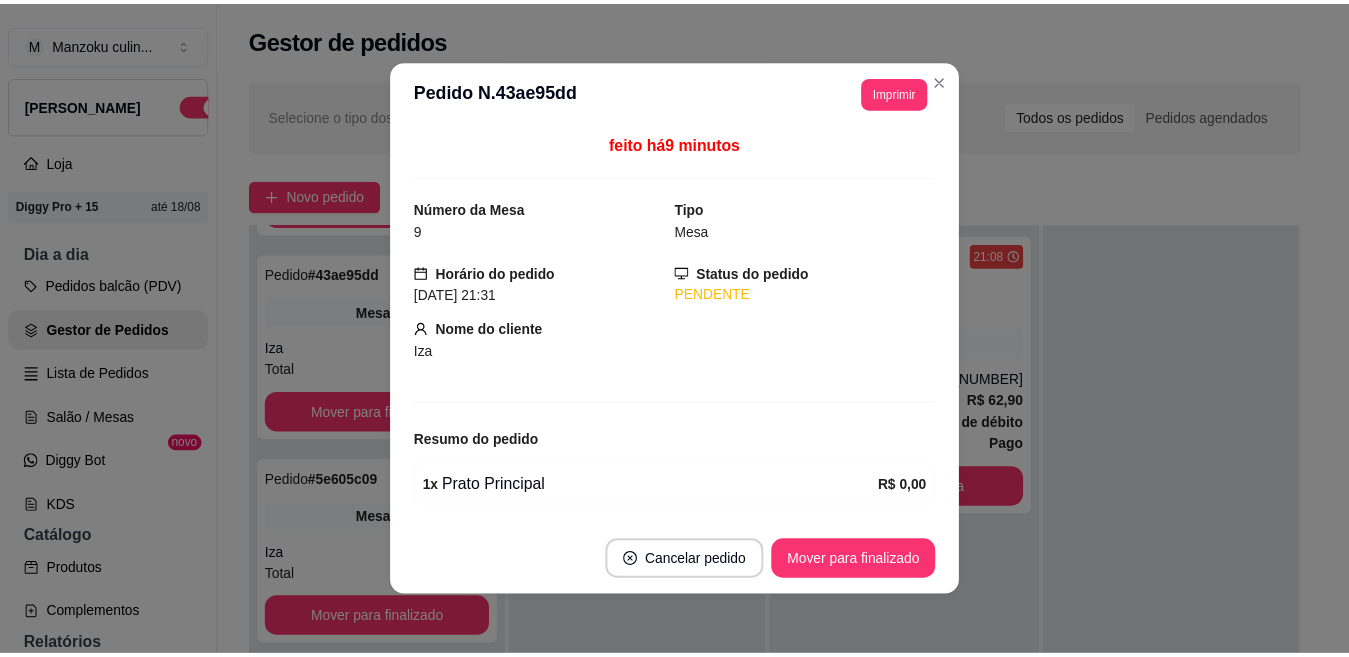 scroll, scrollTop: 68, scrollLeft: 0, axis: vertical 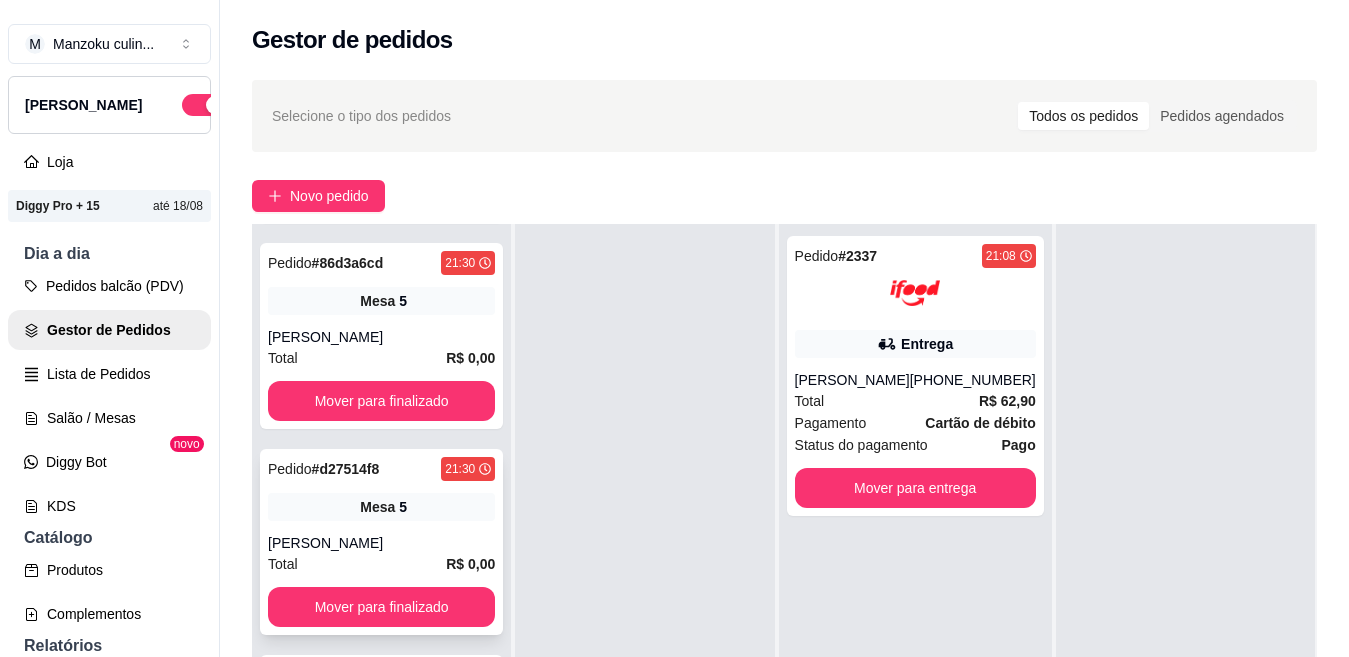 click on "Mesa" at bounding box center [377, 507] 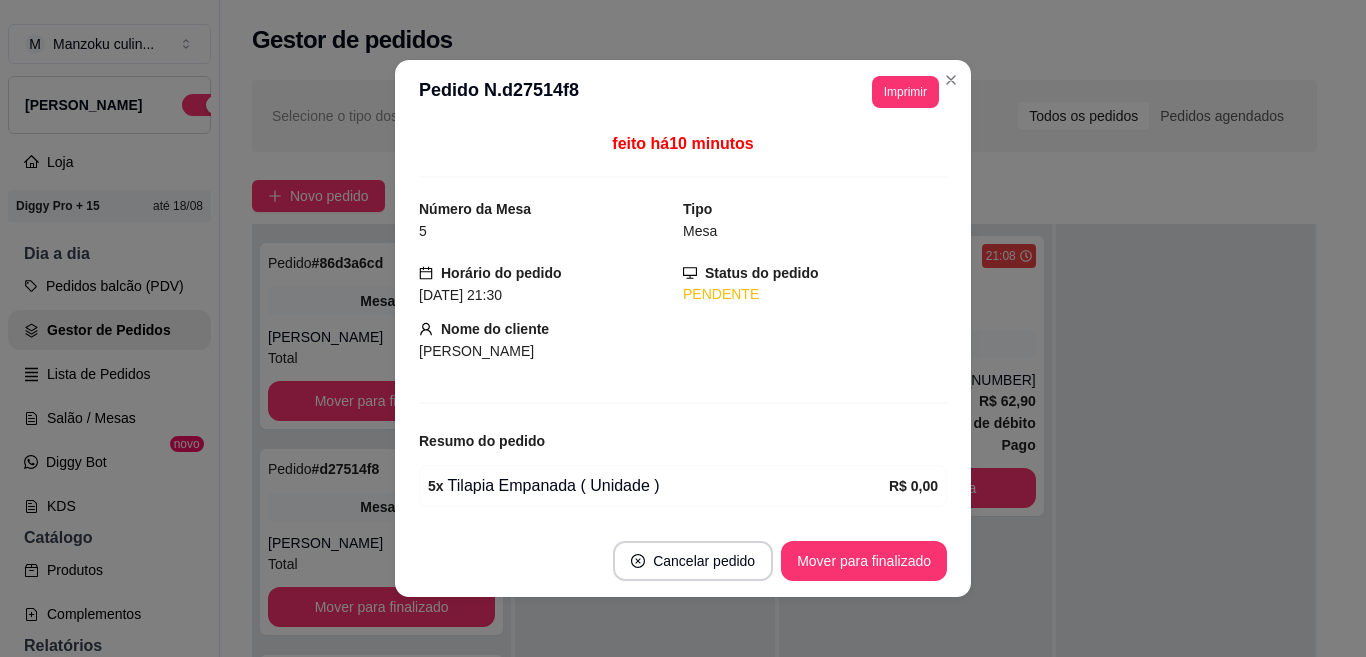 scroll, scrollTop: 68, scrollLeft: 0, axis: vertical 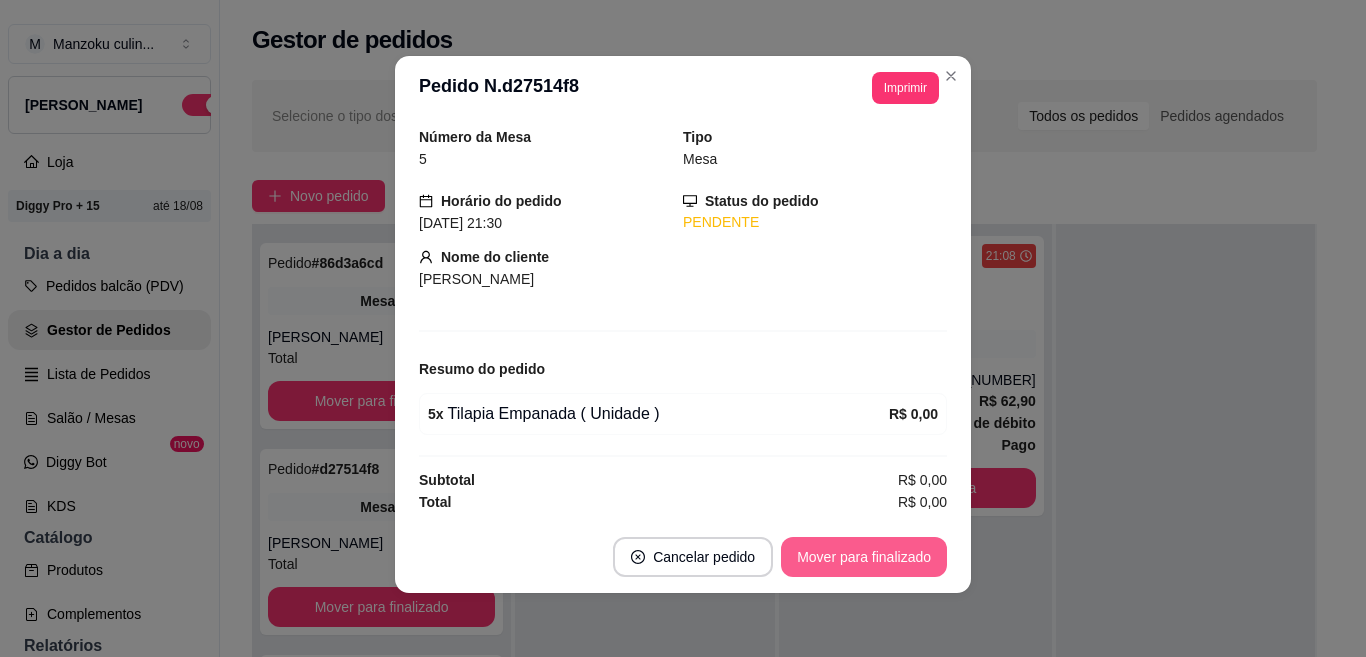 click on "Mover para finalizado" at bounding box center (864, 557) 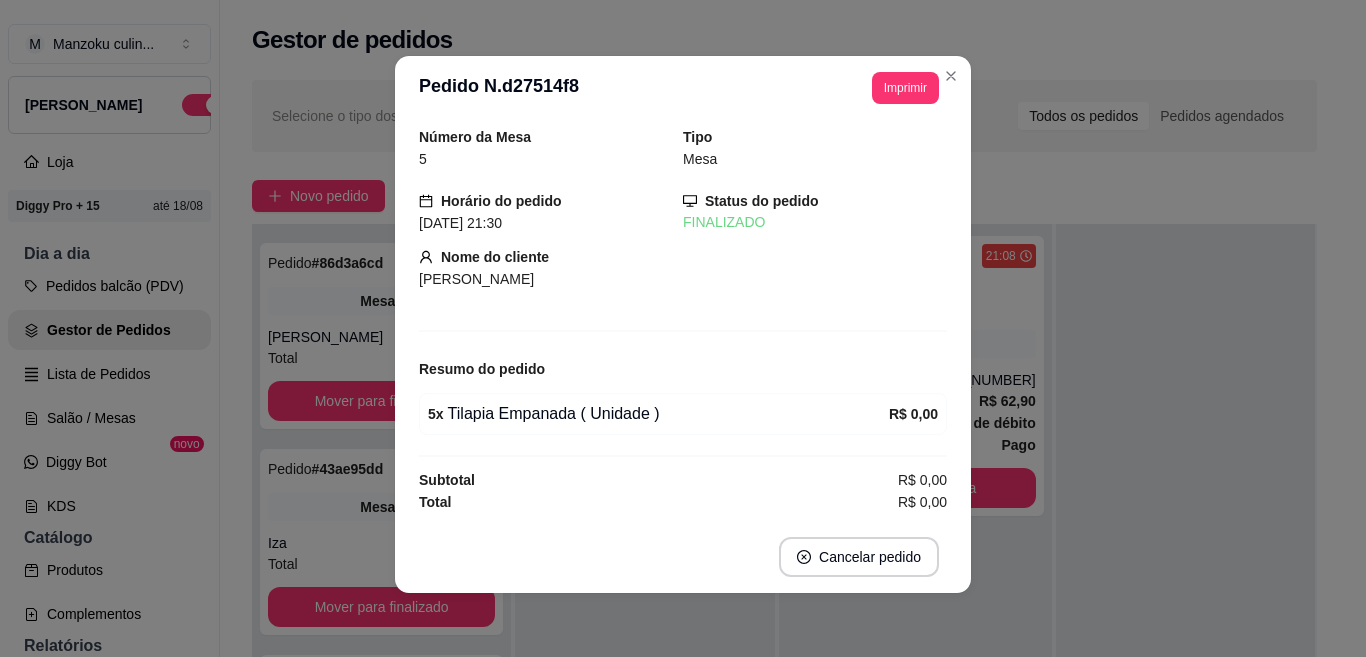 scroll, scrollTop: 2, scrollLeft: 0, axis: vertical 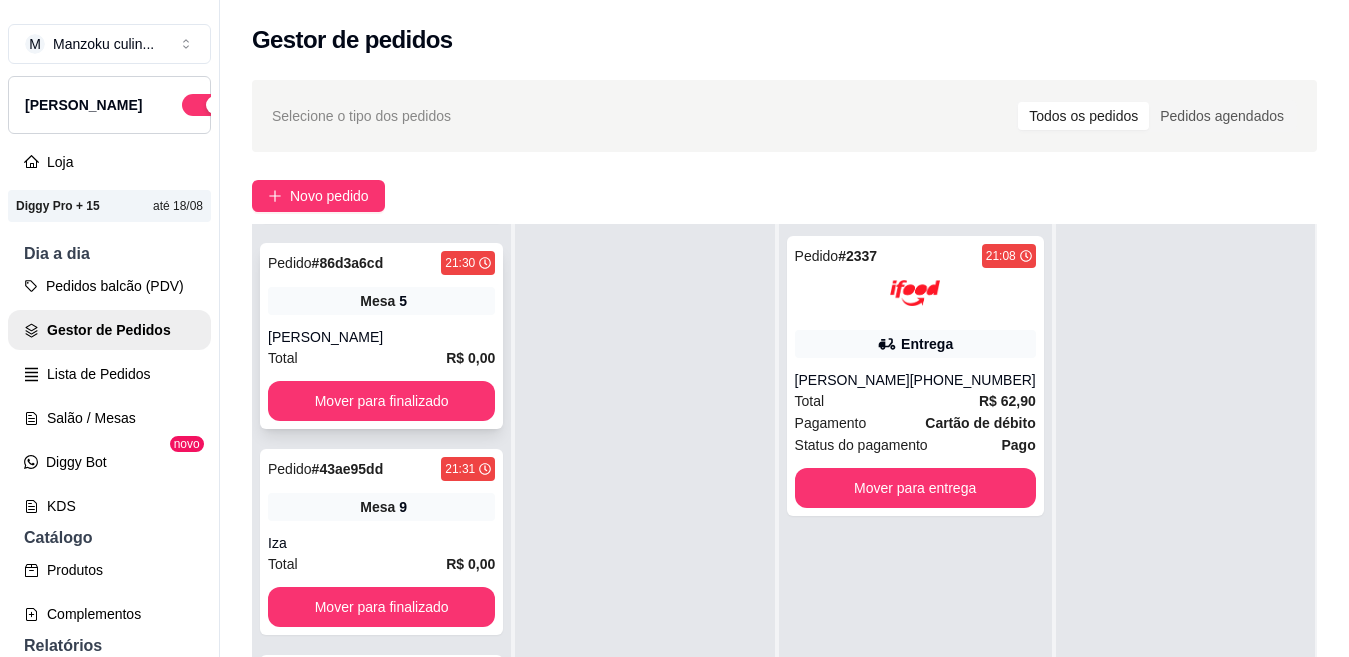 click on "Mirelle Lino" at bounding box center [381, 337] 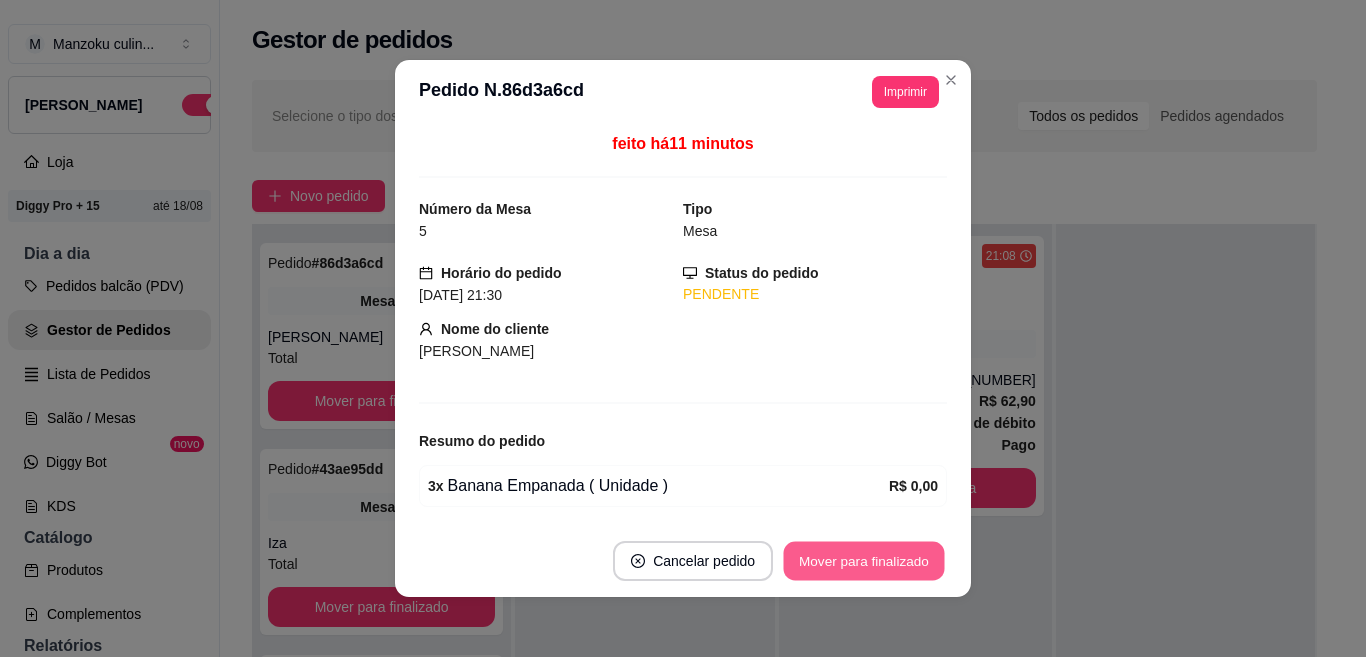 click on "Mover para finalizado" at bounding box center (864, 561) 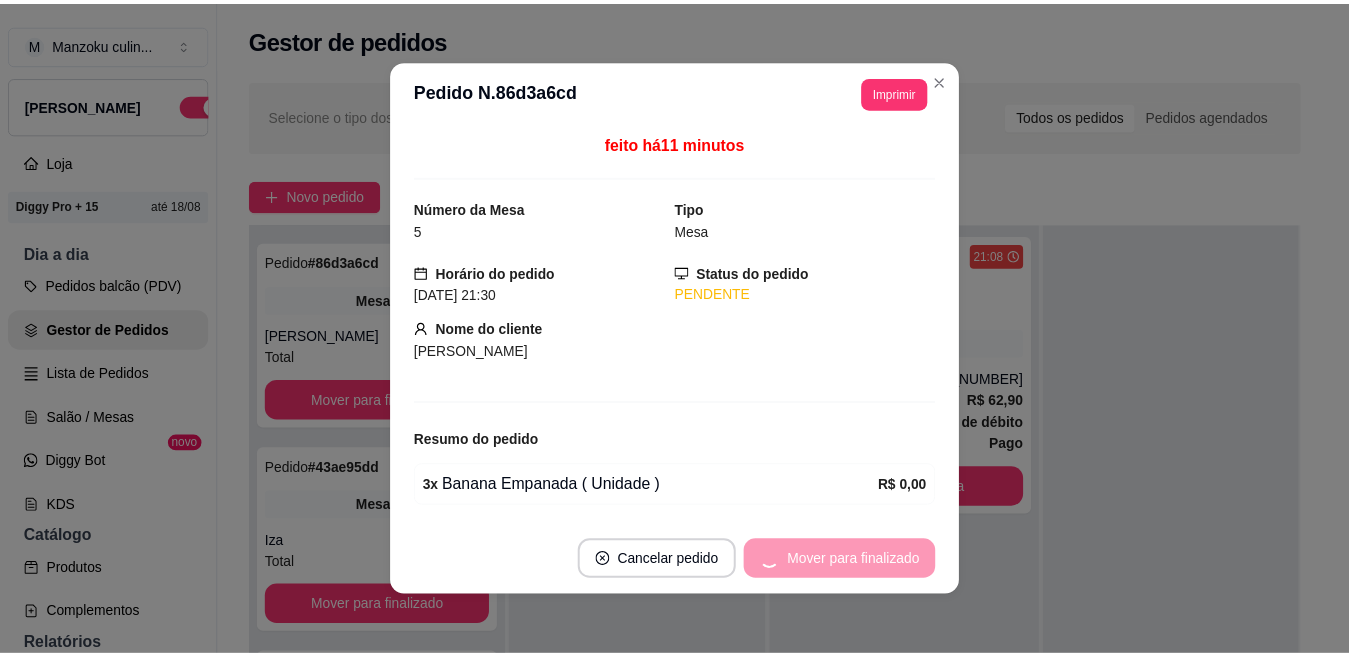 scroll, scrollTop: 199, scrollLeft: 0, axis: vertical 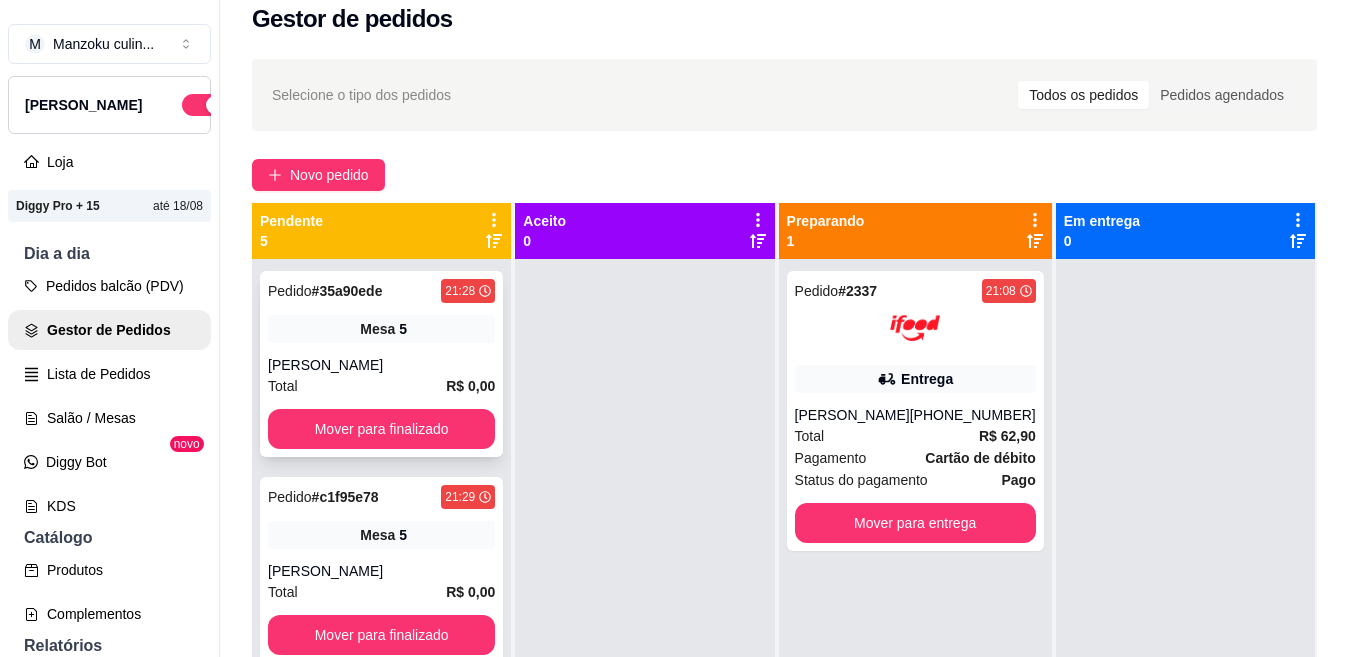 click on "Pedido  # 35a90ede 21:28 Mesa 5 Mirelle Lino Total R$ 0,00 Mover para finalizado" at bounding box center [381, 364] 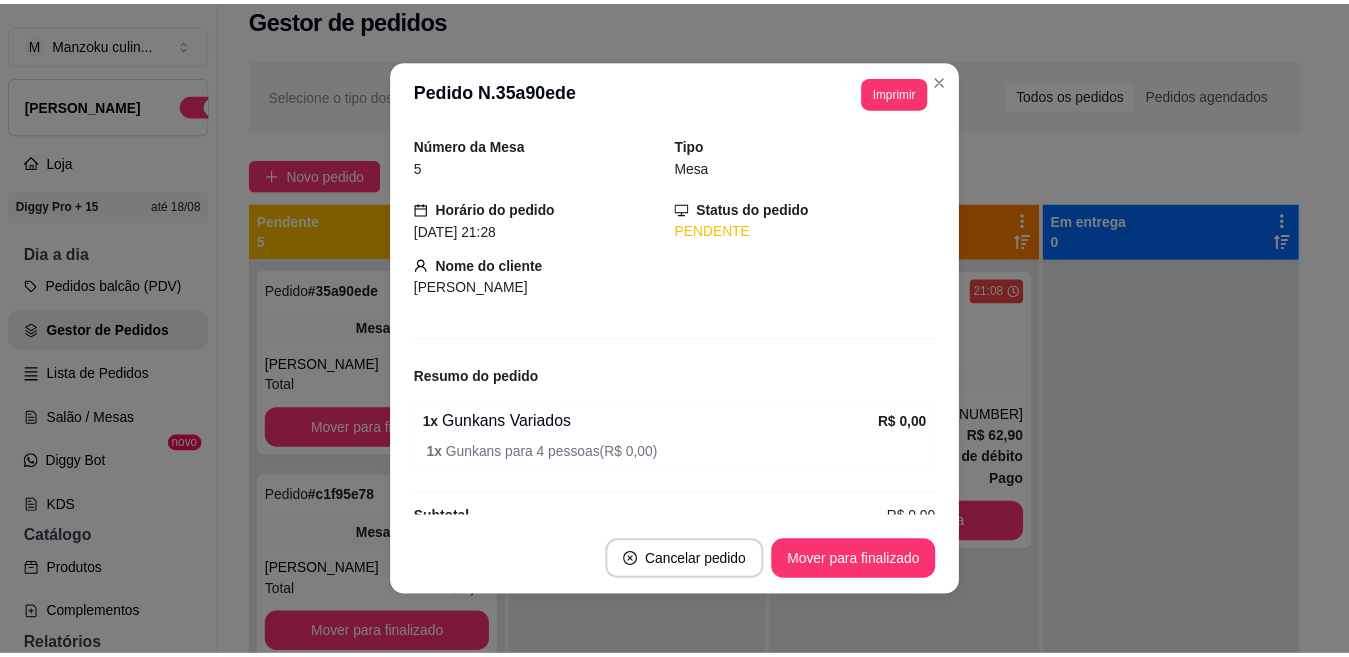 scroll, scrollTop: 98, scrollLeft: 0, axis: vertical 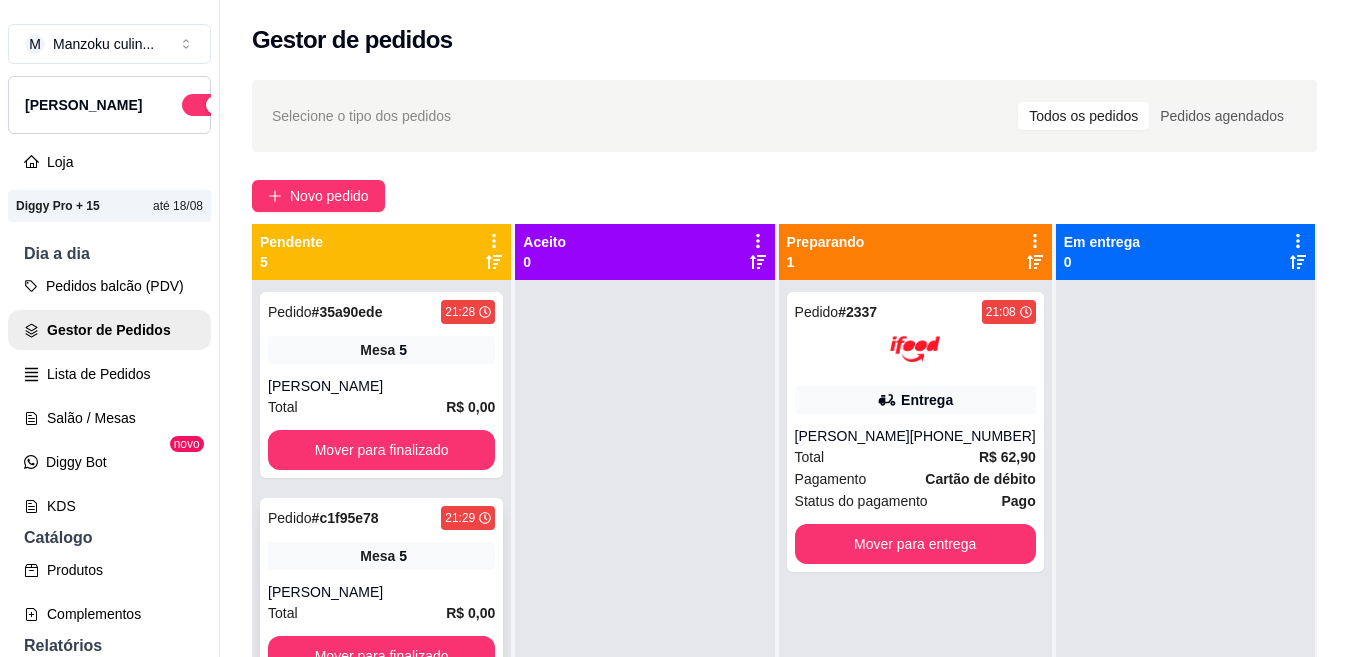 click on "Pedido  # c1f95e78 21:29 Mesa 5 Mirelle Lino Total R$ 0,00 Mover para finalizado" at bounding box center [381, 591] 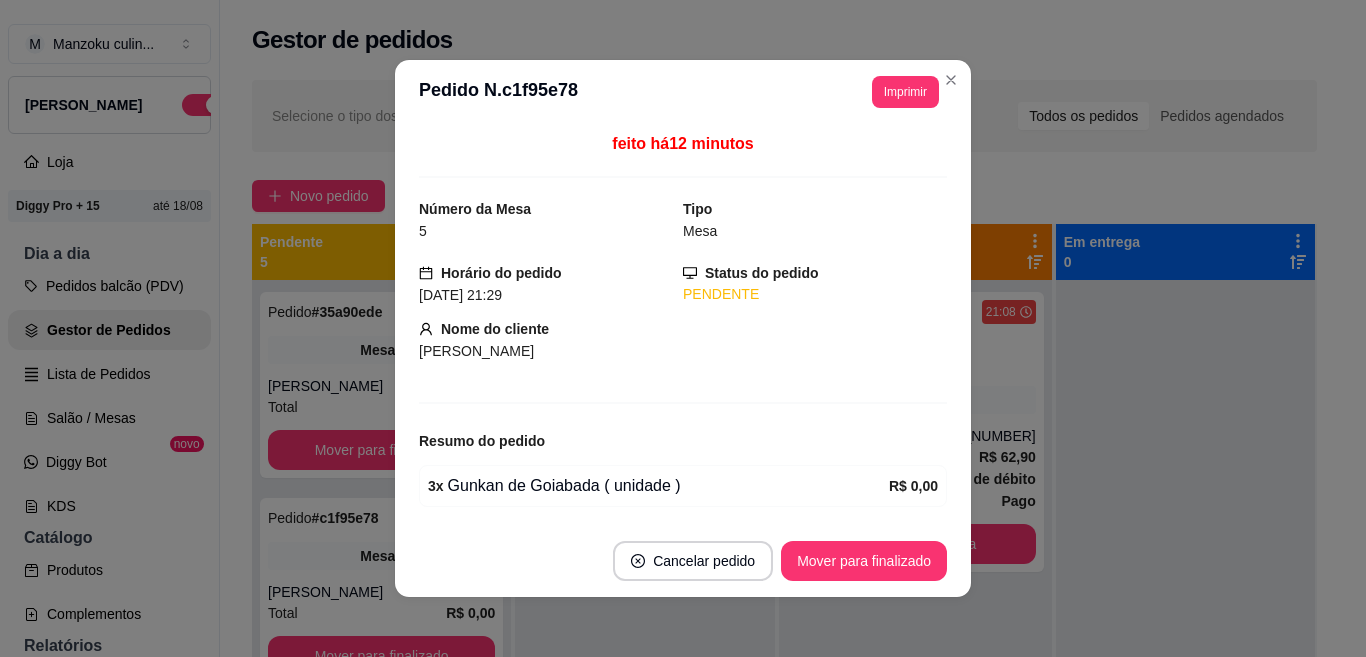 scroll, scrollTop: 68, scrollLeft: 0, axis: vertical 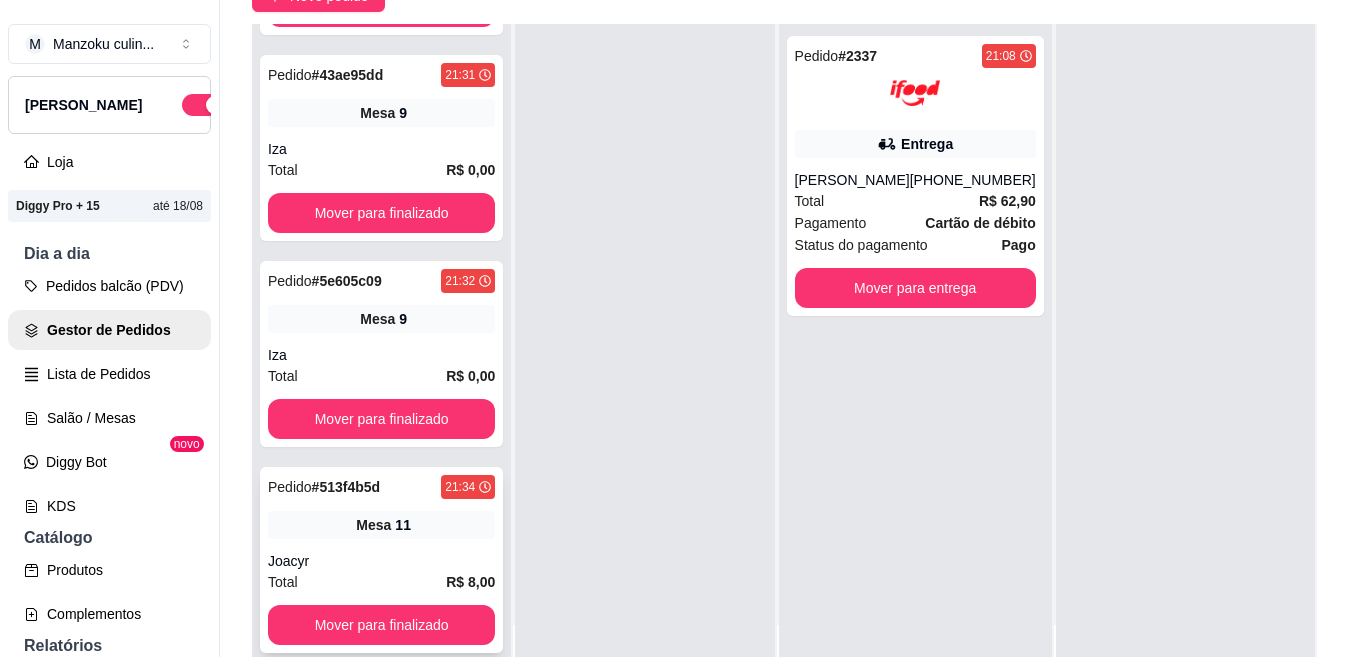 click on "Mesa 11" at bounding box center (381, 525) 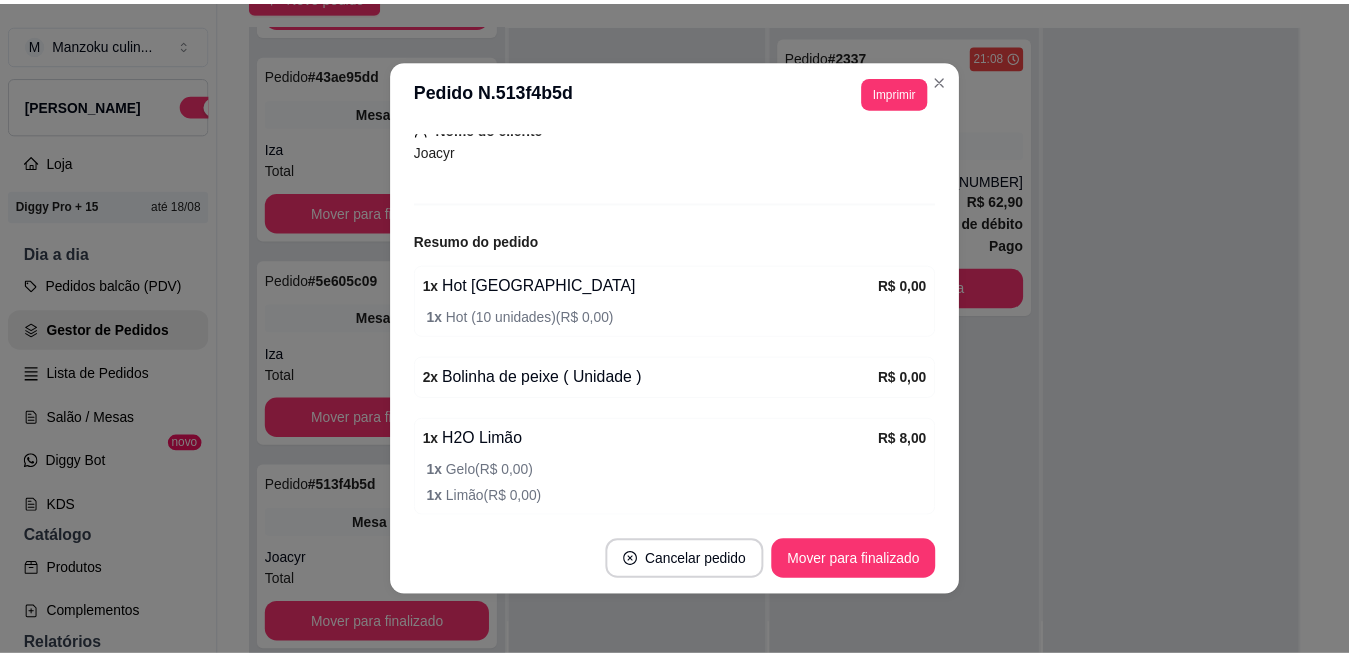 scroll, scrollTop: 278, scrollLeft: 0, axis: vertical 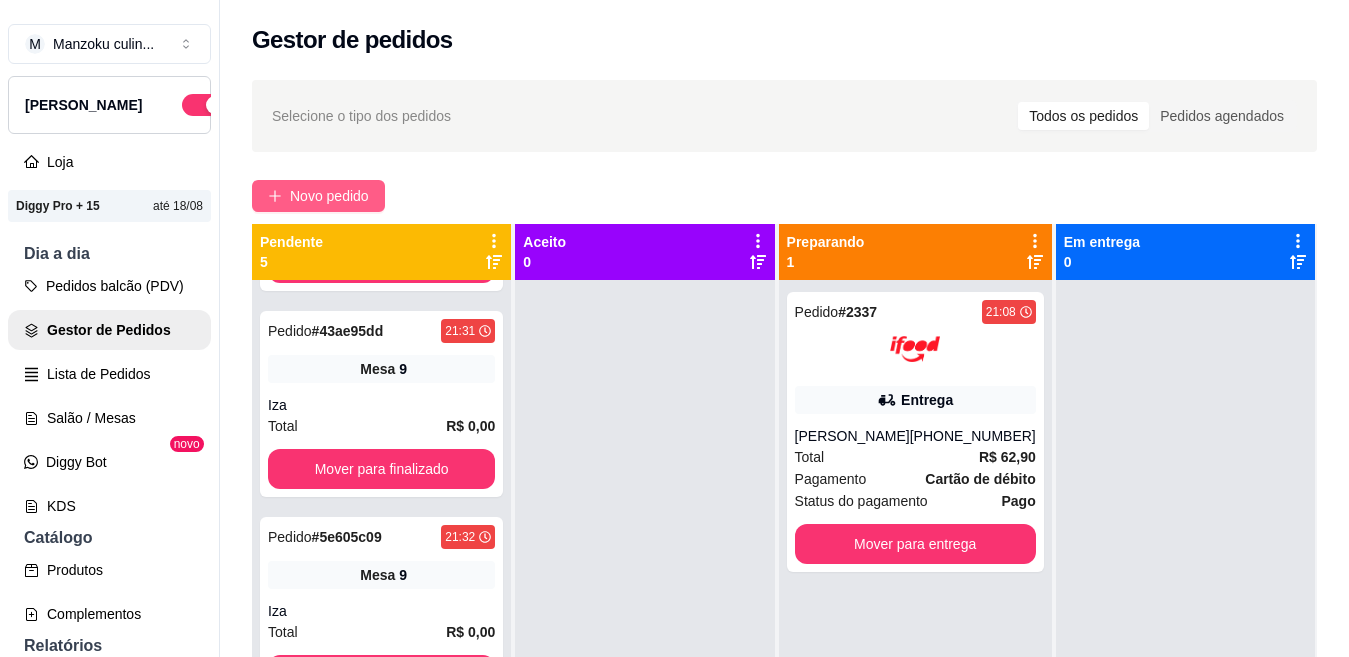 click on "Novo pedido" at bounding box center [329, 196] 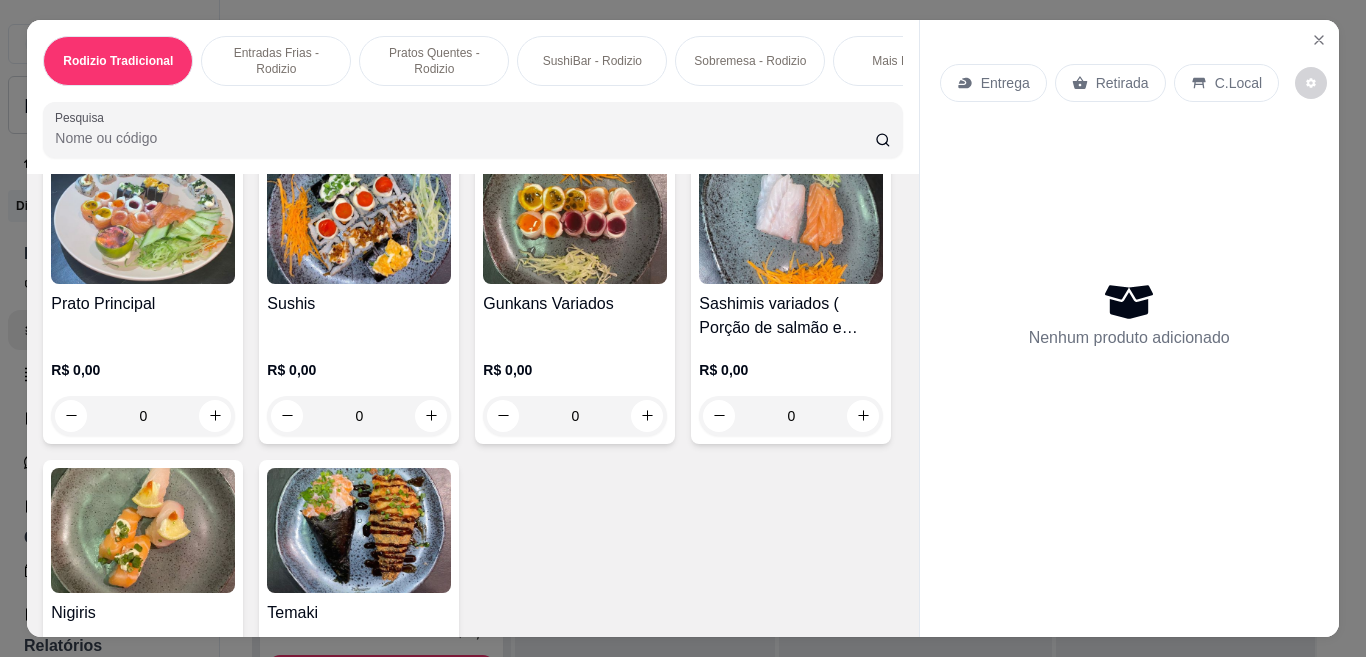 scroll, scrollTop: 1400, scrollLeft: 0, axis: vertical 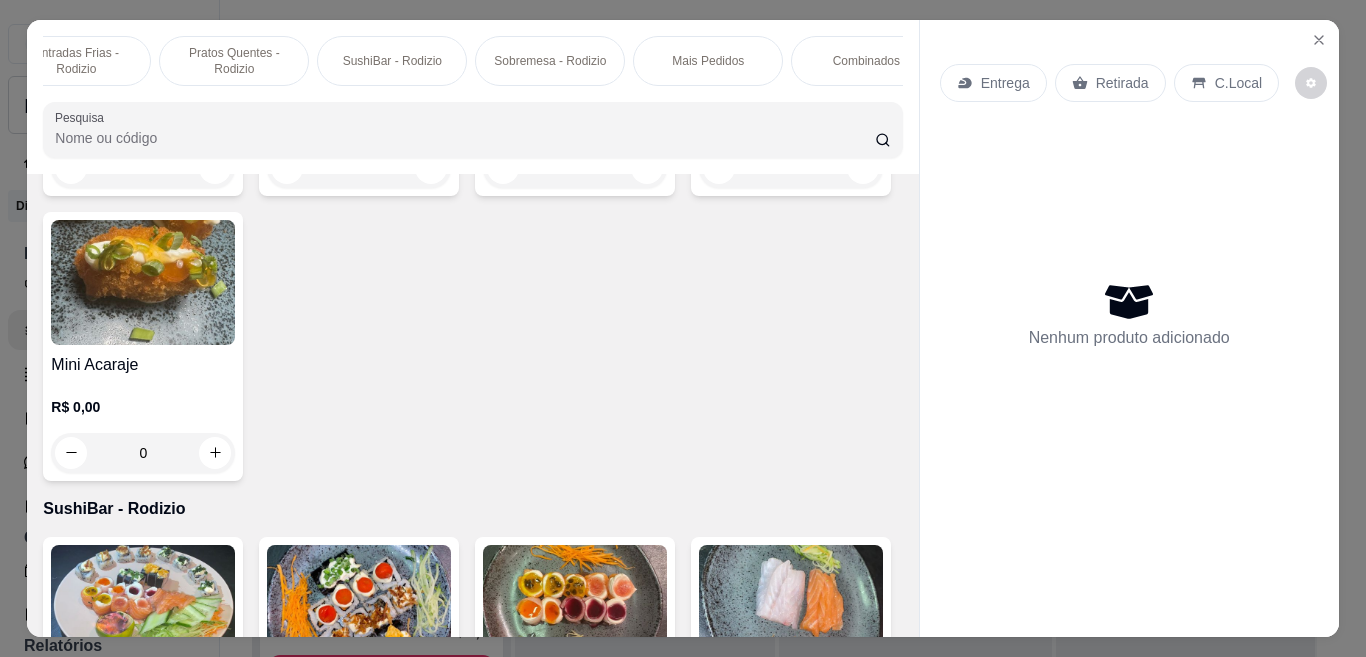 click on "Mais Pedidos" at bounding box center (708, 61) 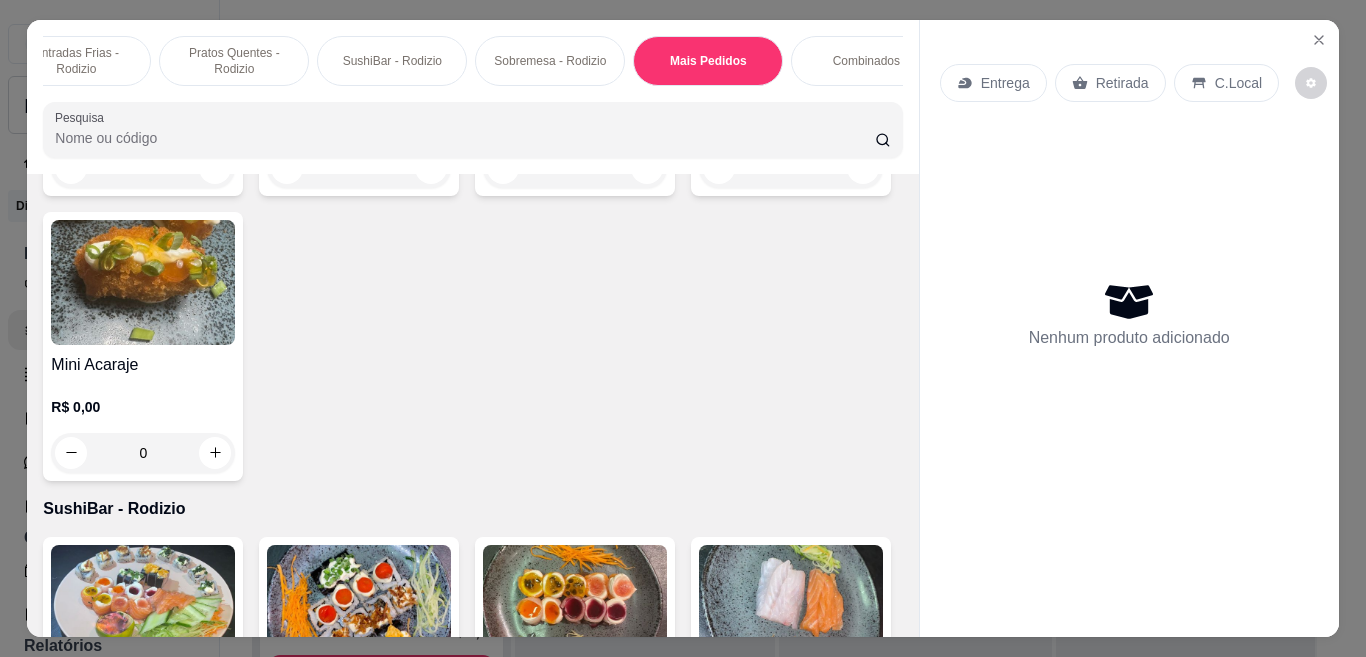 scroll, scrollTop: 53, scrollLeft: 0, axis: vertical 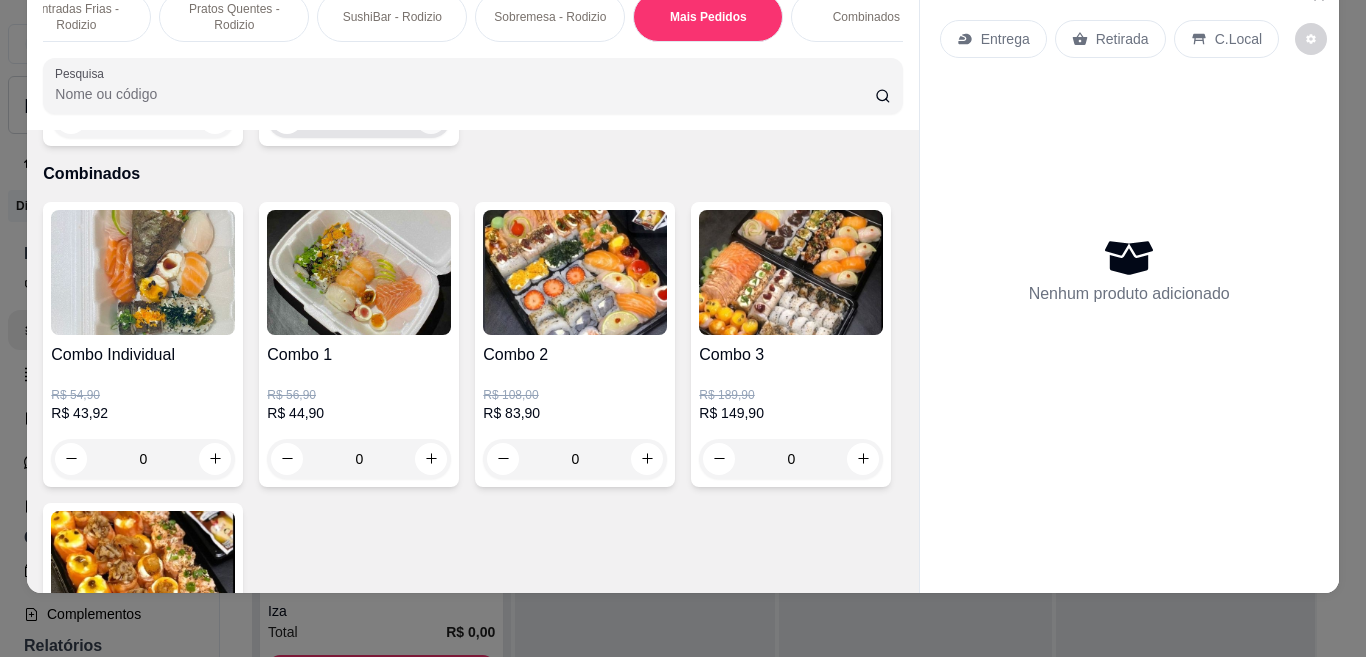 click at bounding box center [431, 118] 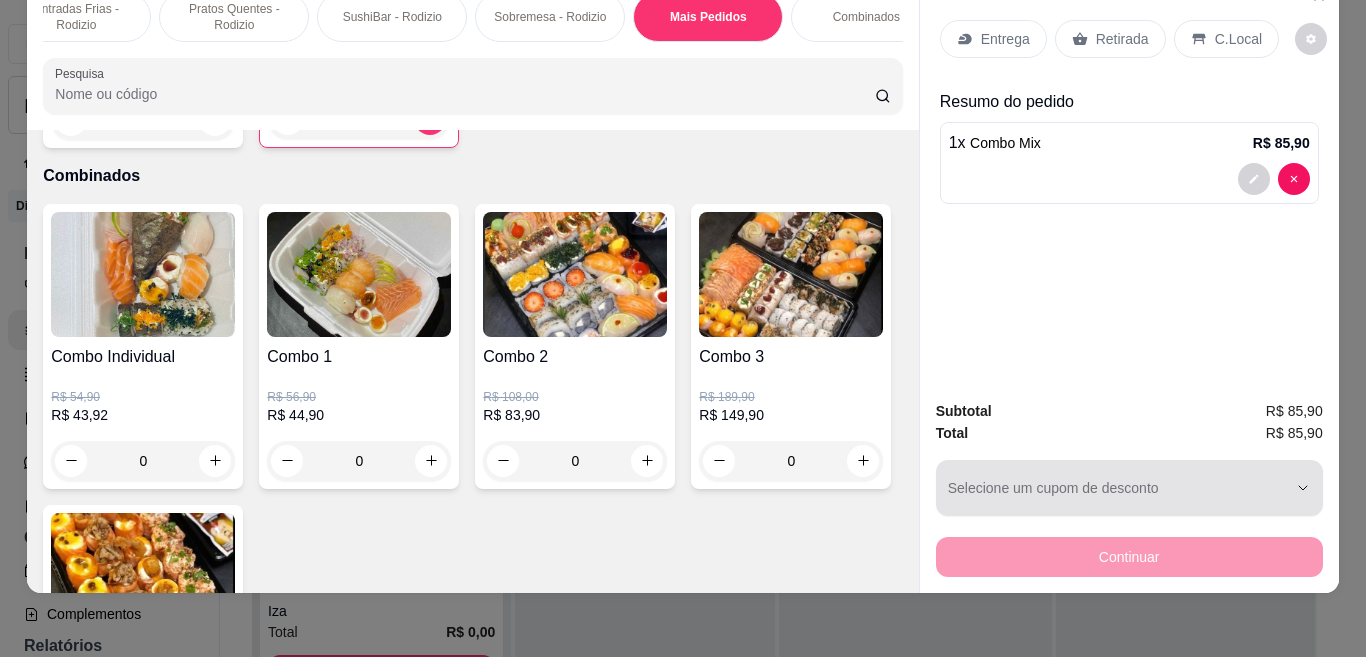 click at bounding box center [1117, 488] 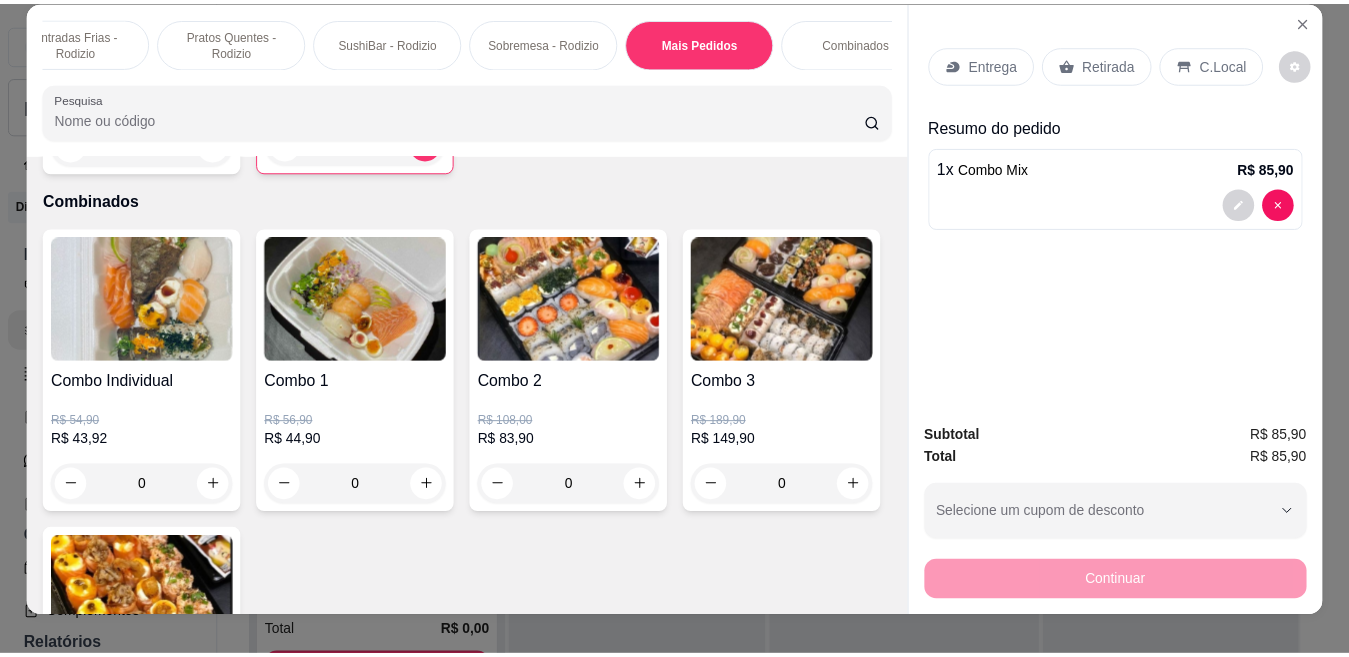 scroll, scrollTop: 0, scrollLeft: 0, axis: both 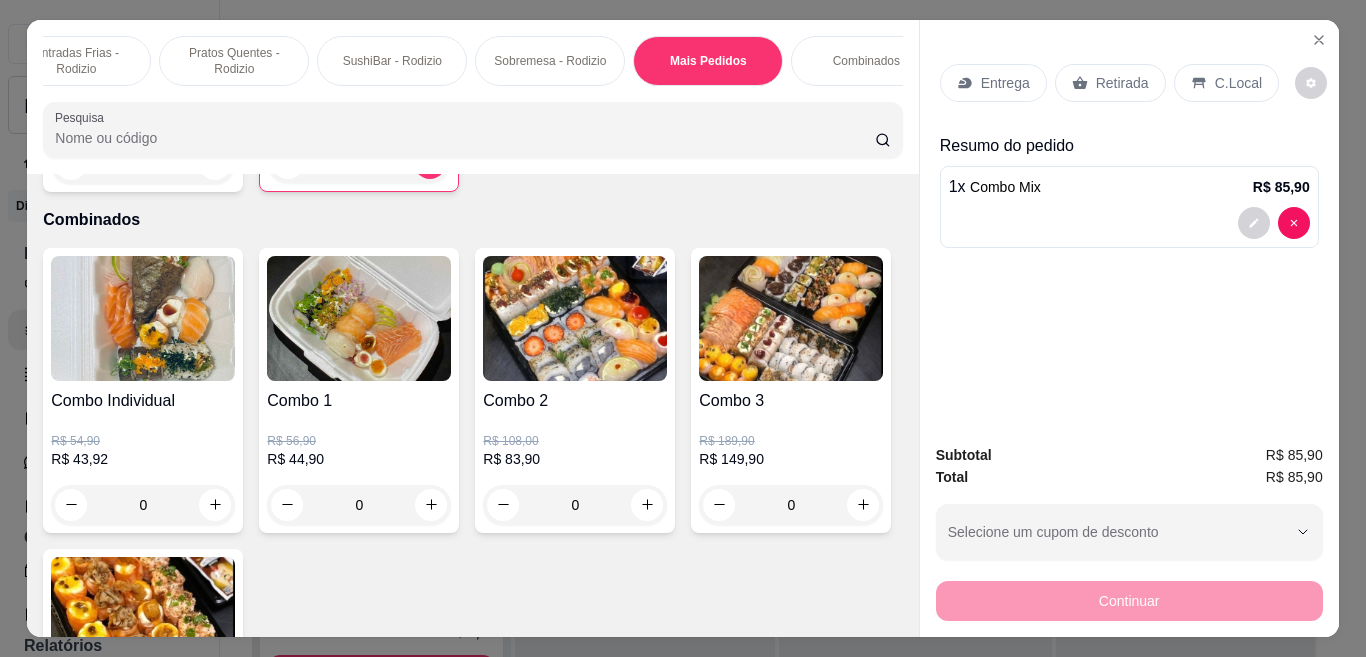click on "Retirada" at bounding box center (1122, 83) 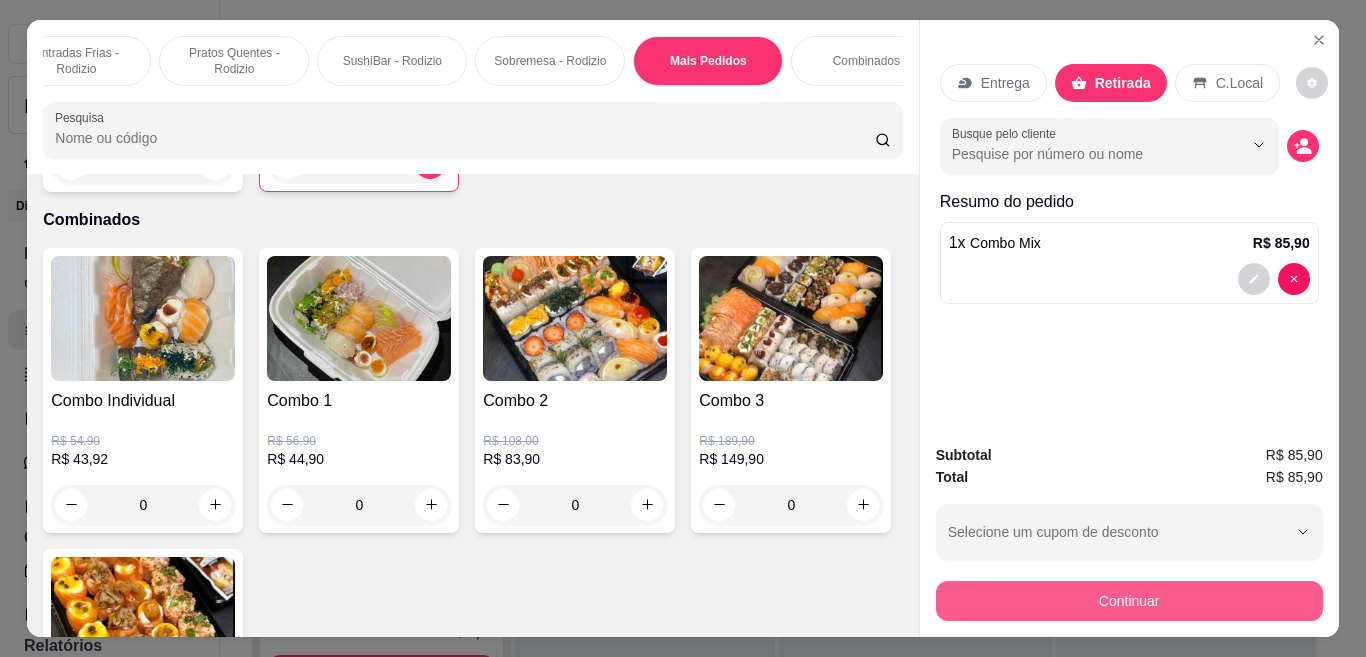 click on "Continuar" at bounding box center [1129, 601] 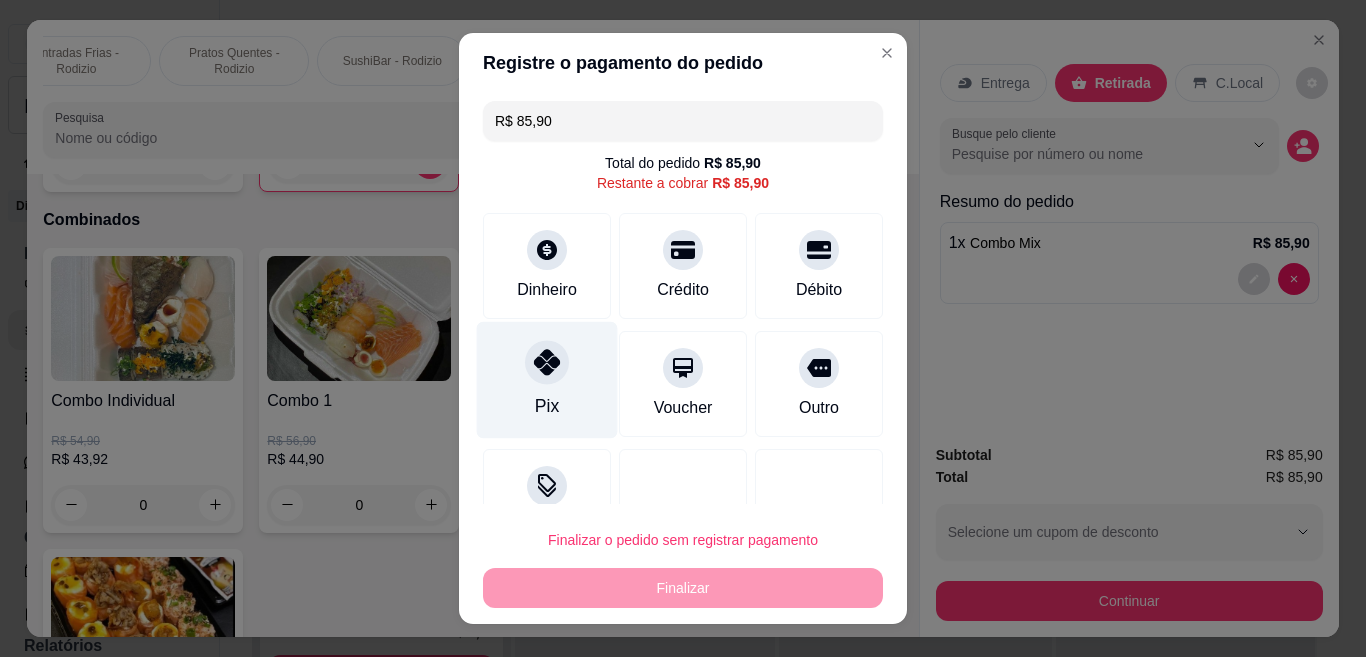 click on "Pix" at bounding box center (547, 380) 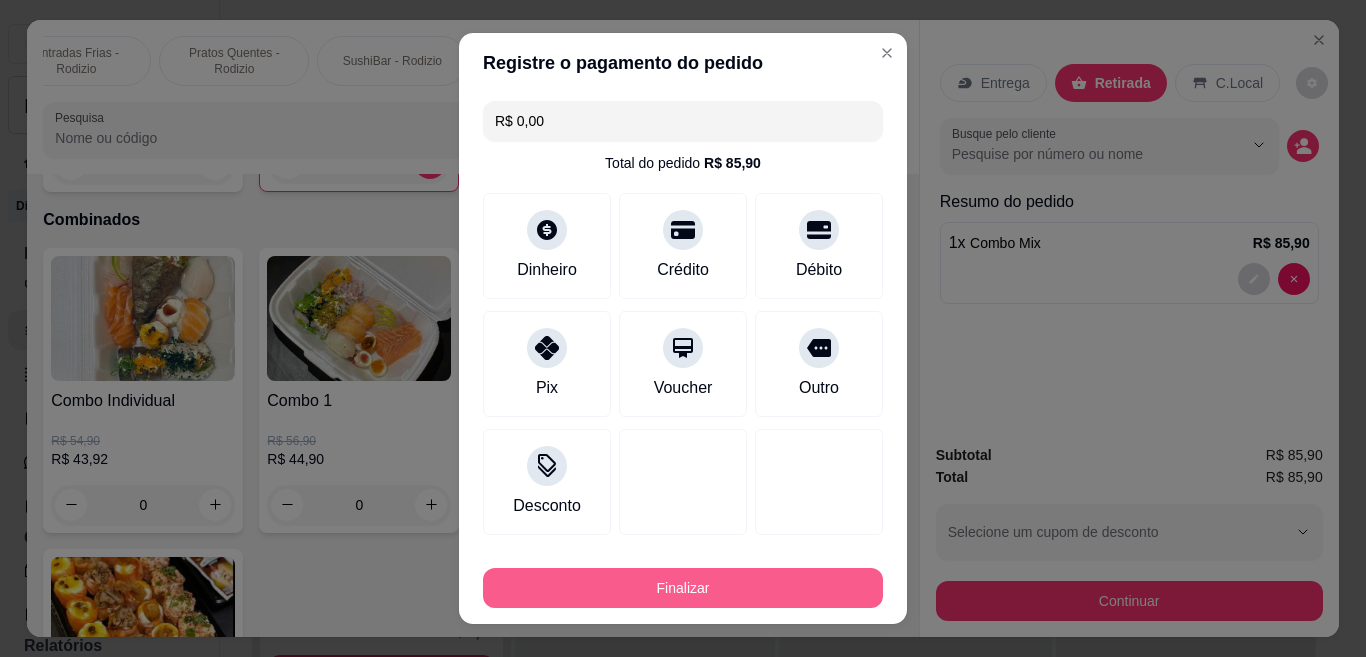click on "Finalizar" at bounding box center (683, 588) 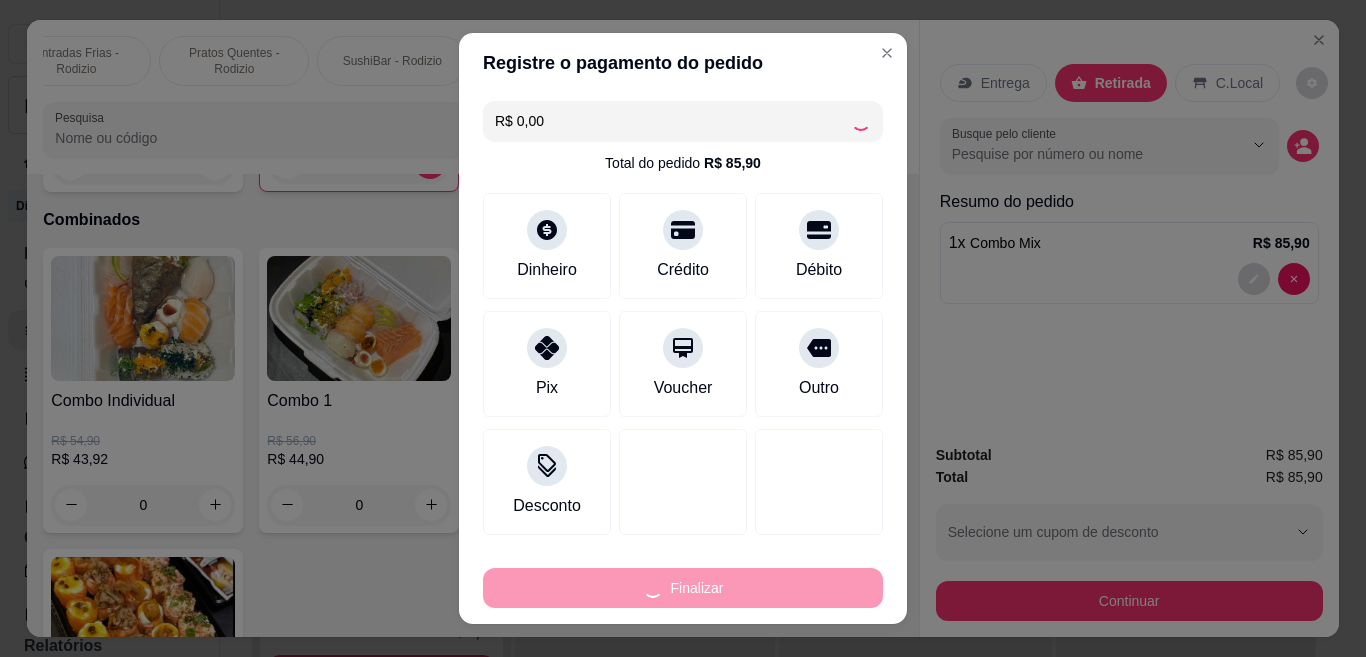 type on "0" 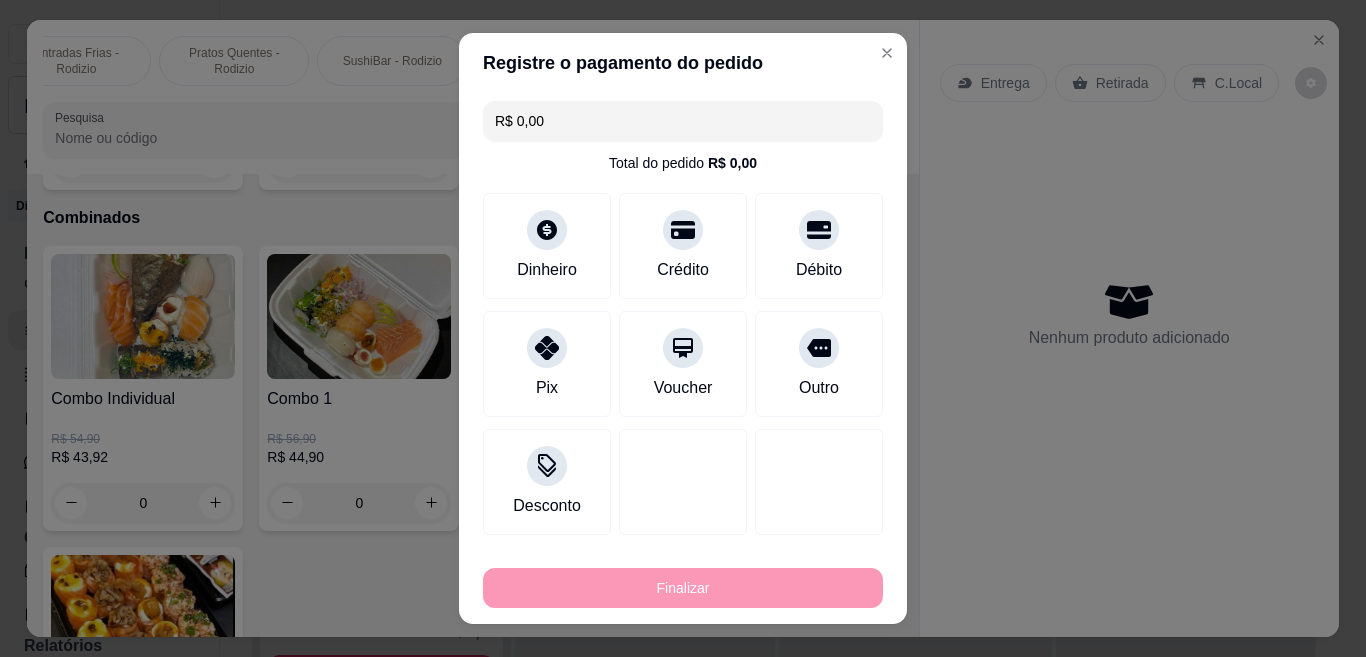 type on "-R$ 85,90" 